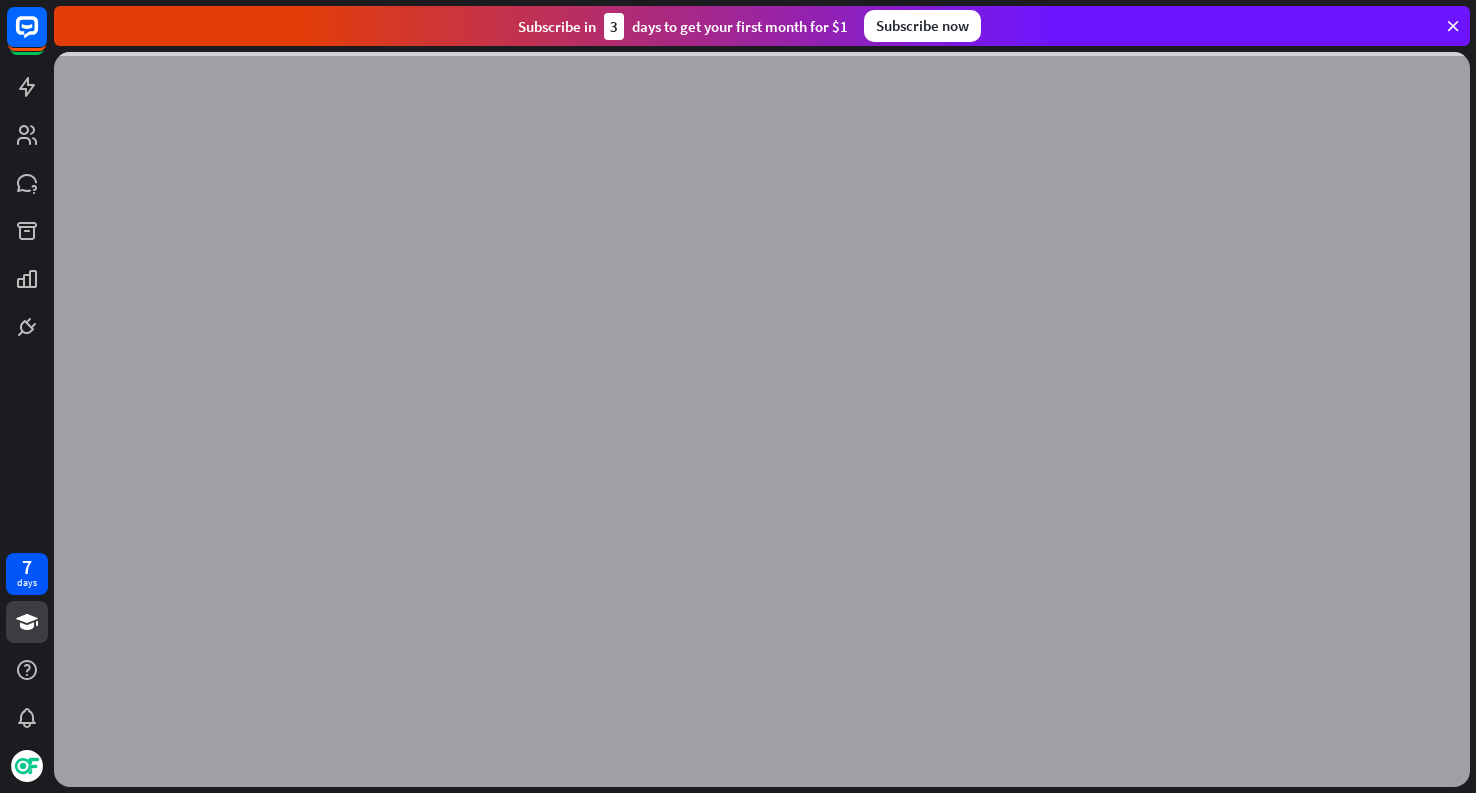 scroll, scrollTop: 0, scrollLeft: 0, axis: both 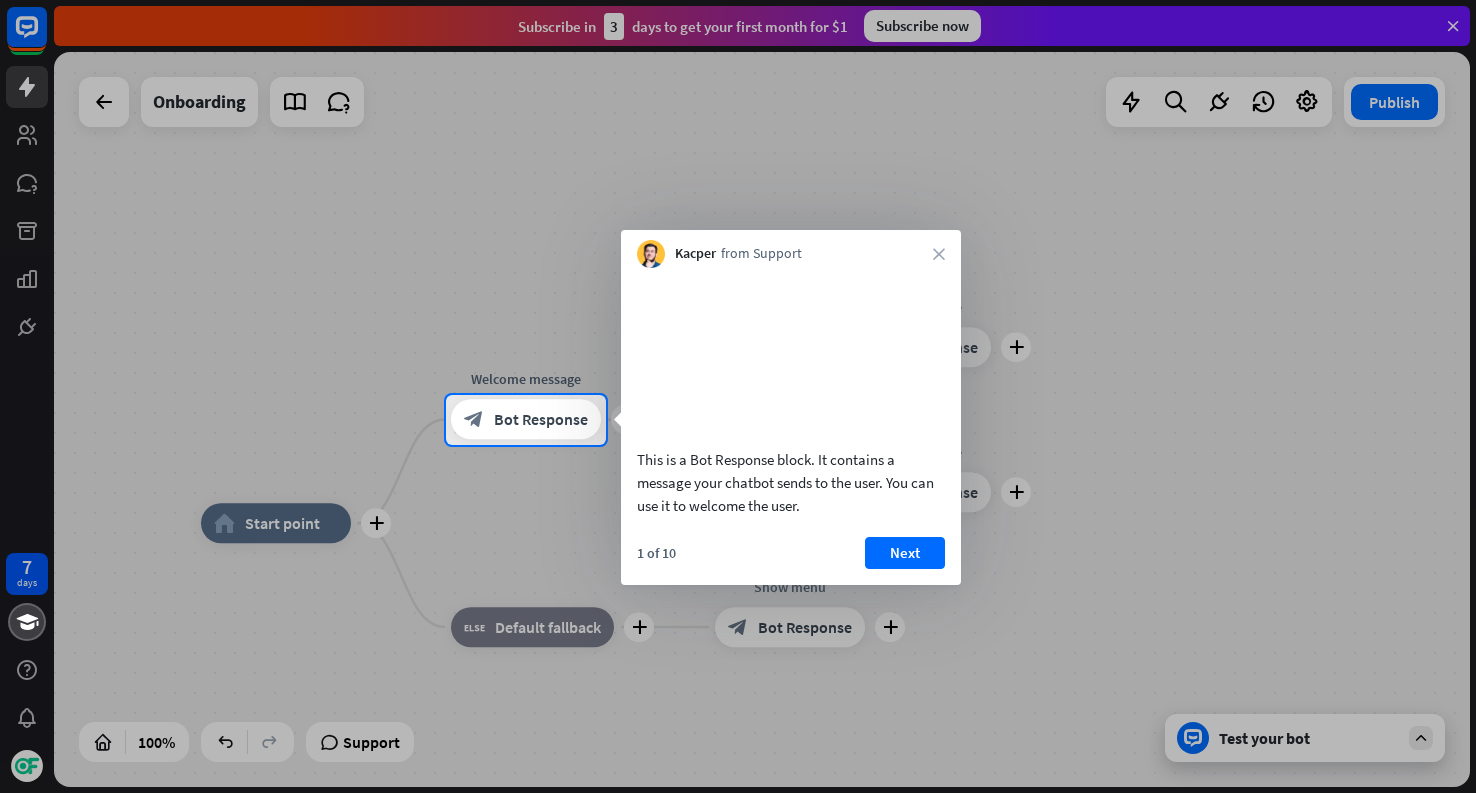 click at bounding box center [738, 619] 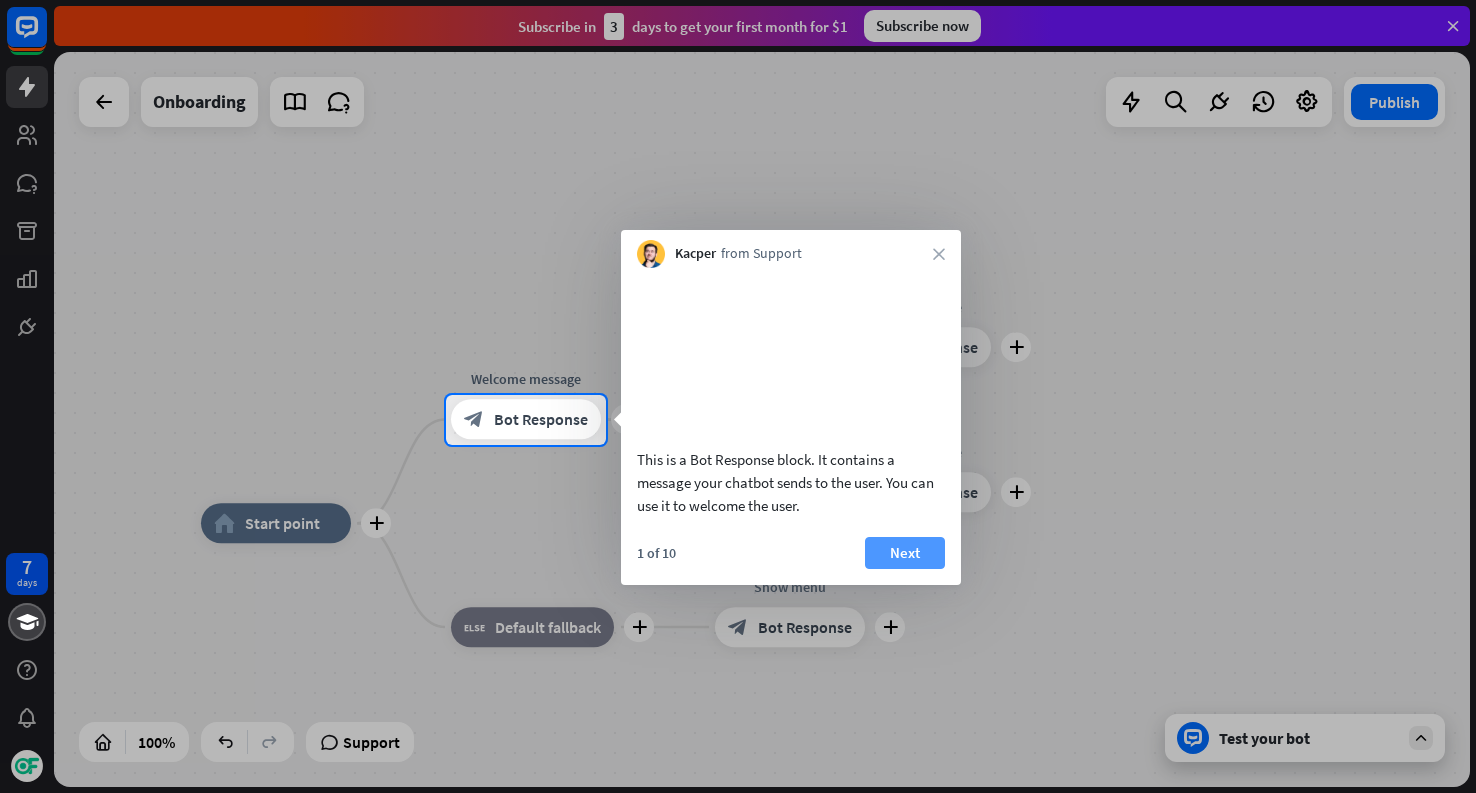 click on "Next" at bounding box center (905, 553) 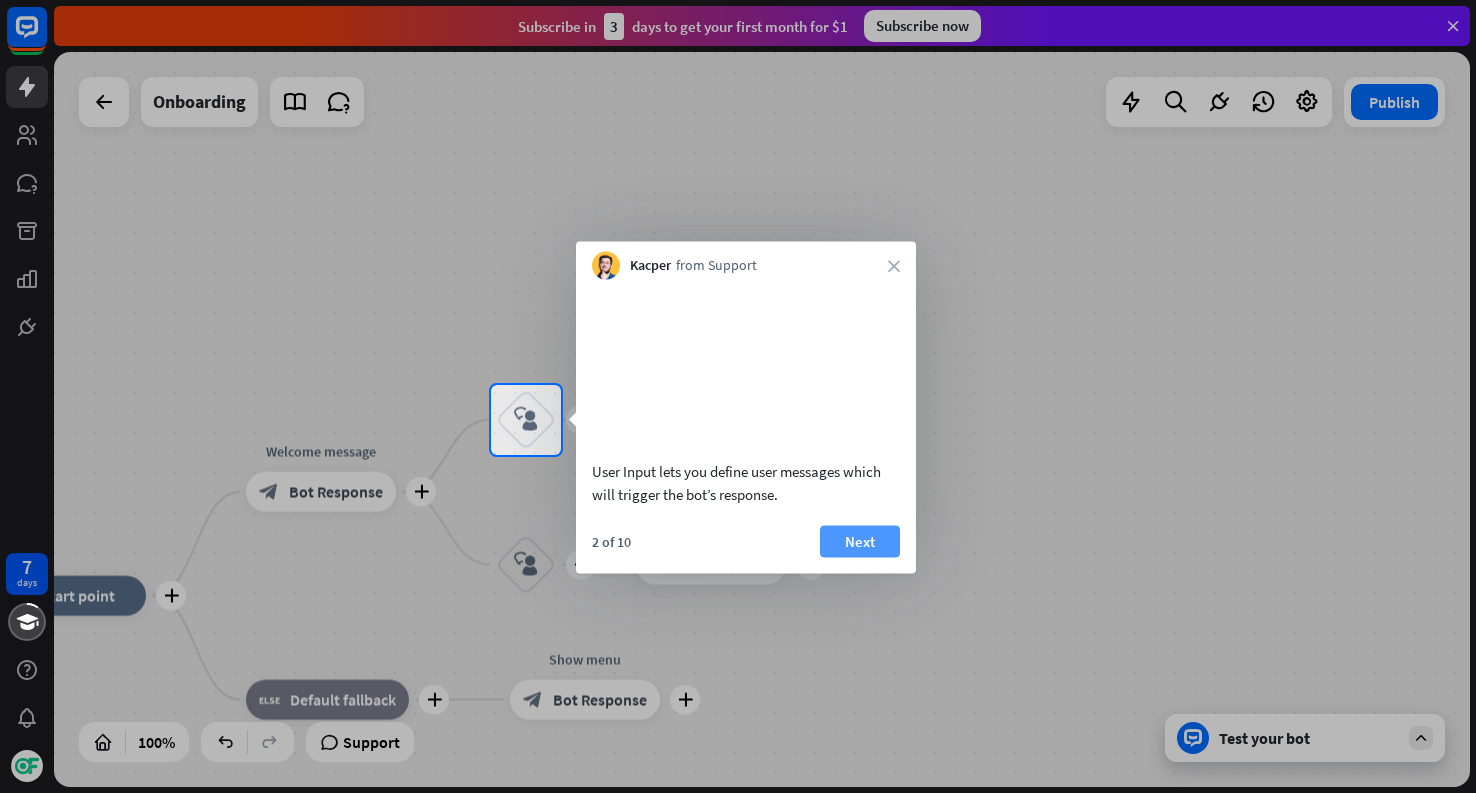 click on "Next" at bounding box center (860, 541) 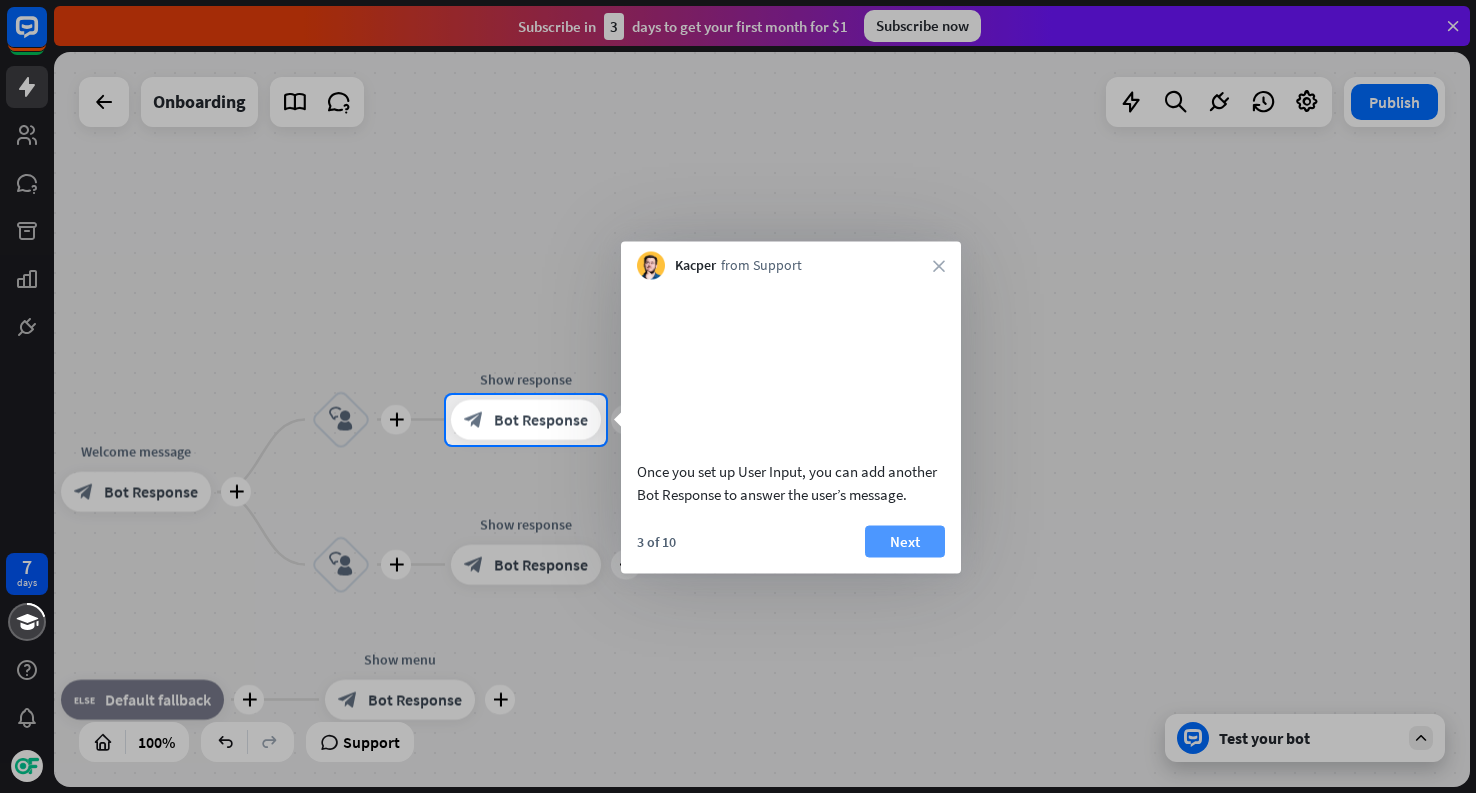 click on "Next" at bounding box center [905, 541] 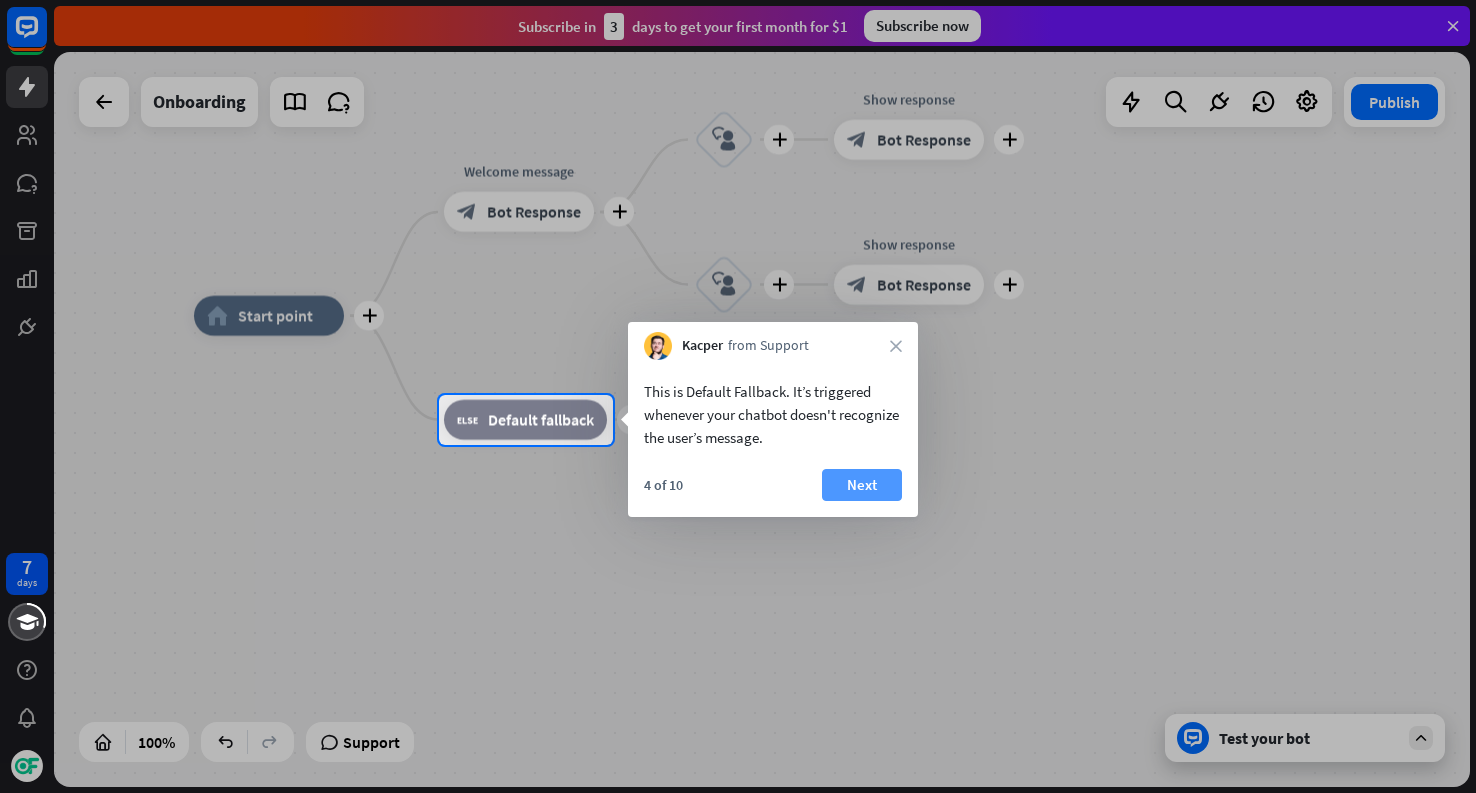click on "Next" at bounding box center [862, 485] 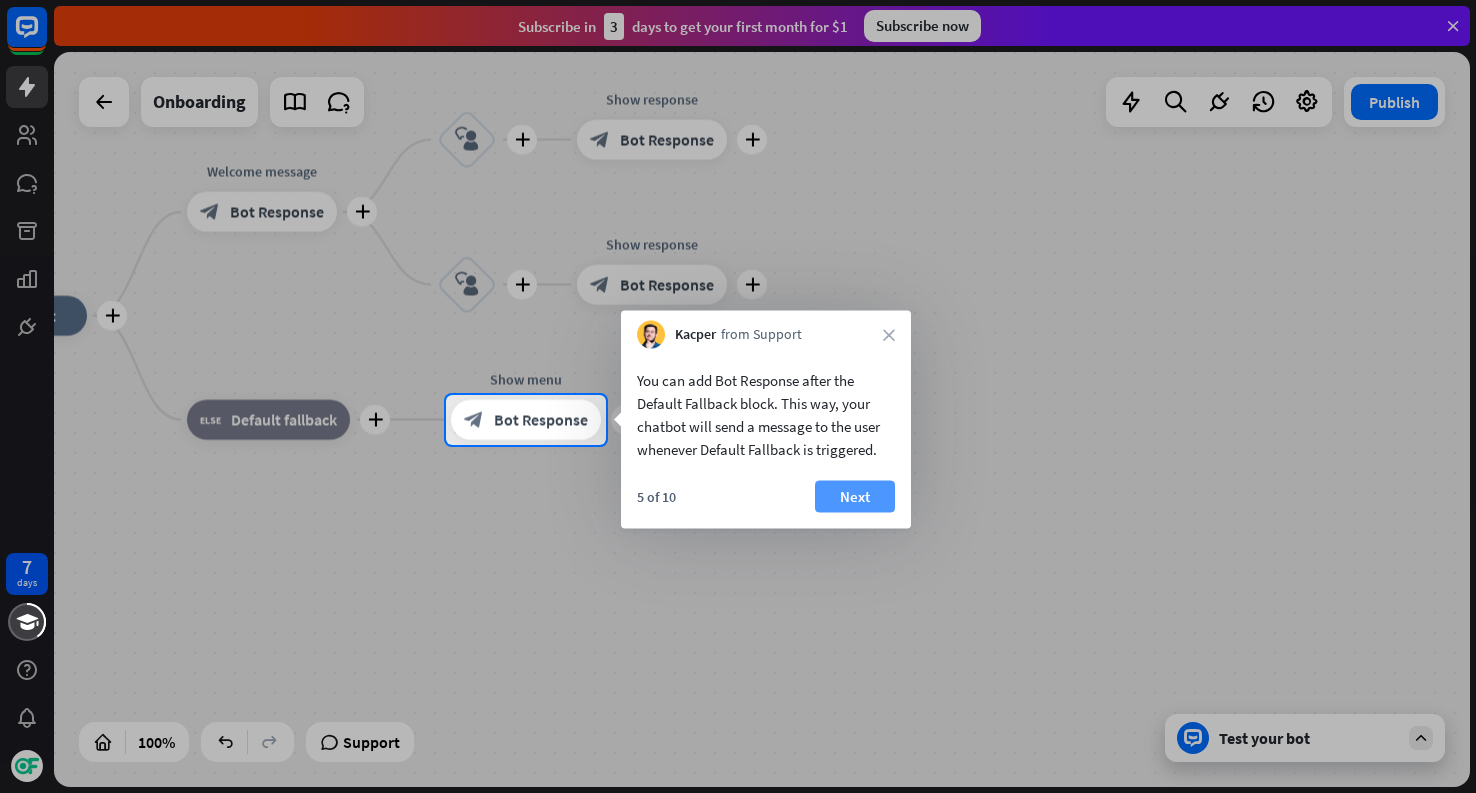 click on "Next" at bounding box center [855, 497] 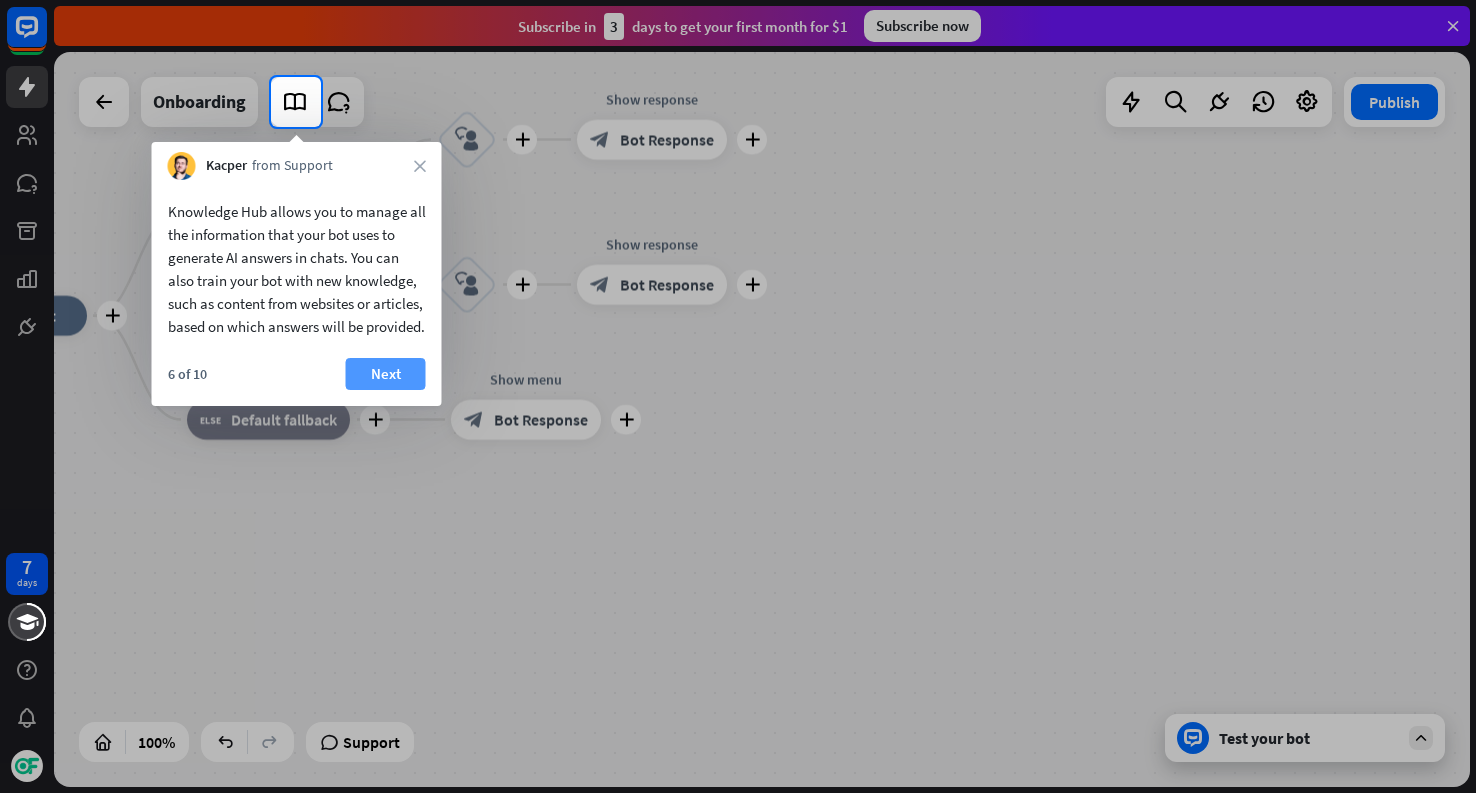 click on "Next" at bounding box center [386, 374] 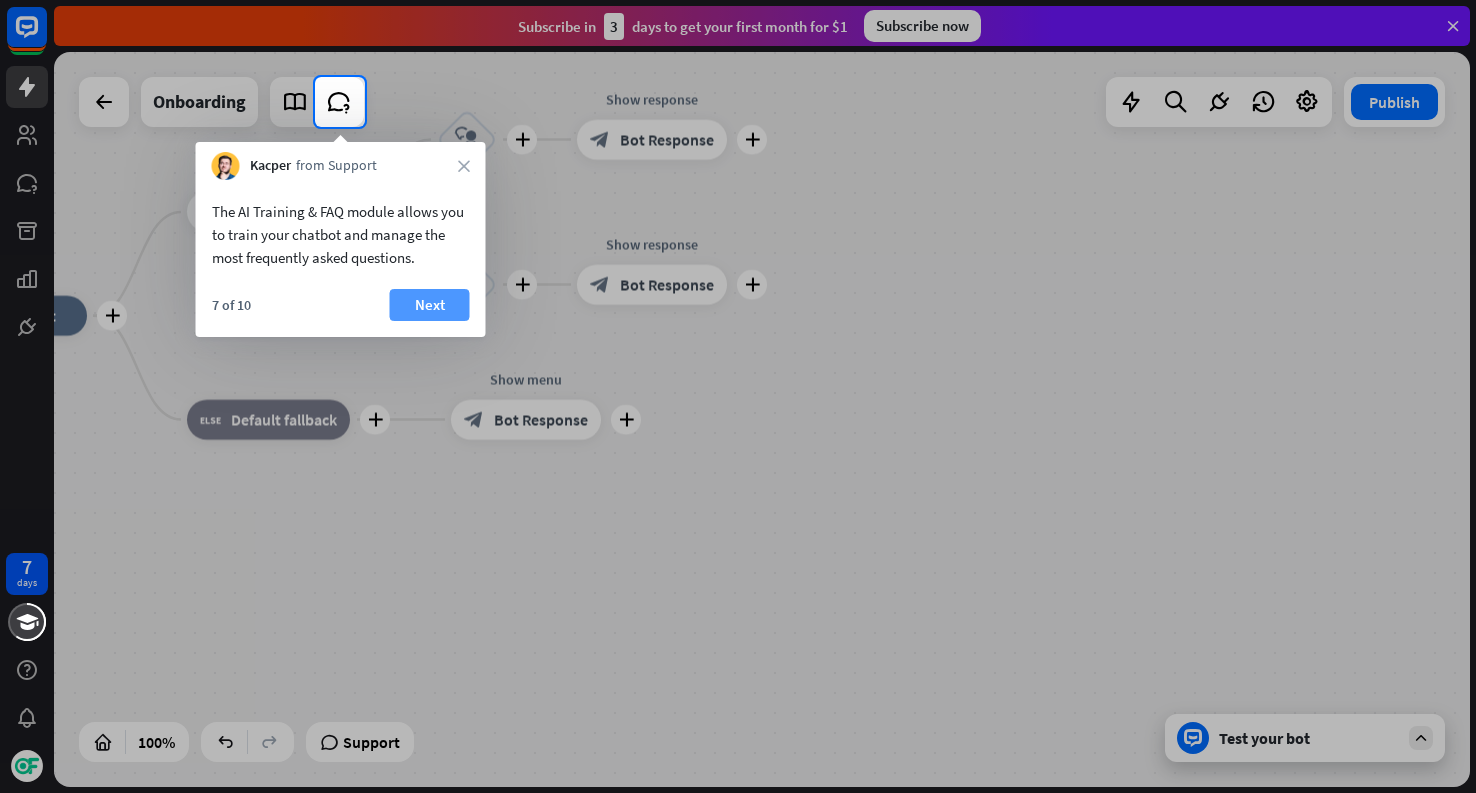 click on "Next" at bounding box center (430, 305) 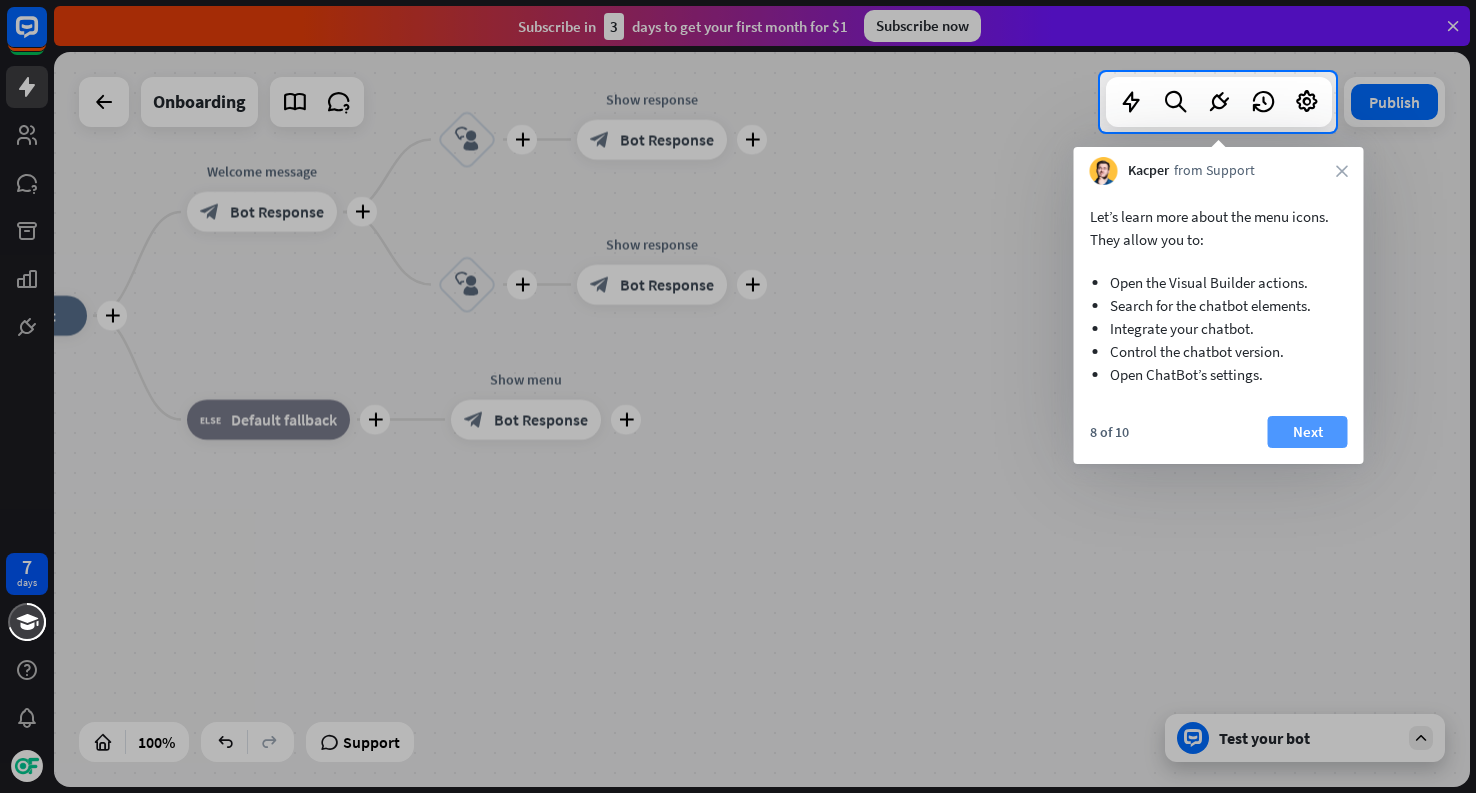 click on "Next" at bounding box center [1308, 432] 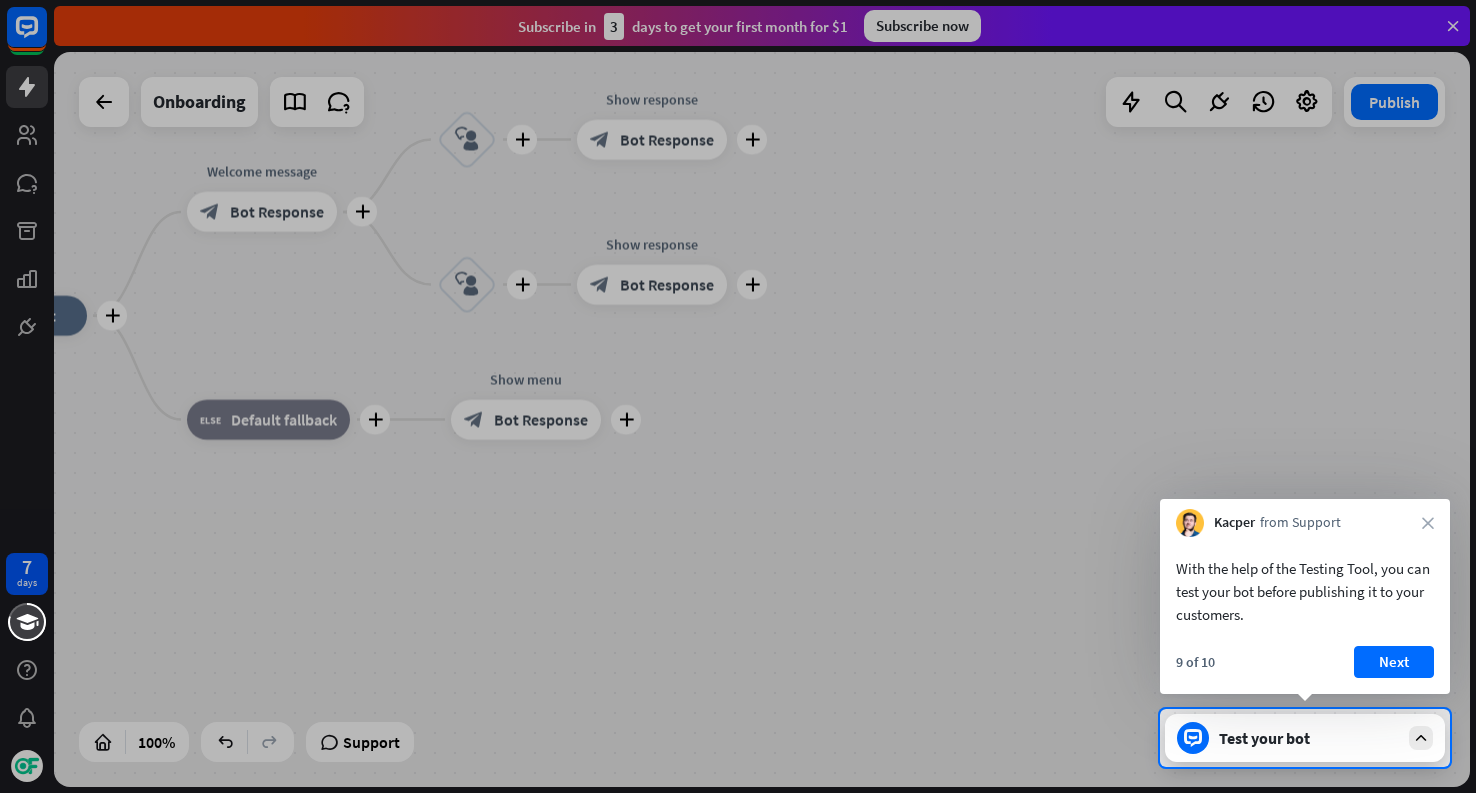 click on "Next" at bounding box center (1394, 662) 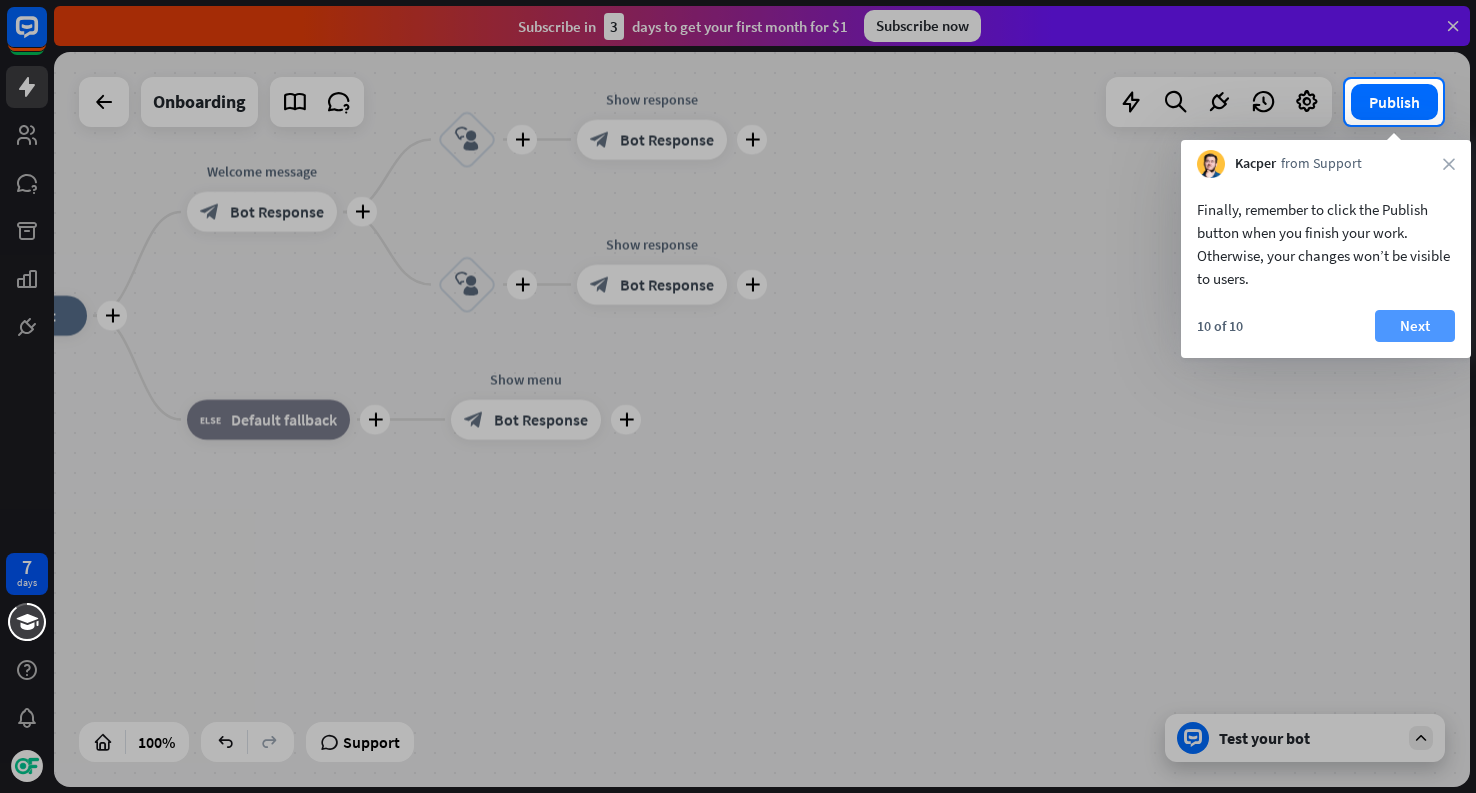 click on "Next" at bounding box center [1415, 326] 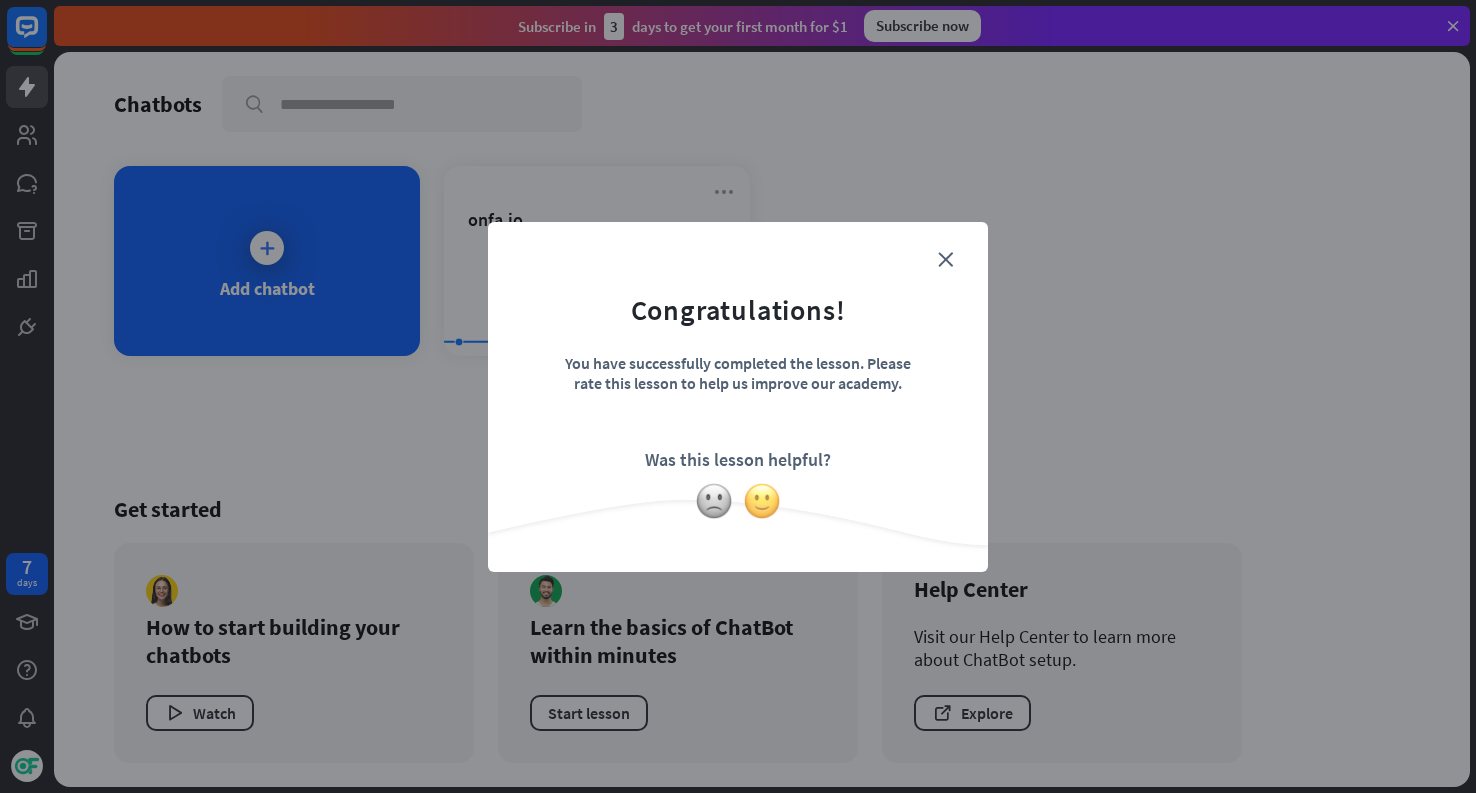 click at bounding box center [762, 501] 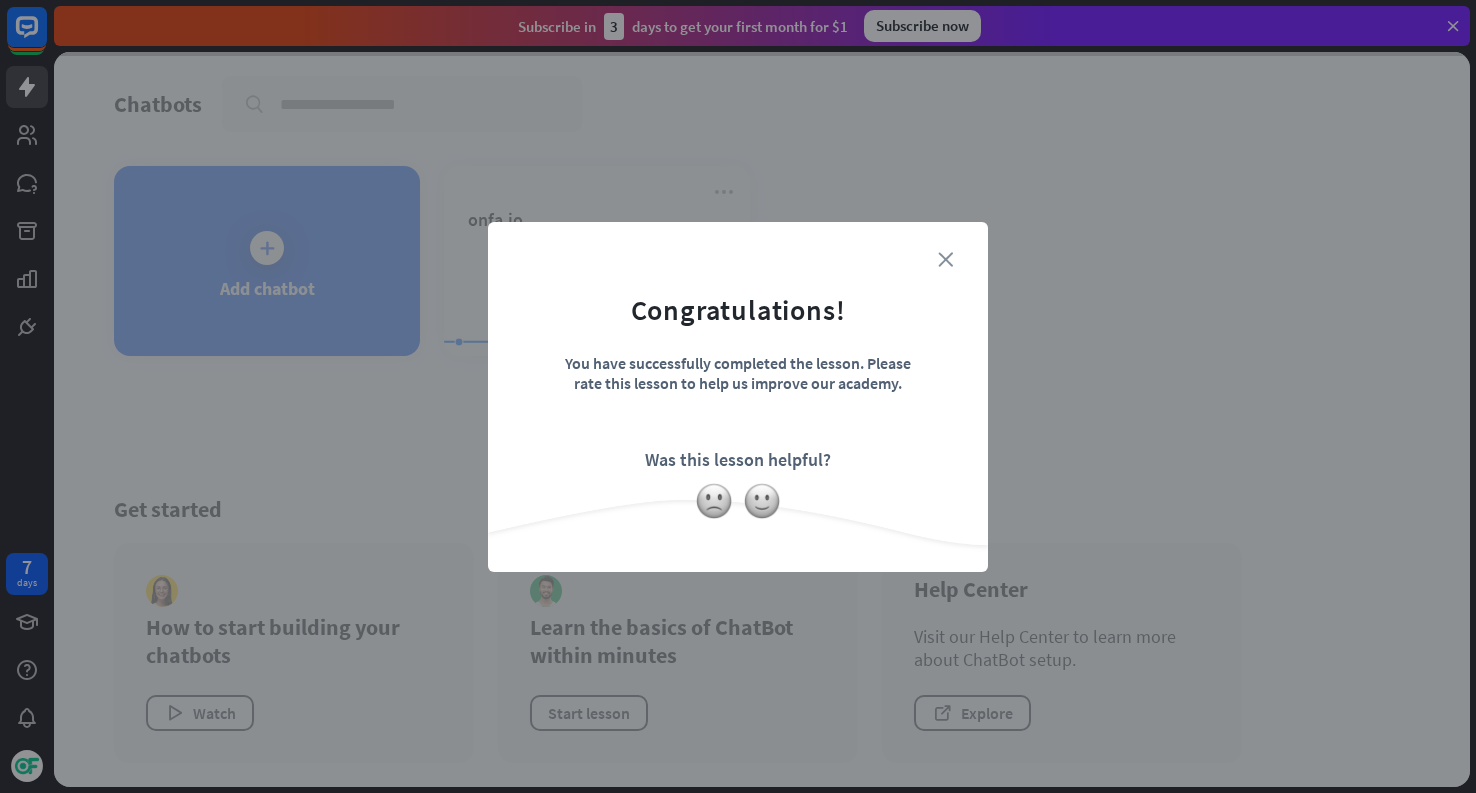 click on "close" at bounding box center (945, 259) 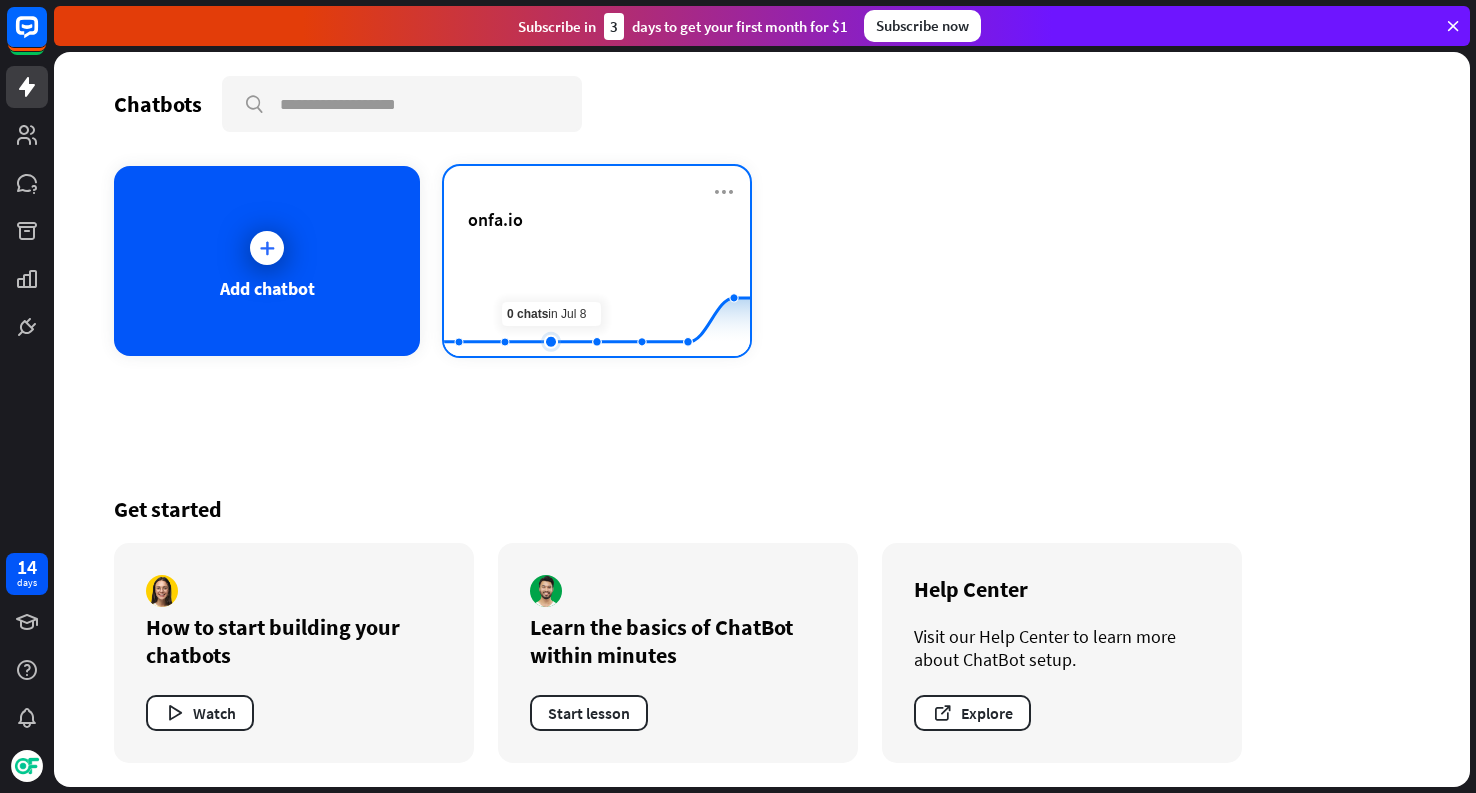 click 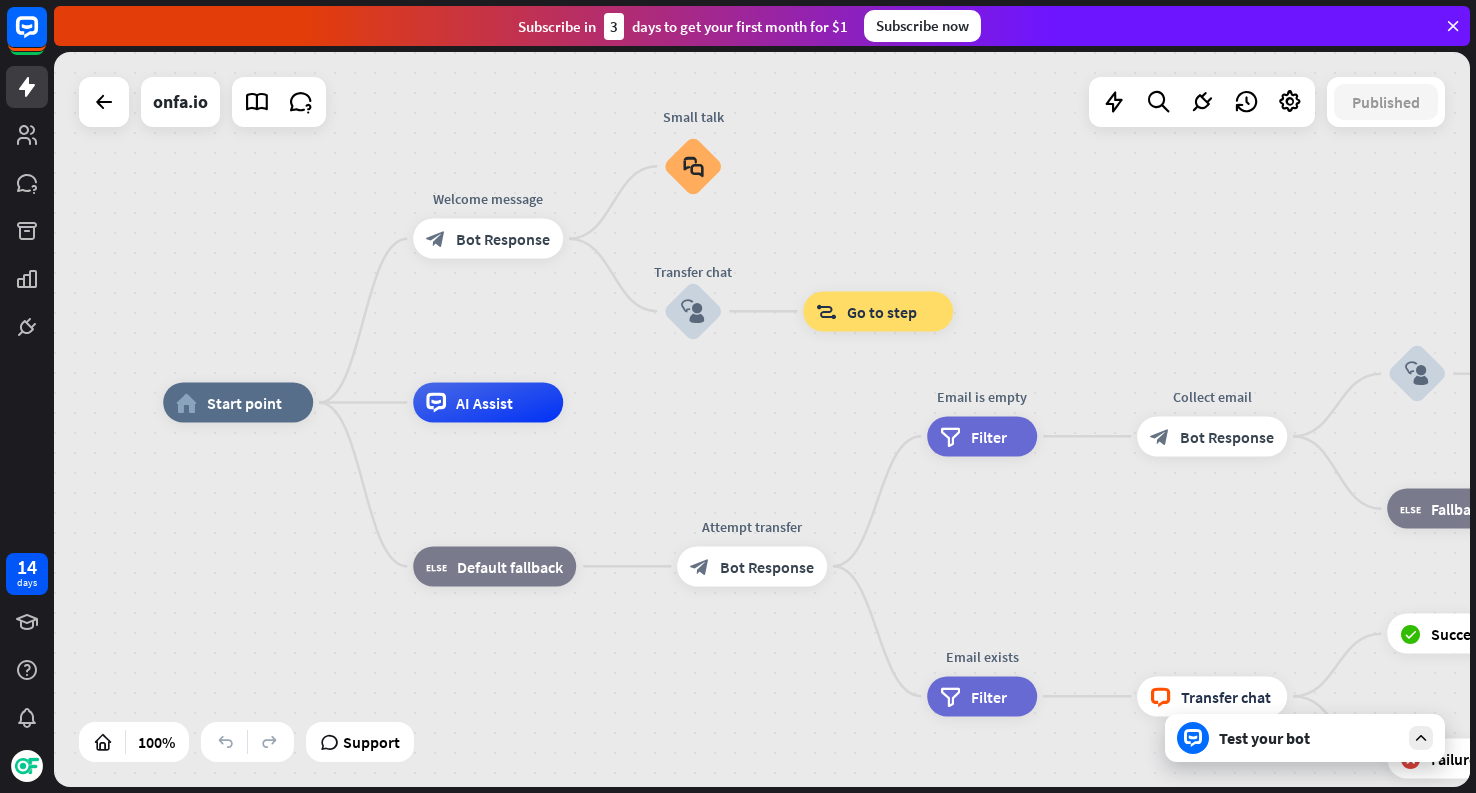 drag, startPoint x: 428, startPoint y: 605, endPoint x: 254, endPoint y: 588, distance: 174.82849 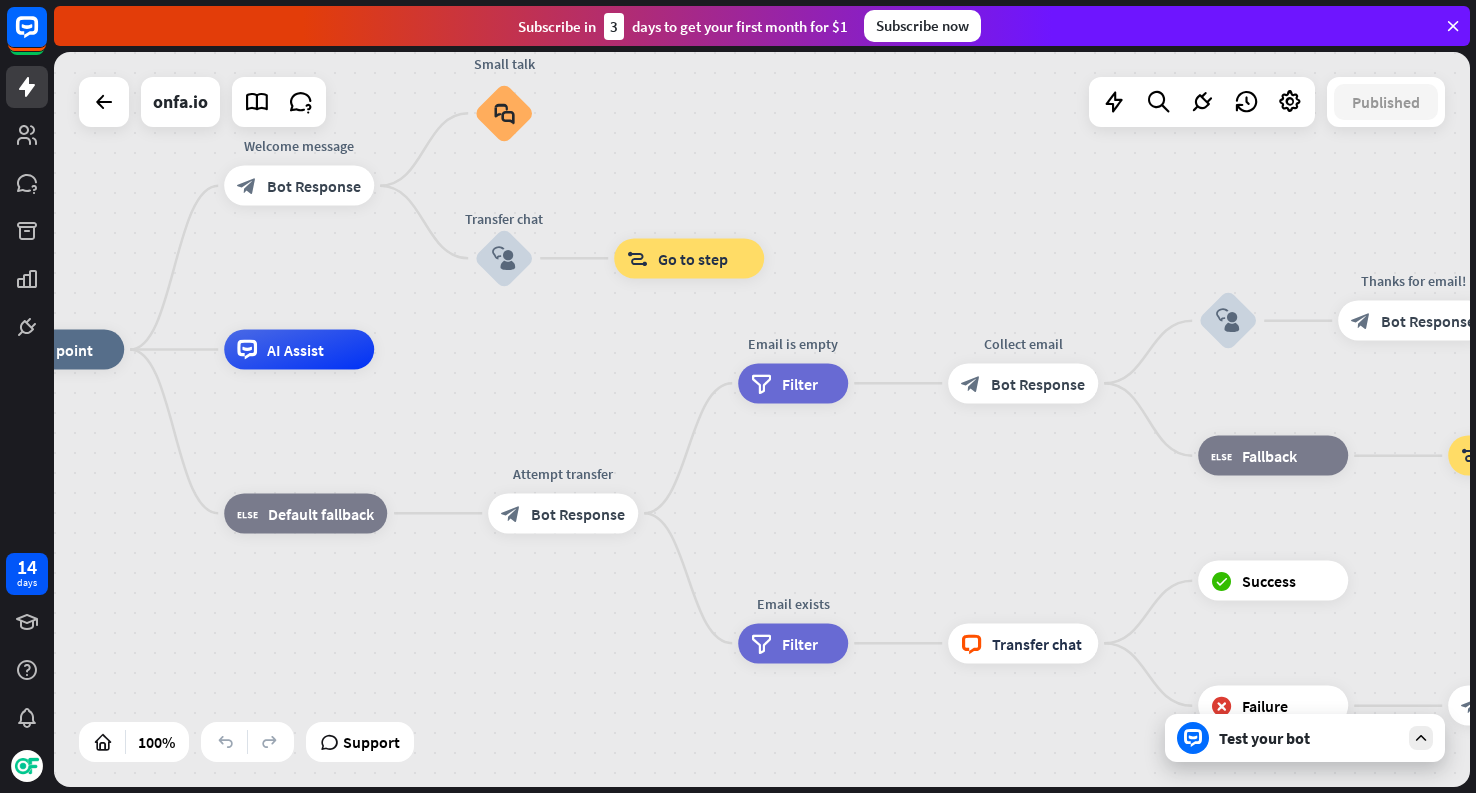 drag, startPoint x: 756, startPoint y: 668, endPoint x: 567, endPoint y: 615, distance: 196.2906 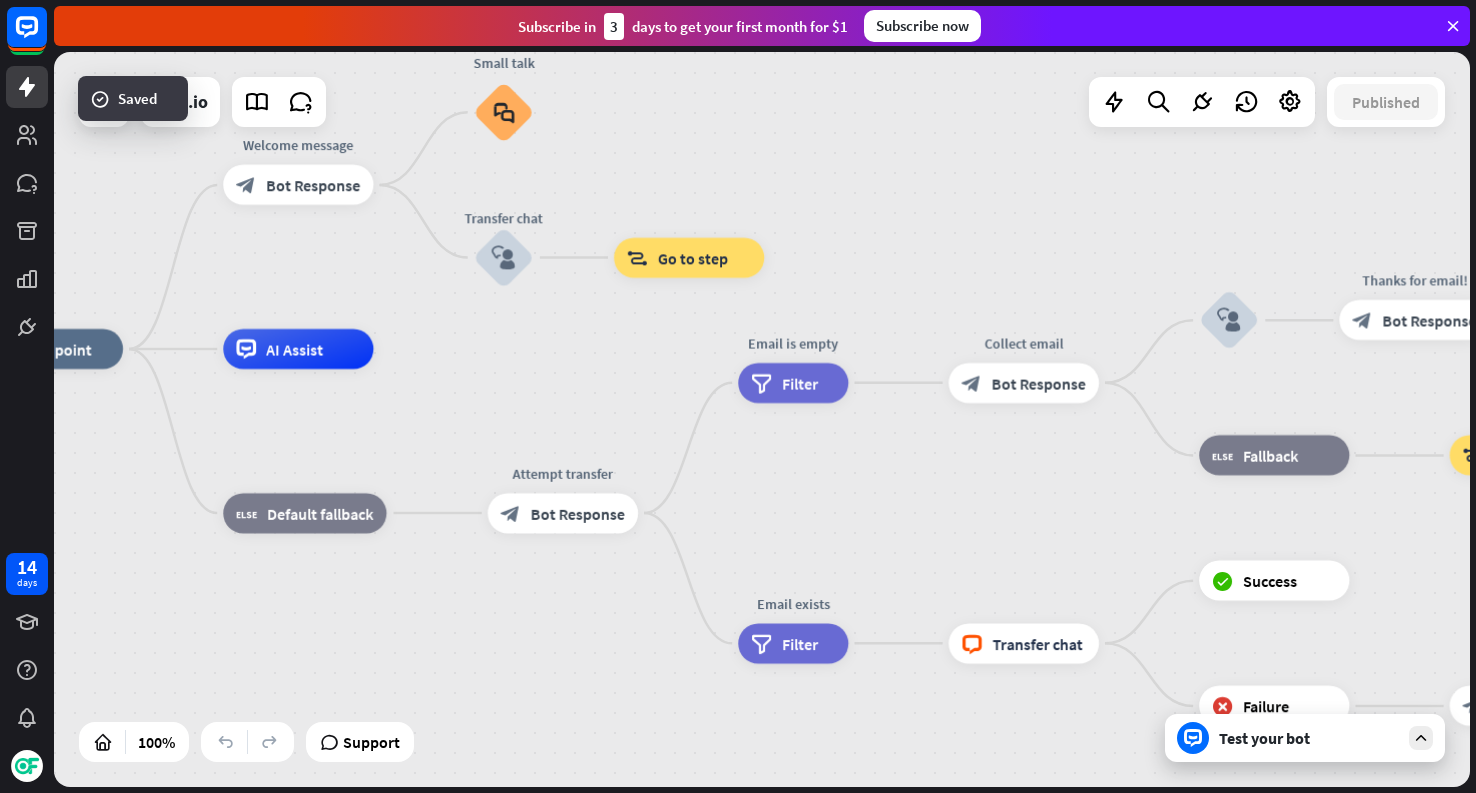 click on "Test your bot" at bounding box center [1309, 738] 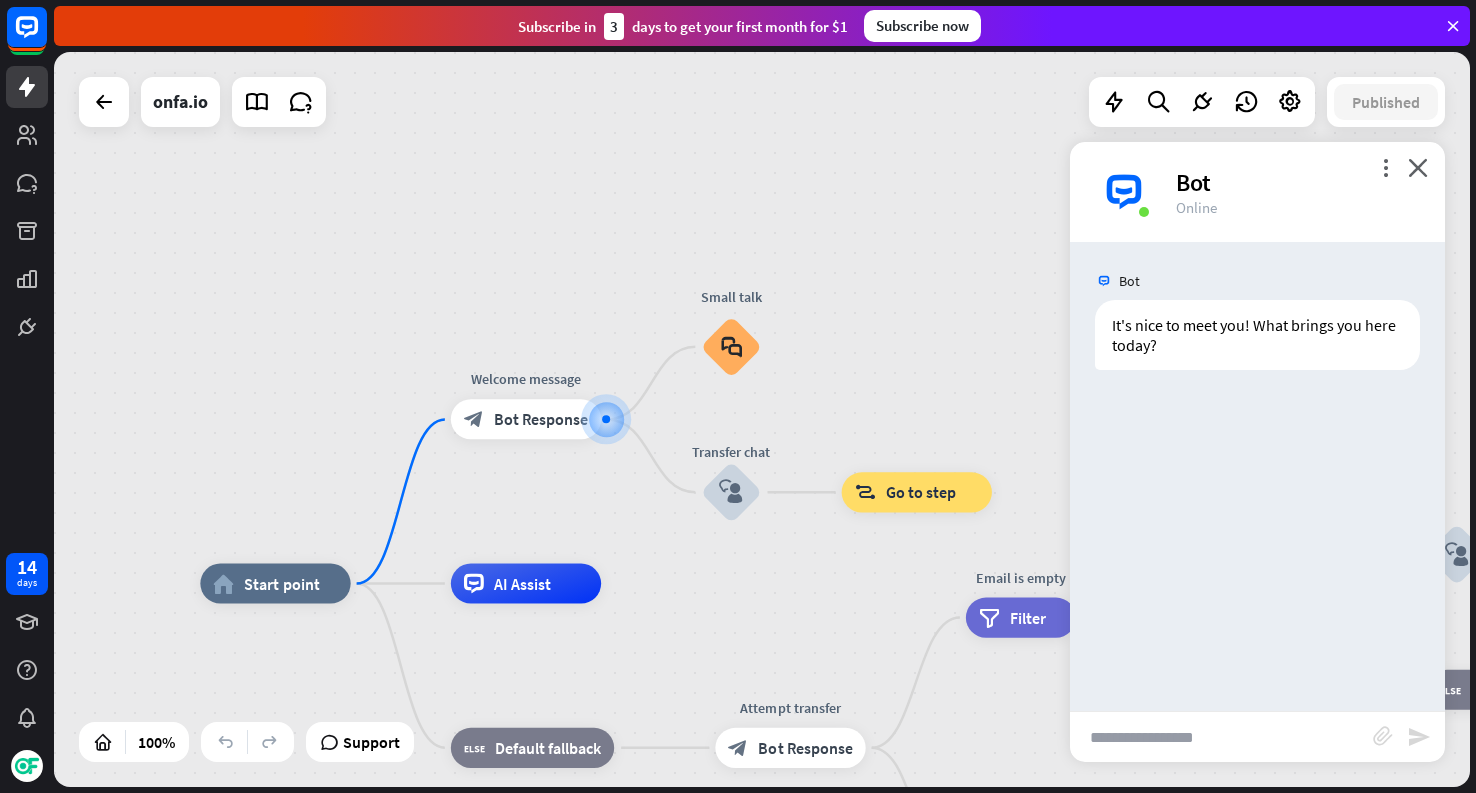 click at bounding box center (1221, 737) 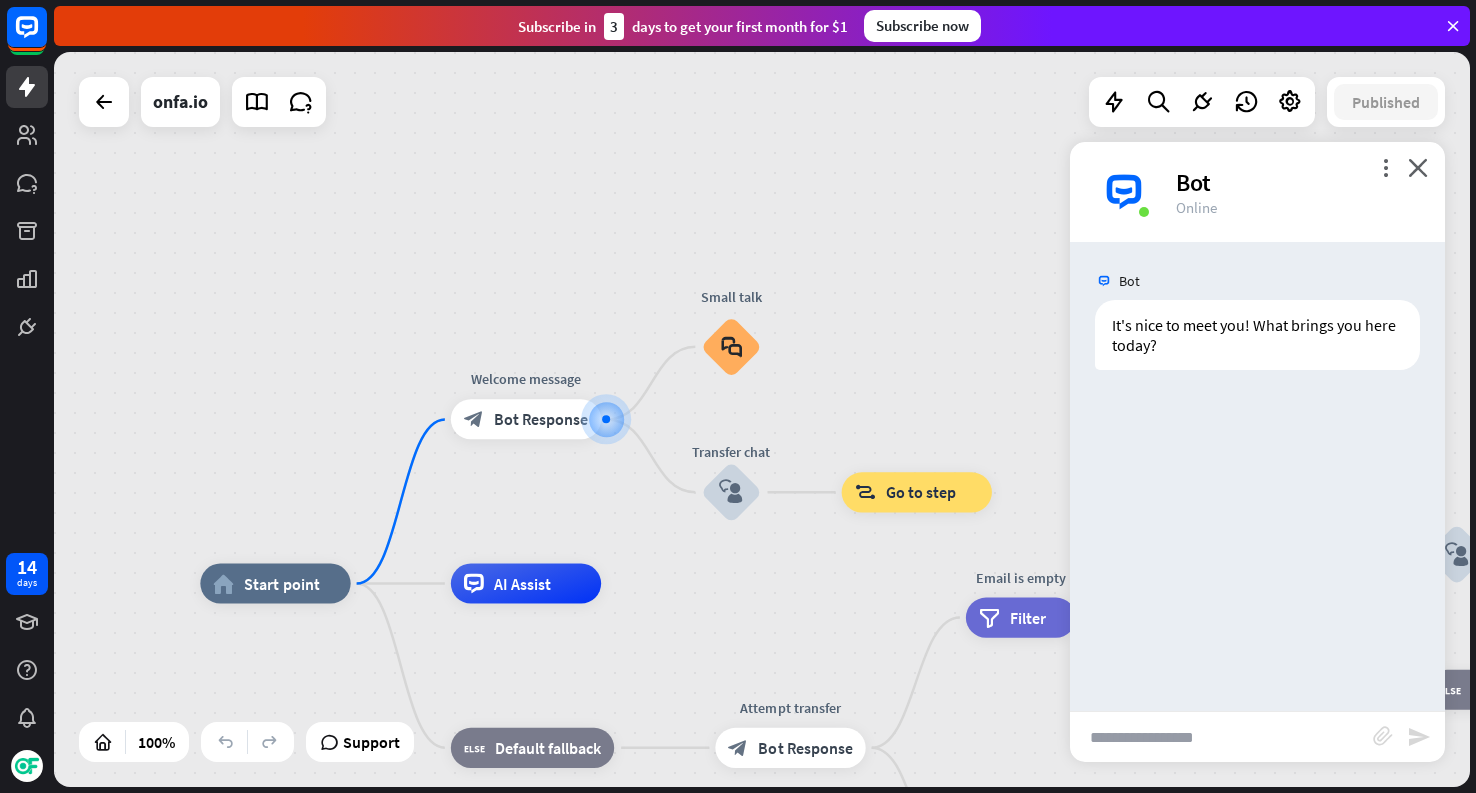 click at bounding box center [1221, 737] 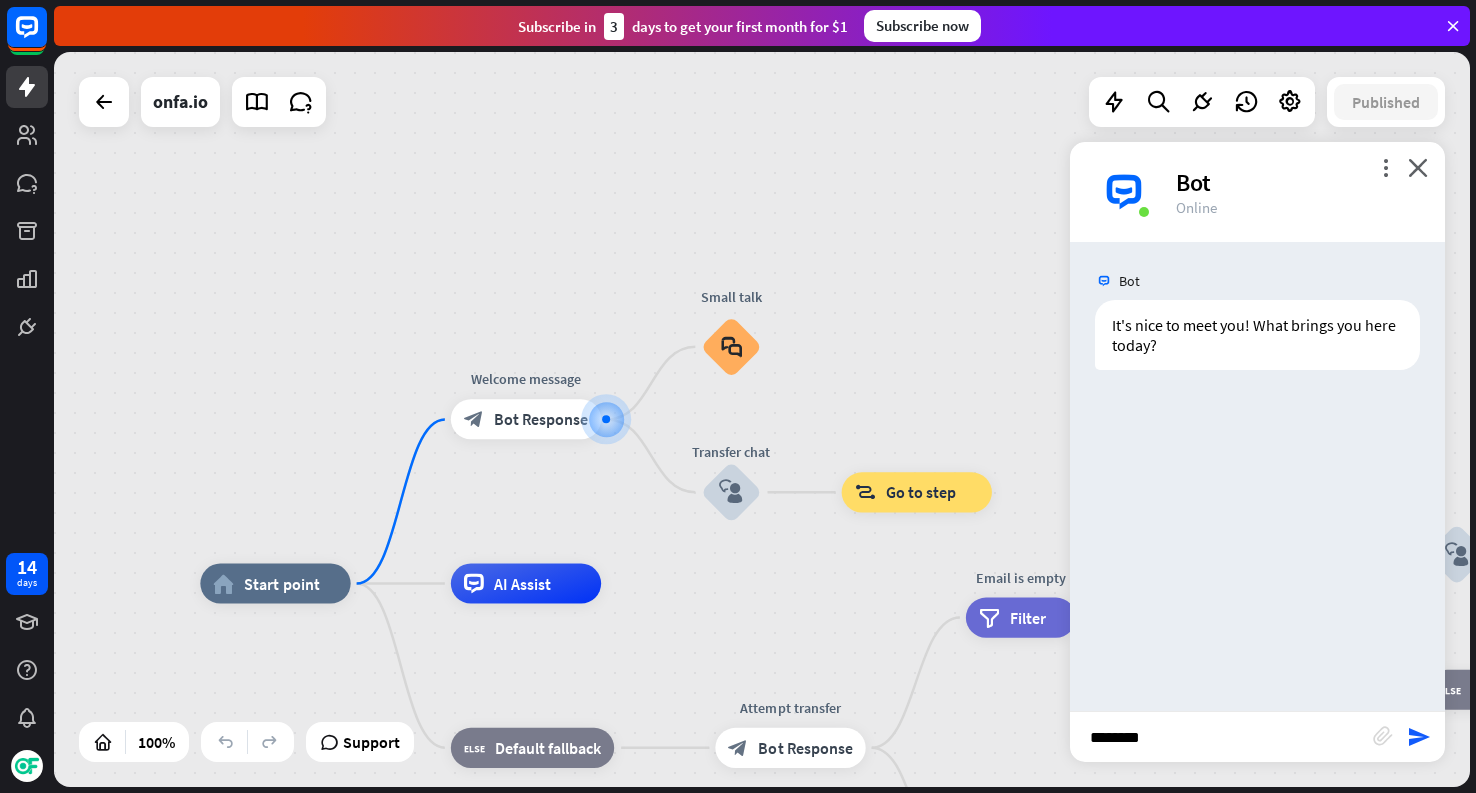 type on "********" 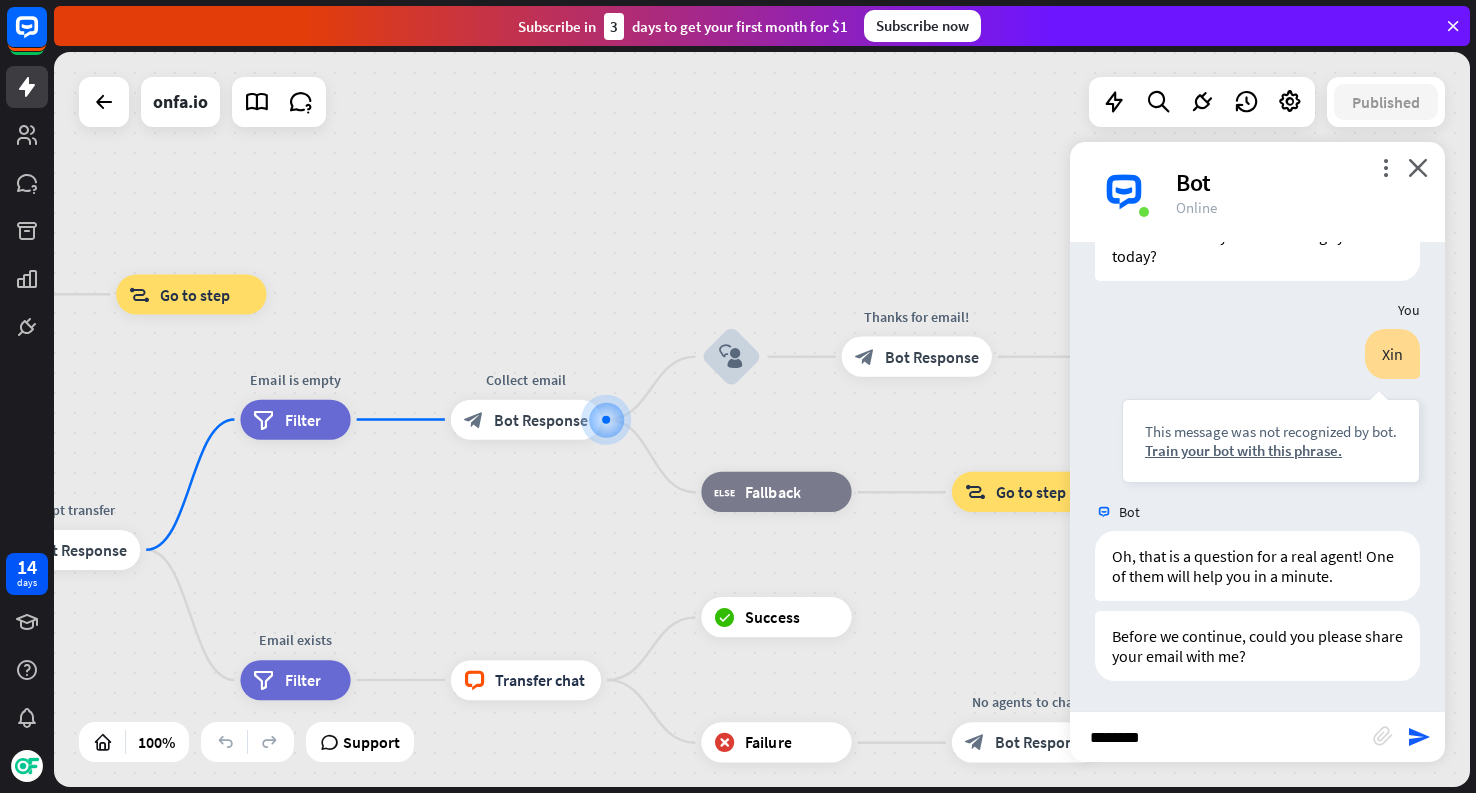scroll, scrollTop: 89, scrollLeft: 0, axis: vertical 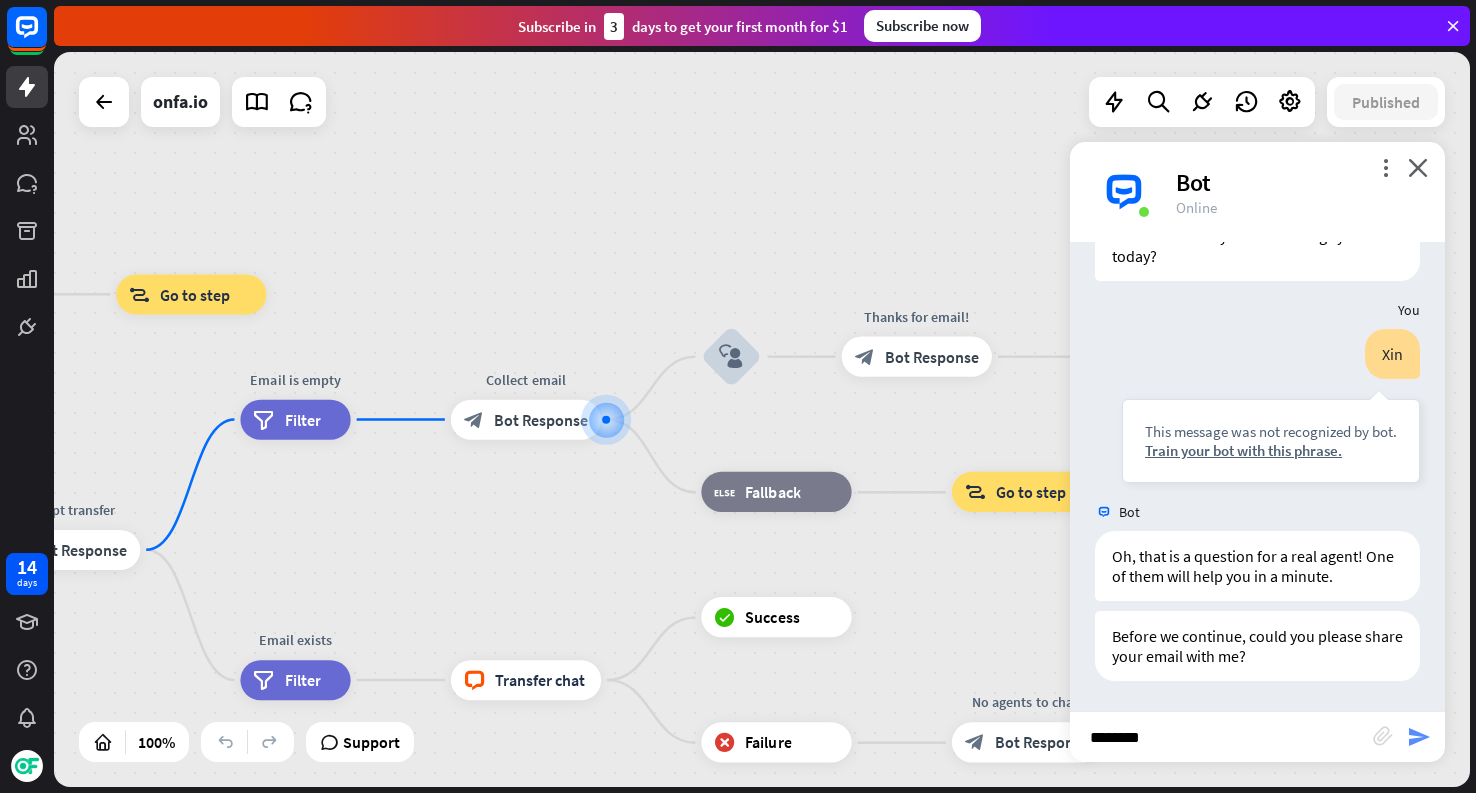 click on "send" at bounding box center (1419, 737) 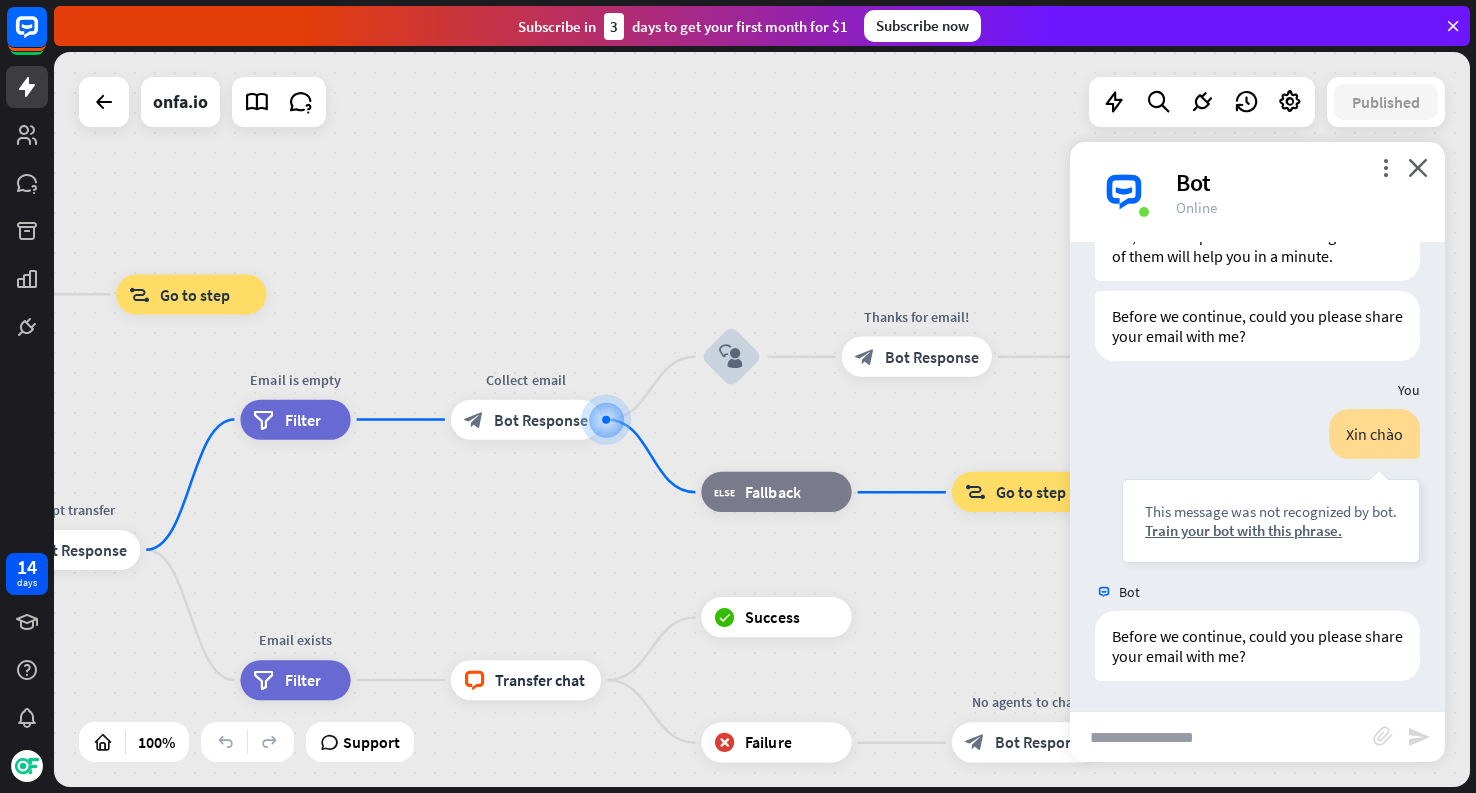 scroll, scrollTop: 409, scrollLeft: 0, axis: vertical 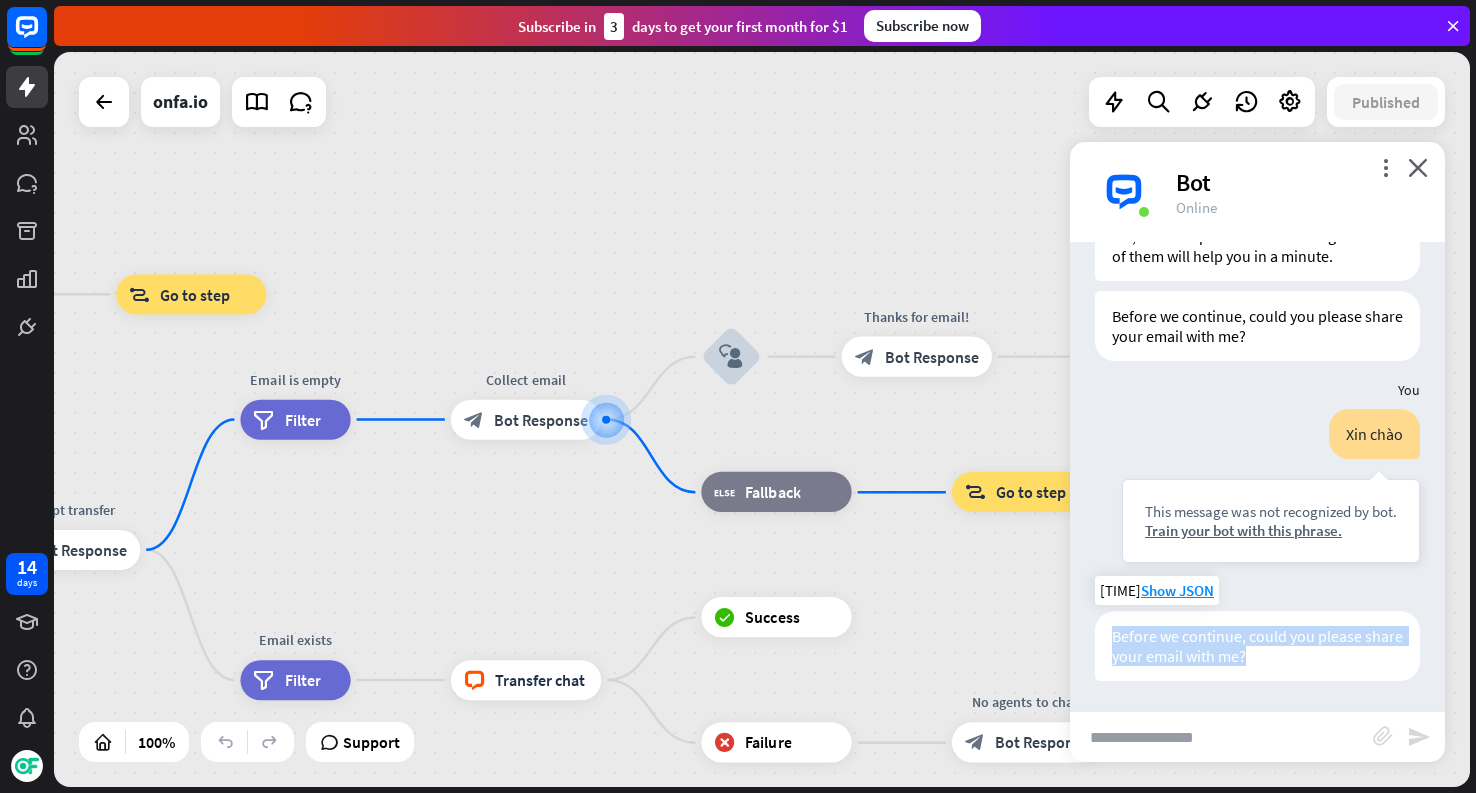 drag, startPoint x: 1304, startPoint y: 650, endPoint x: 1108, endPoint y: 637, distance: 196.43065 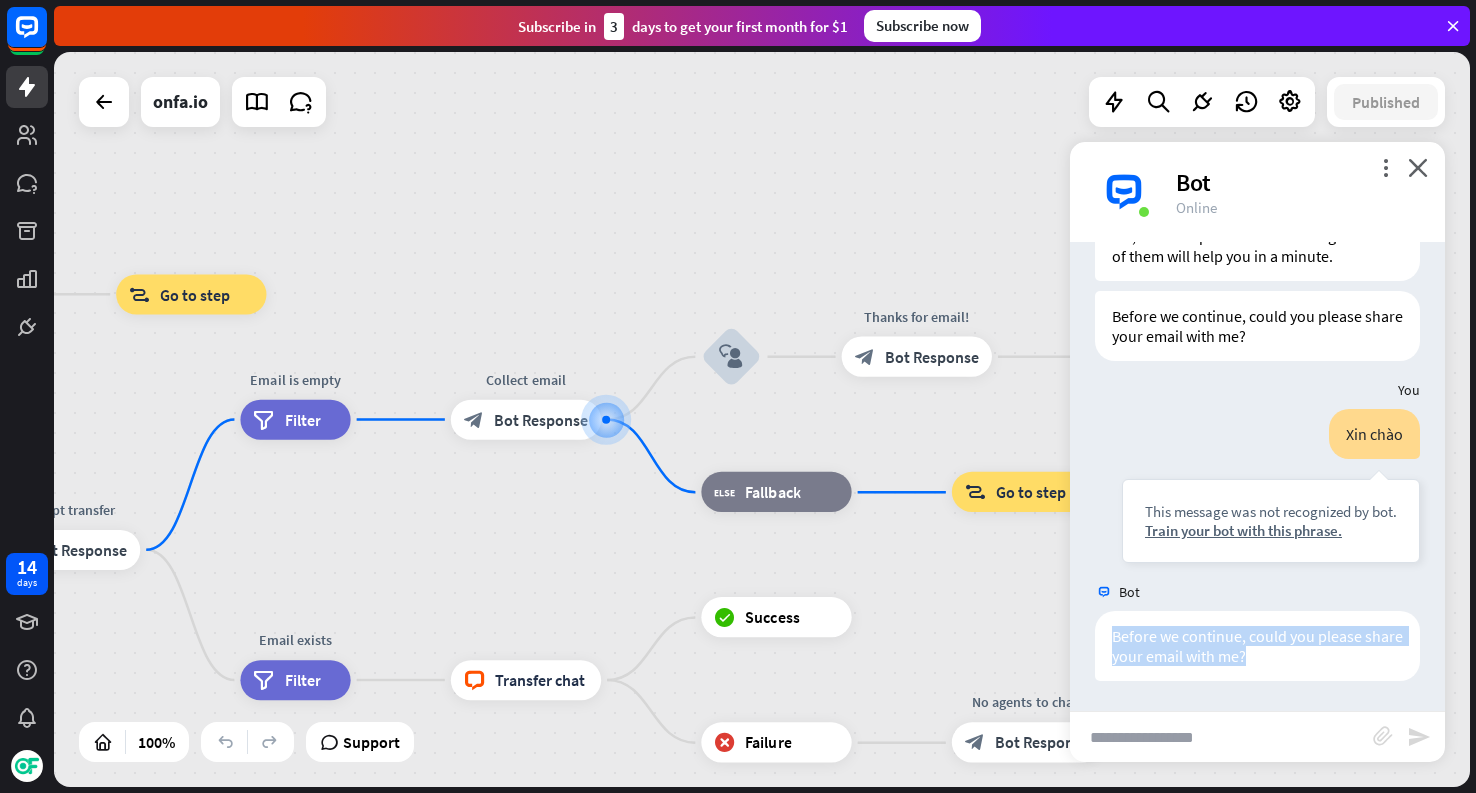 copy on "Before we continue, could you please share your email with me?" 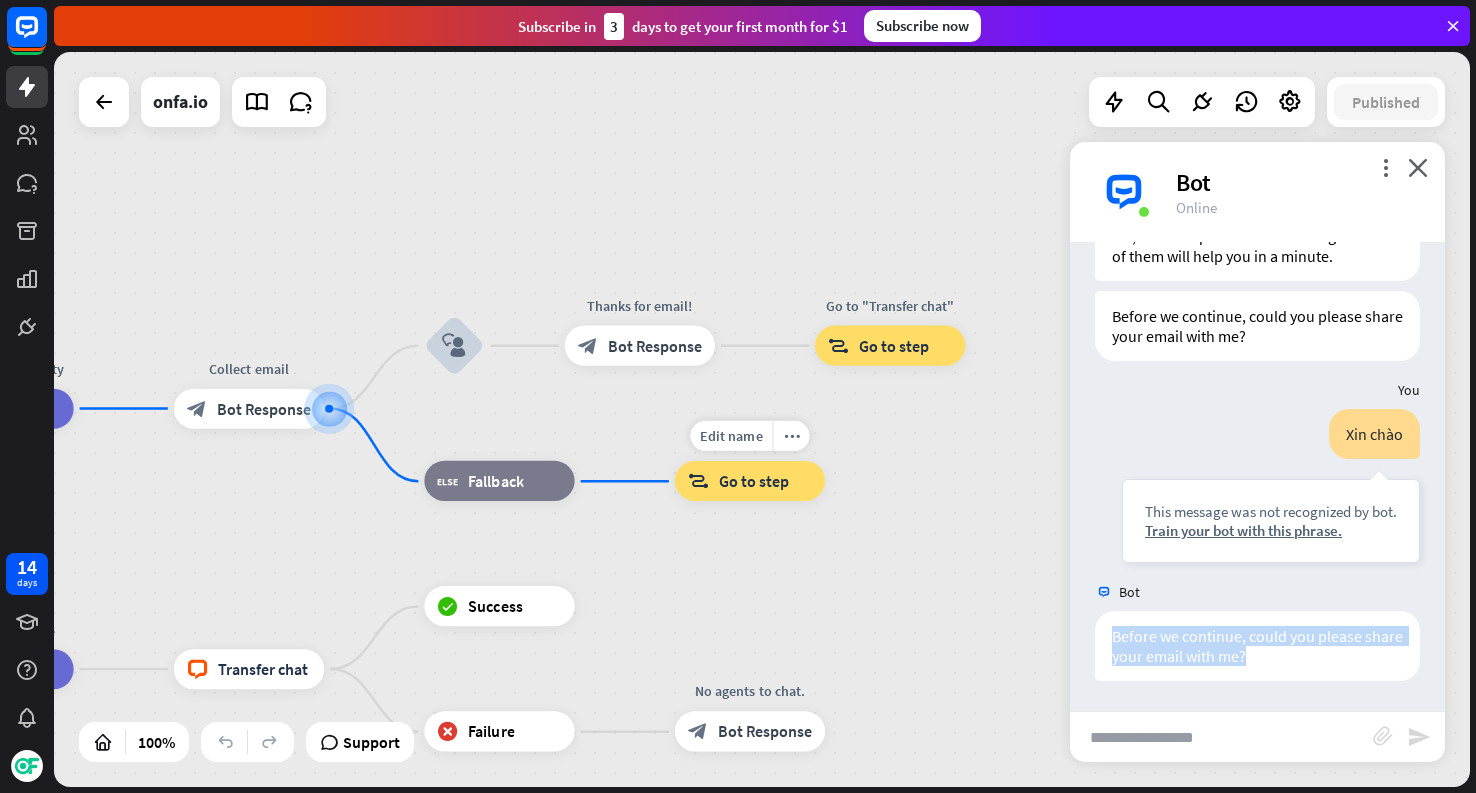 drag, startPoint x: 952, startPoint y: 544, endPoint x: 671, endPoint y: 533, distance: 281.2152 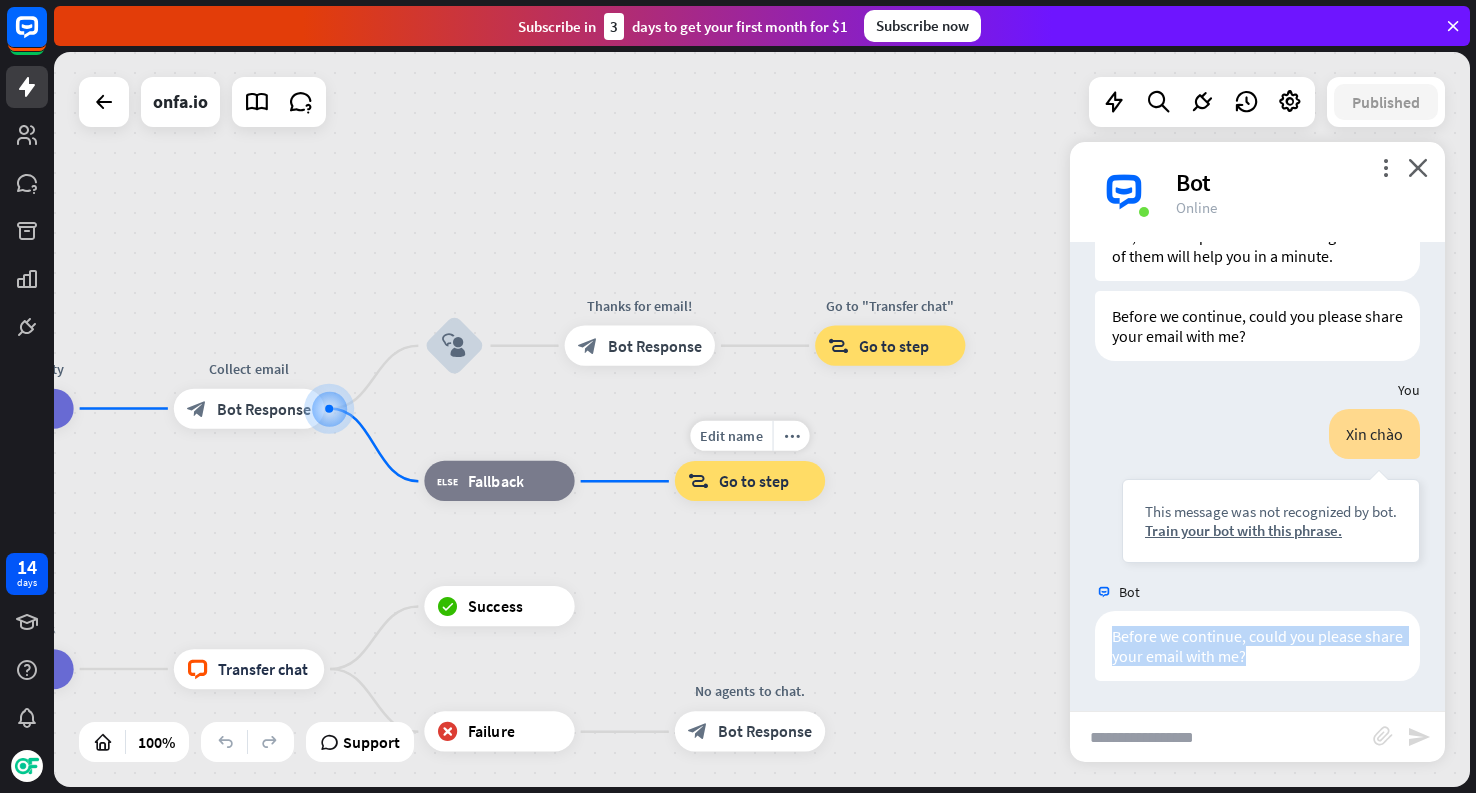 click on "Edit name   more_horiz             block_goto   Go to step" at bounding box center (750, 481) 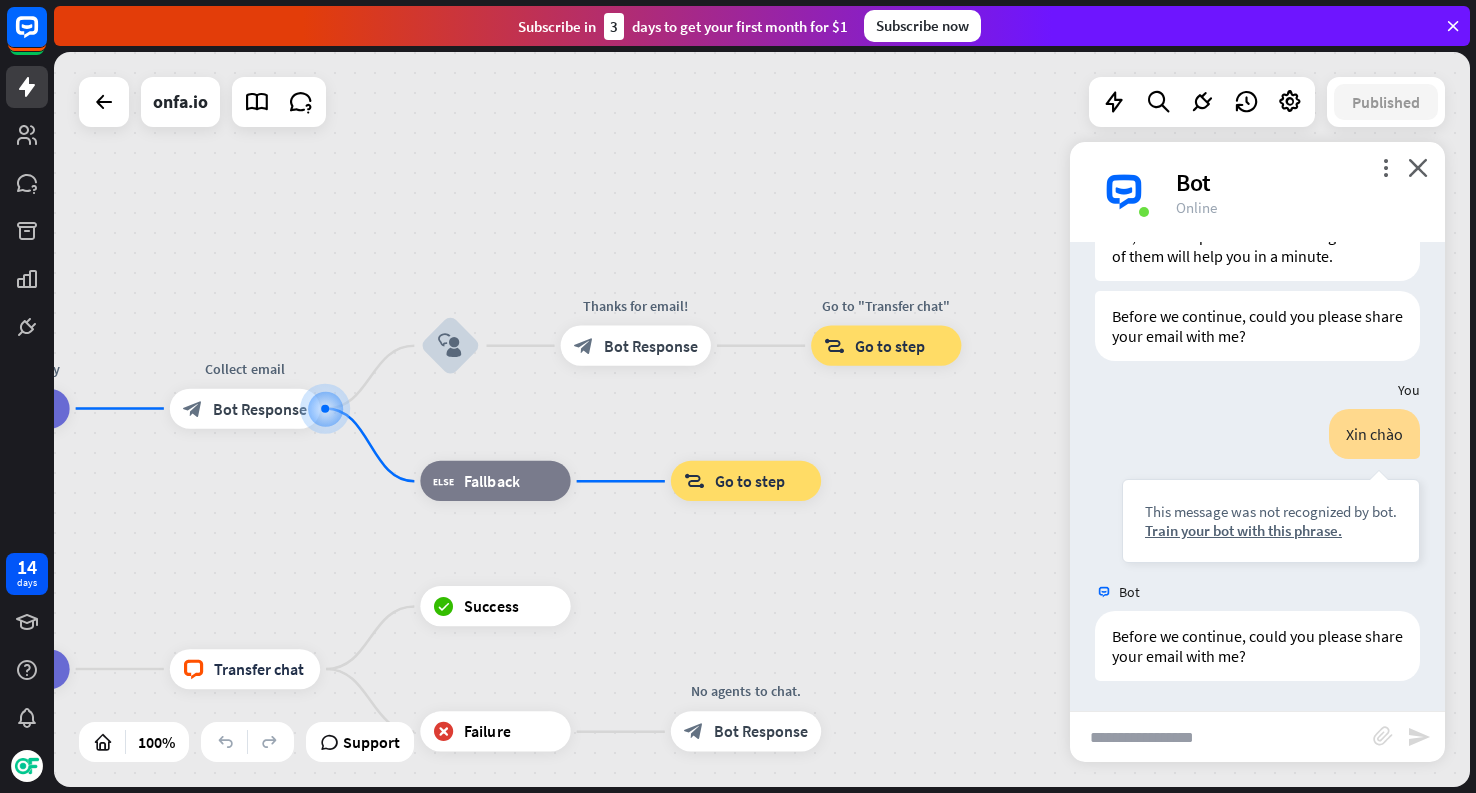 click at bounding box center [1221, 737] 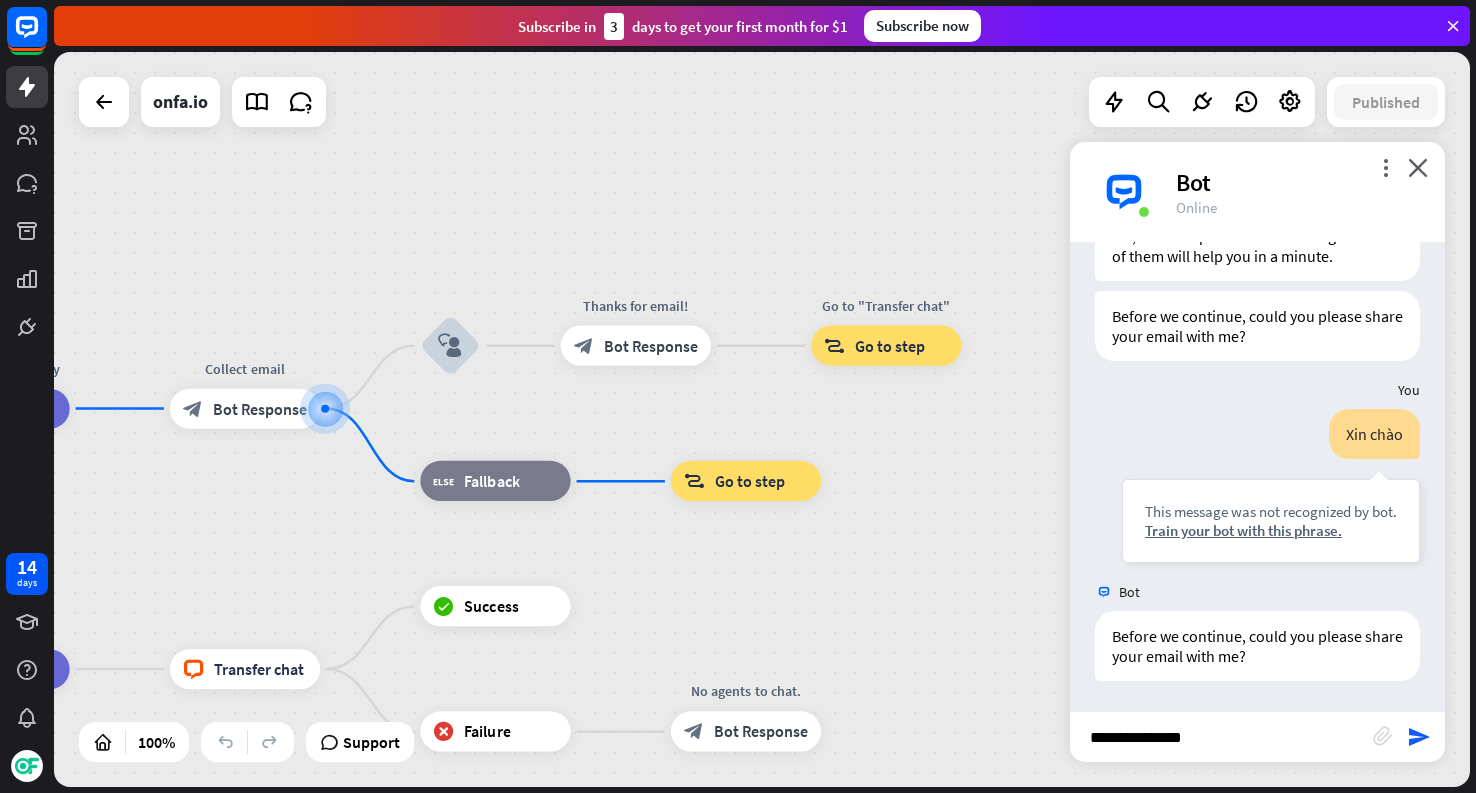 type on "**********" 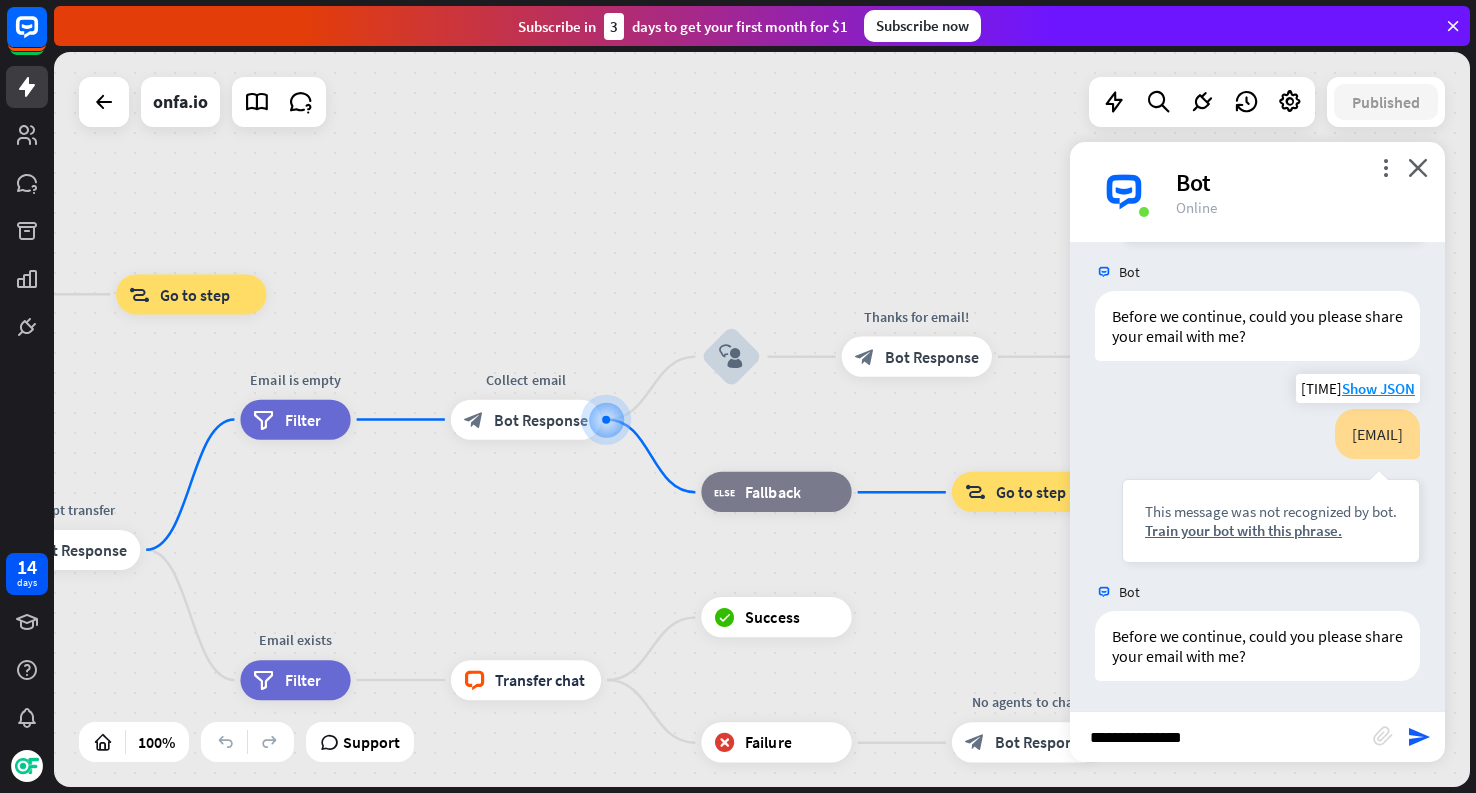 scroll, scrollTop: 729, scrollLeft: 0, axis: vertical 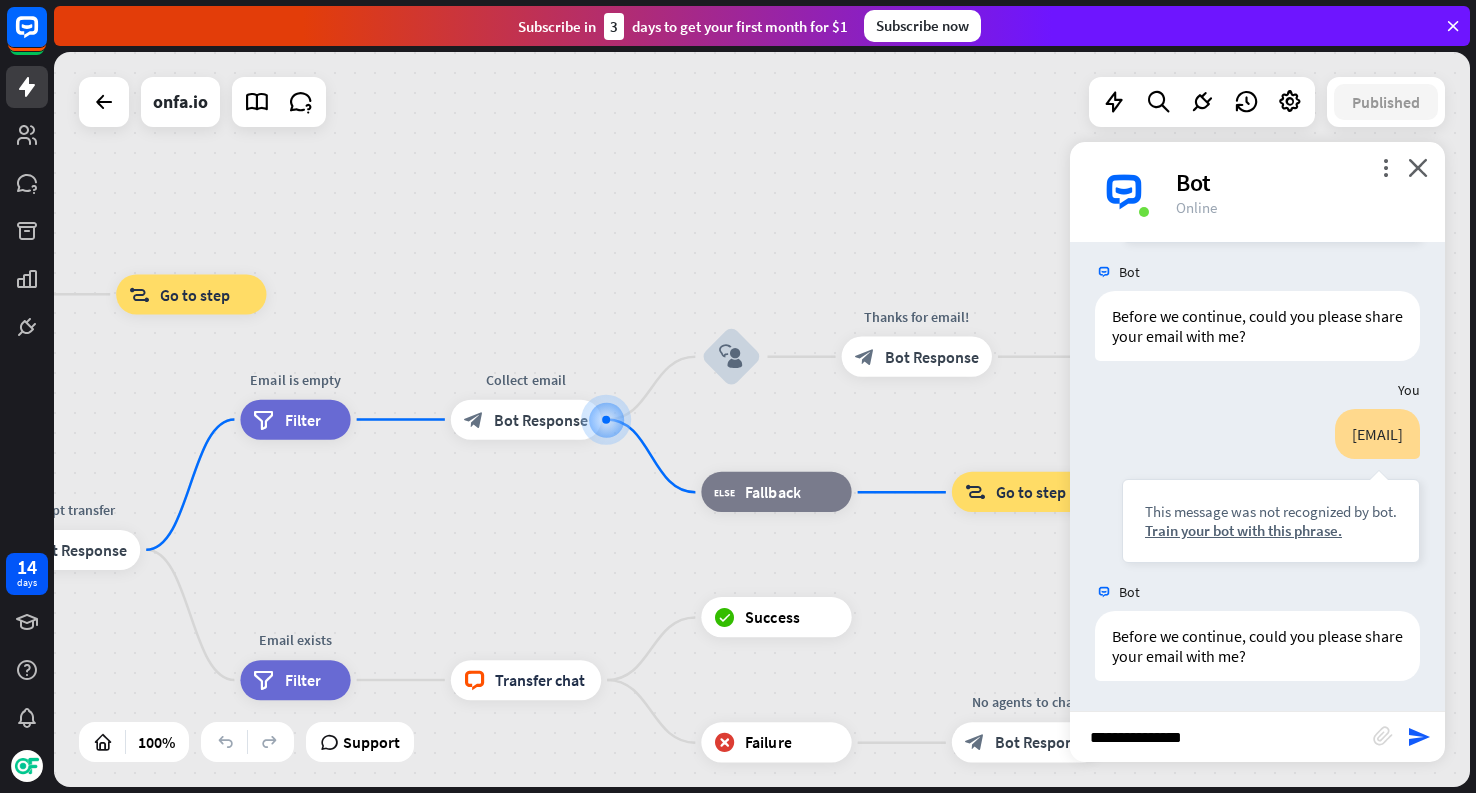 click on "**********" at bounding box center (1221, 737) 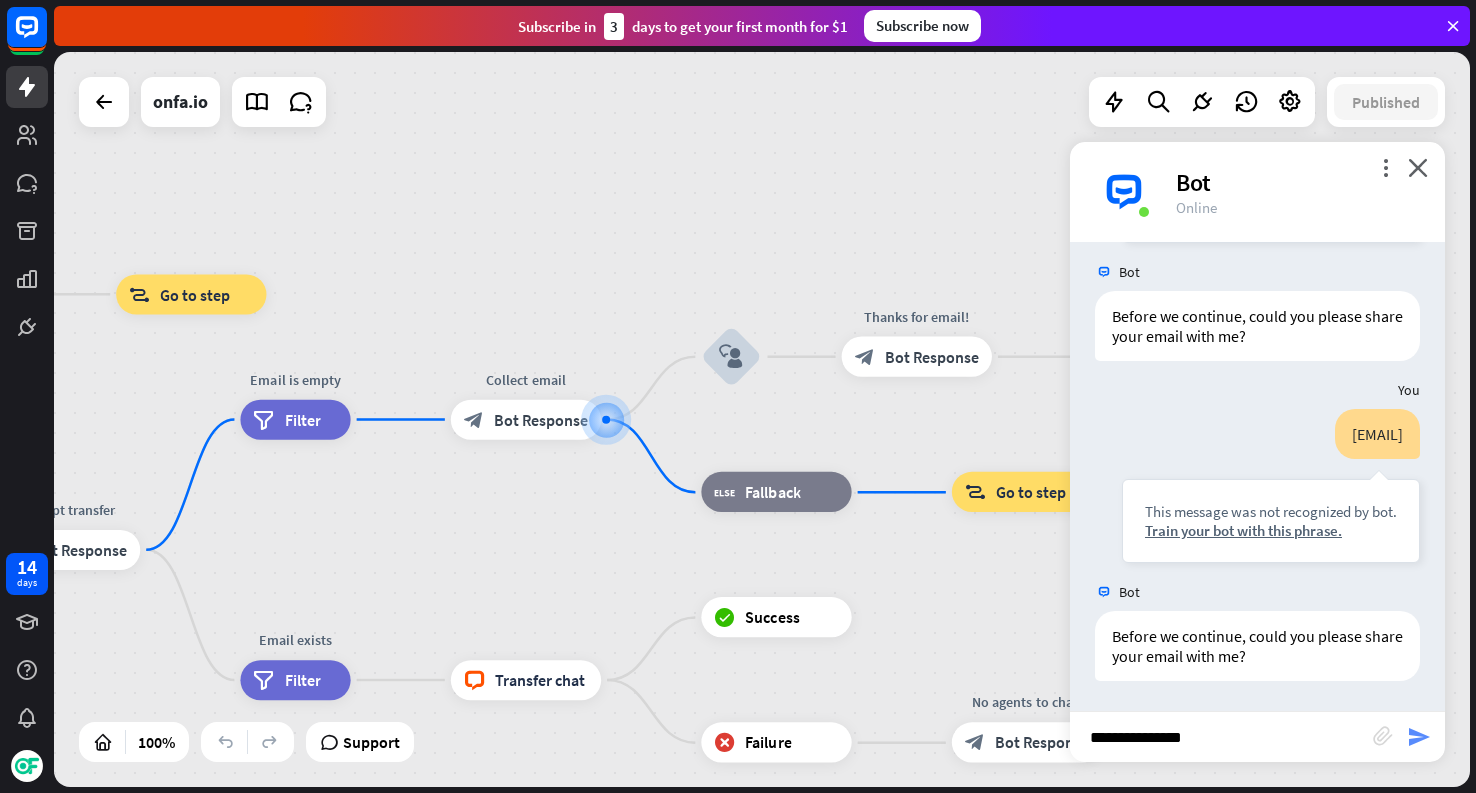 click on "send" at bounding box center (1419, 737) 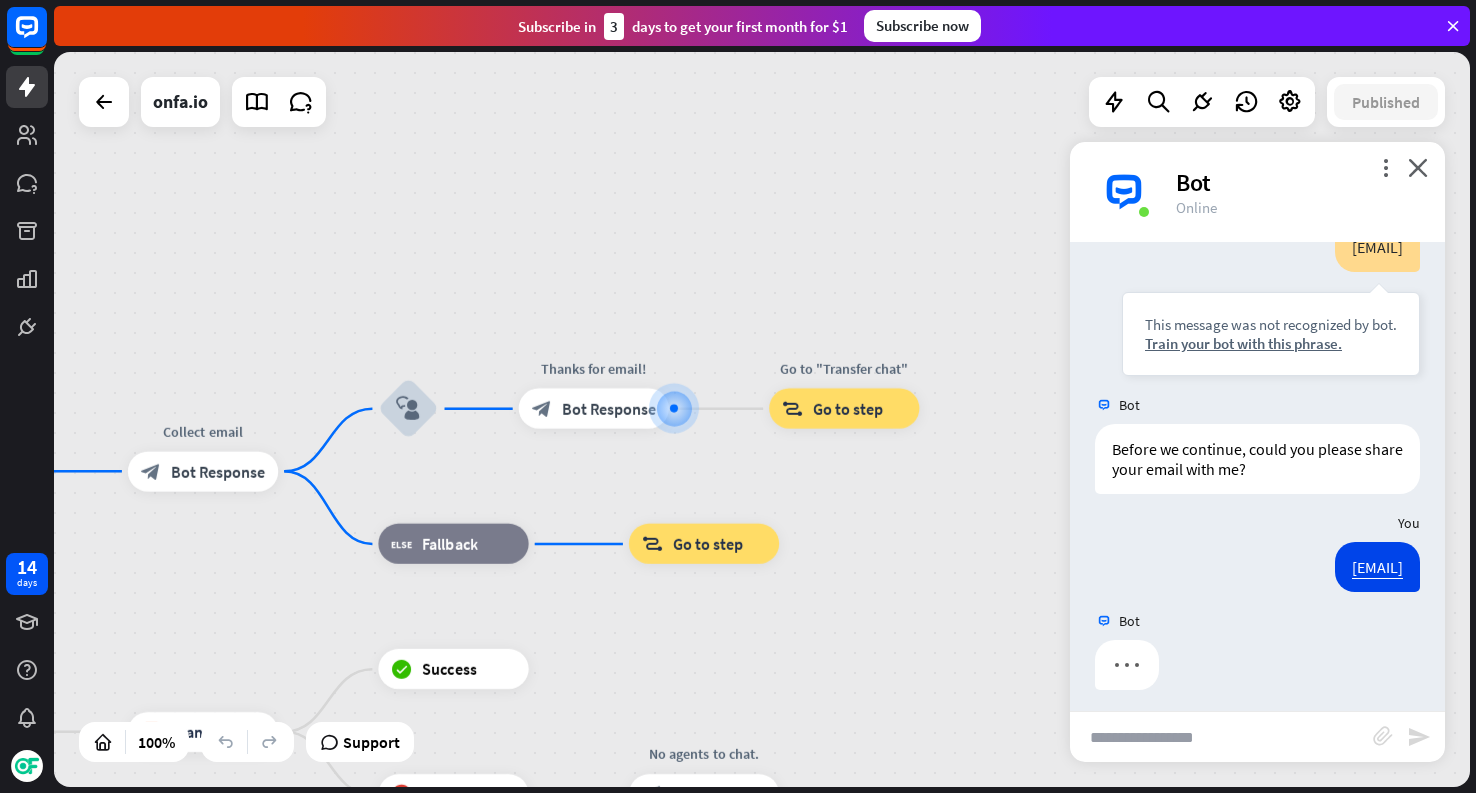scroll, scrollTop: 925, scrollLeft: 0, axis: vertical 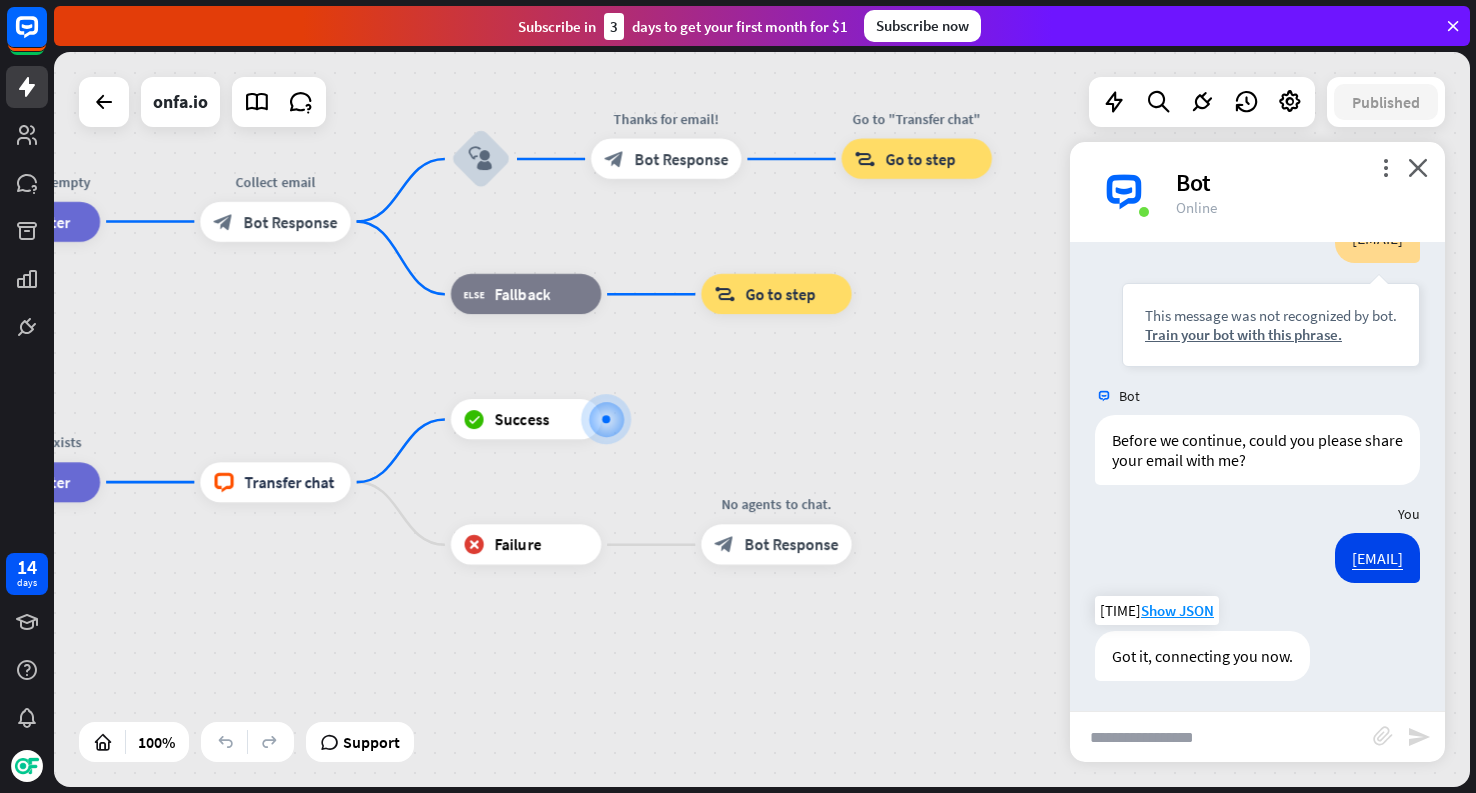 click on "Got it, connecting you now." at bounding box center (1202, 656) 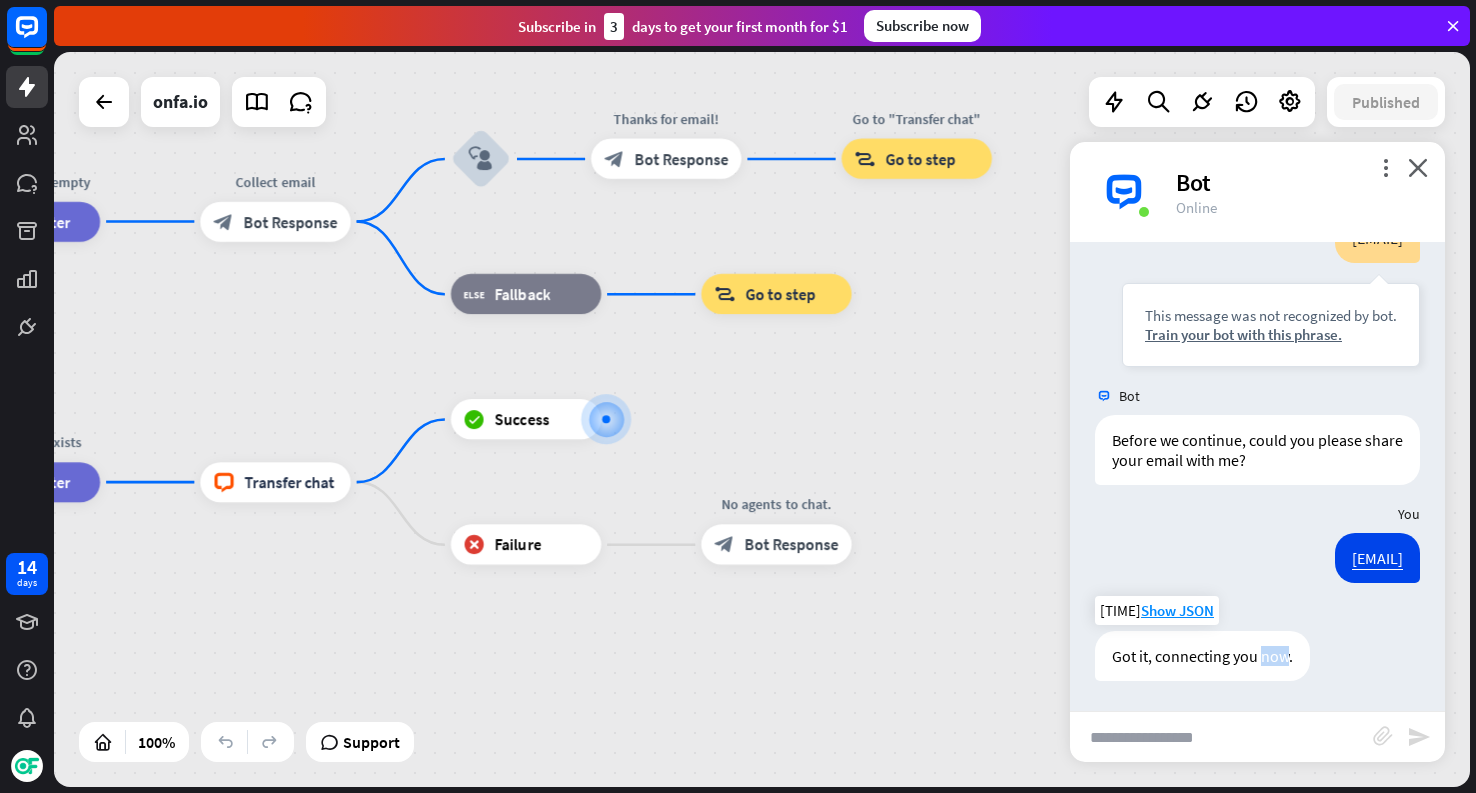 click on "Got it, connecting you now." at bounding box center (1202, 656) 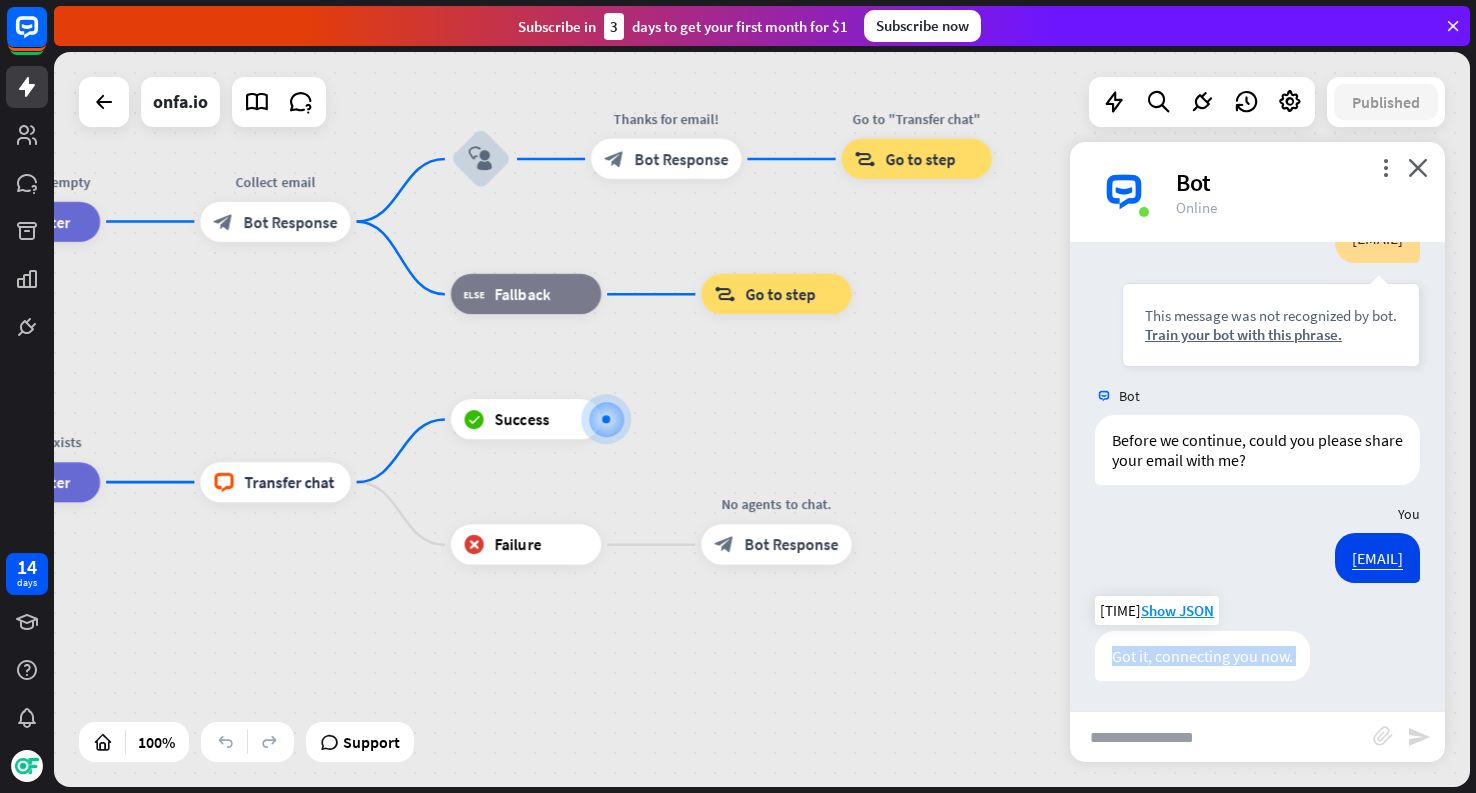 click on "Got it, connecting you now." at bounding box center [1202, 656] 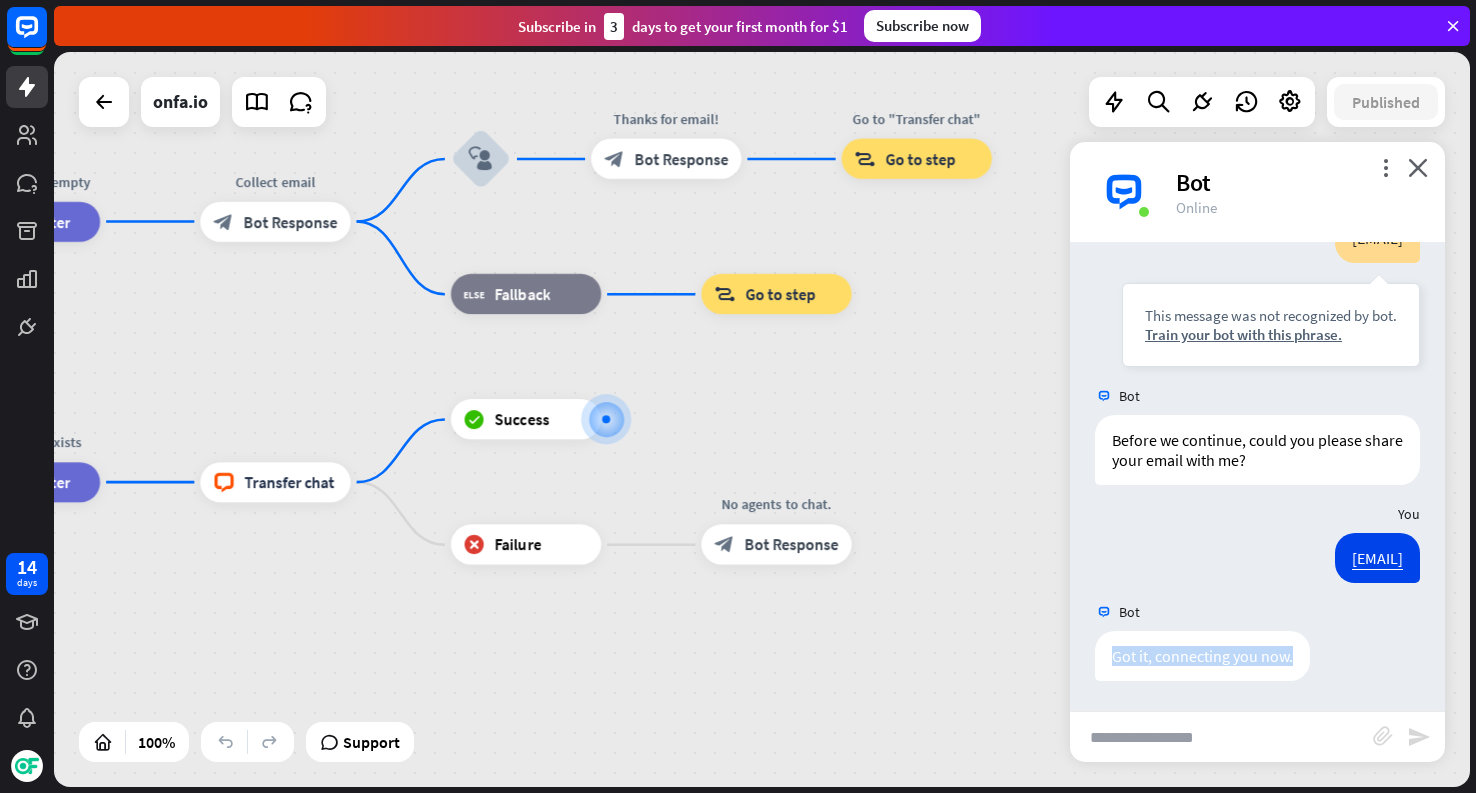 copy on "Got it, connecting you now." 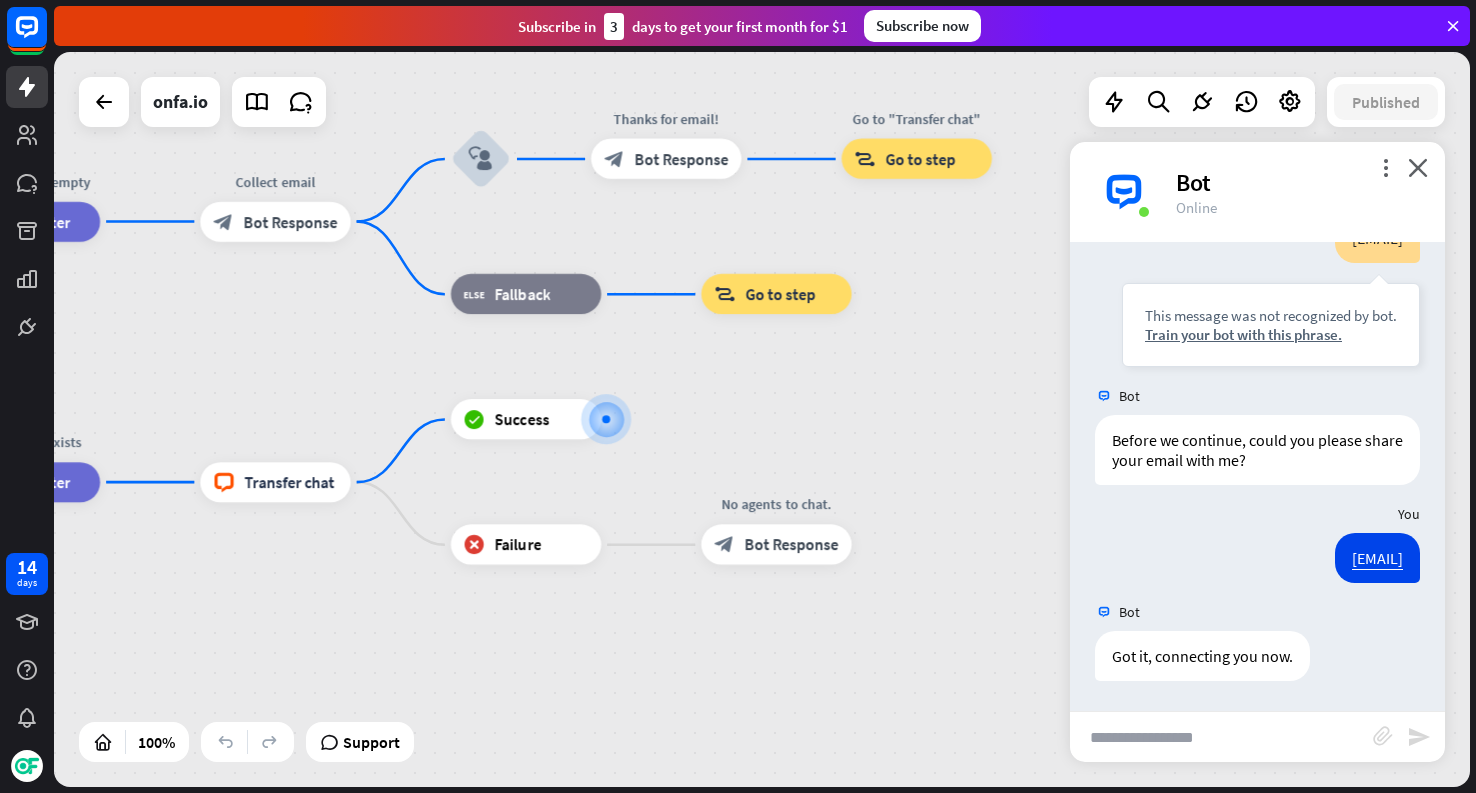 click on "[EMAIL]
[TIME]
Show JSON" at bounding box center [1257, 563] 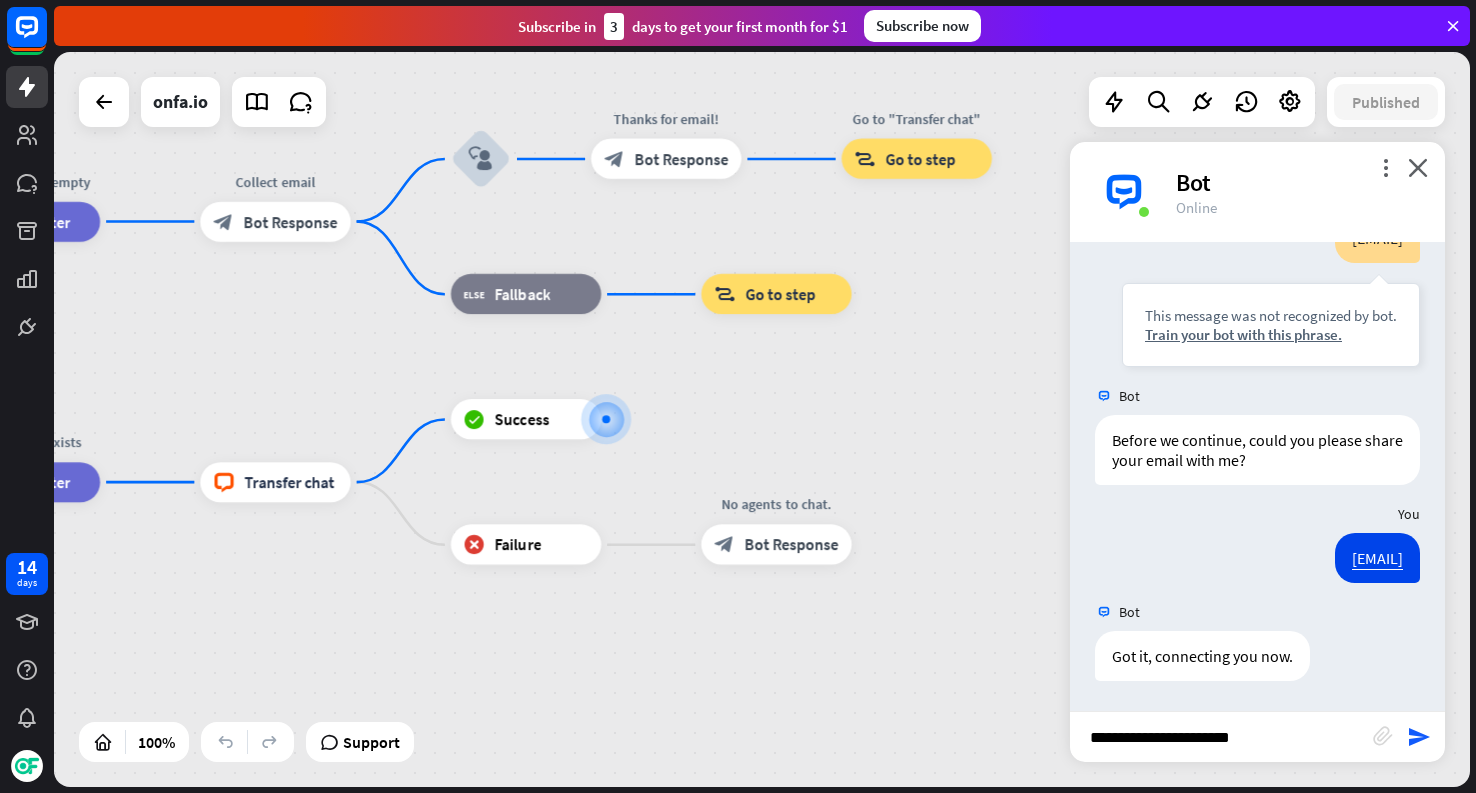 type on "**********" 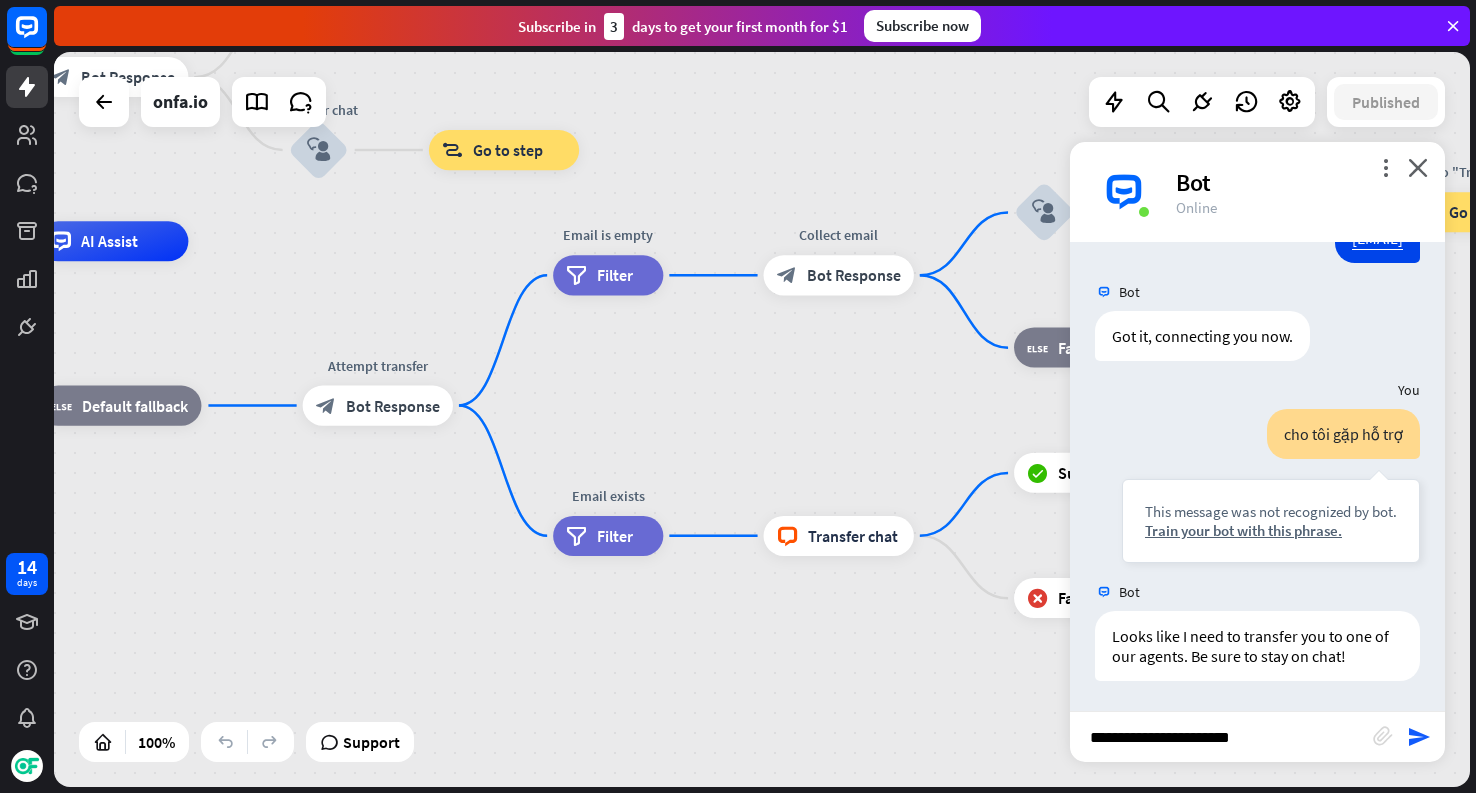 scroll, scrollTop: 1245, scrollLeft: 0, axis: vertical 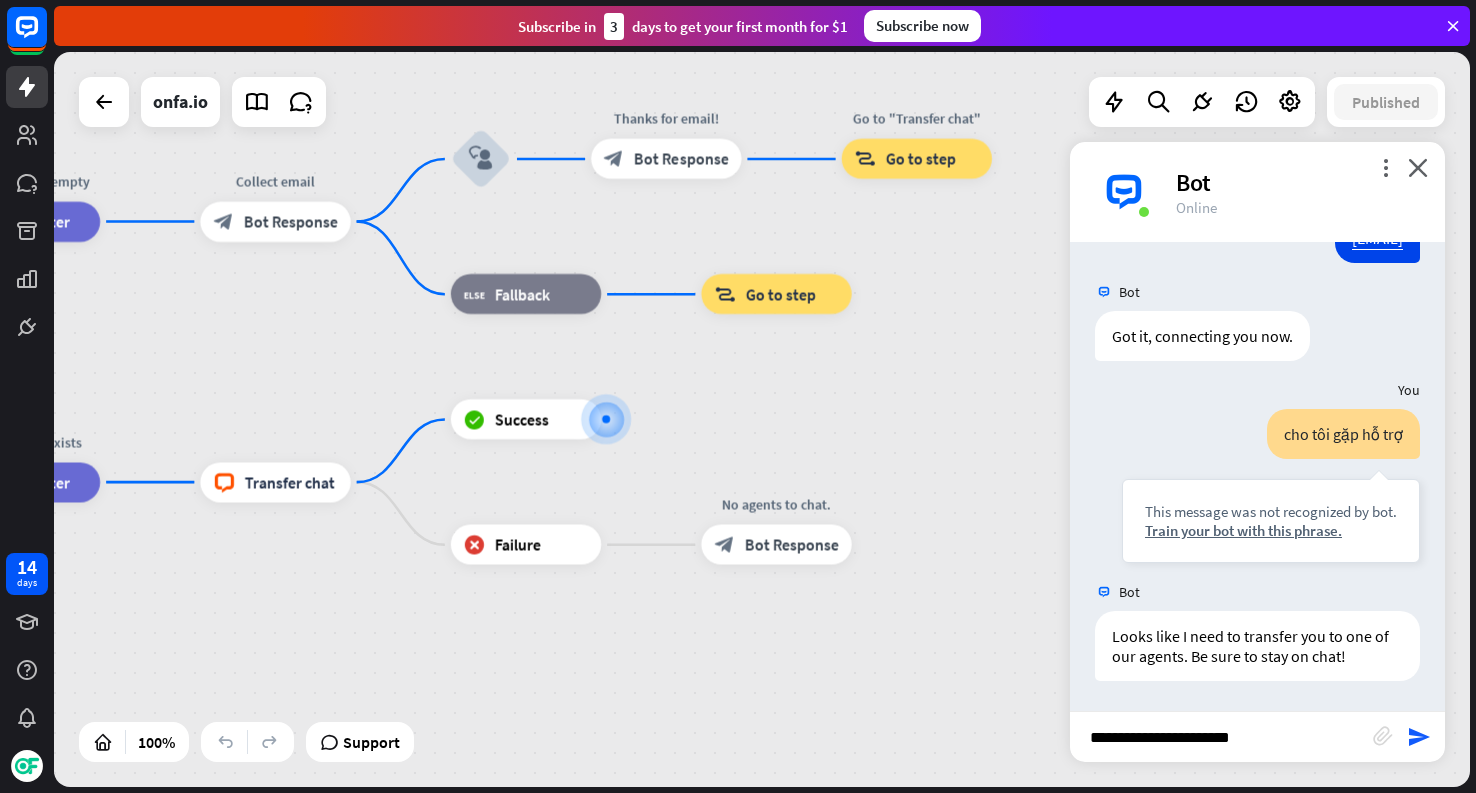 drag, startPoint x: 1263, startPoint y: 740, endPoint x: 925, endPoint y: 732, distance: 338.09467 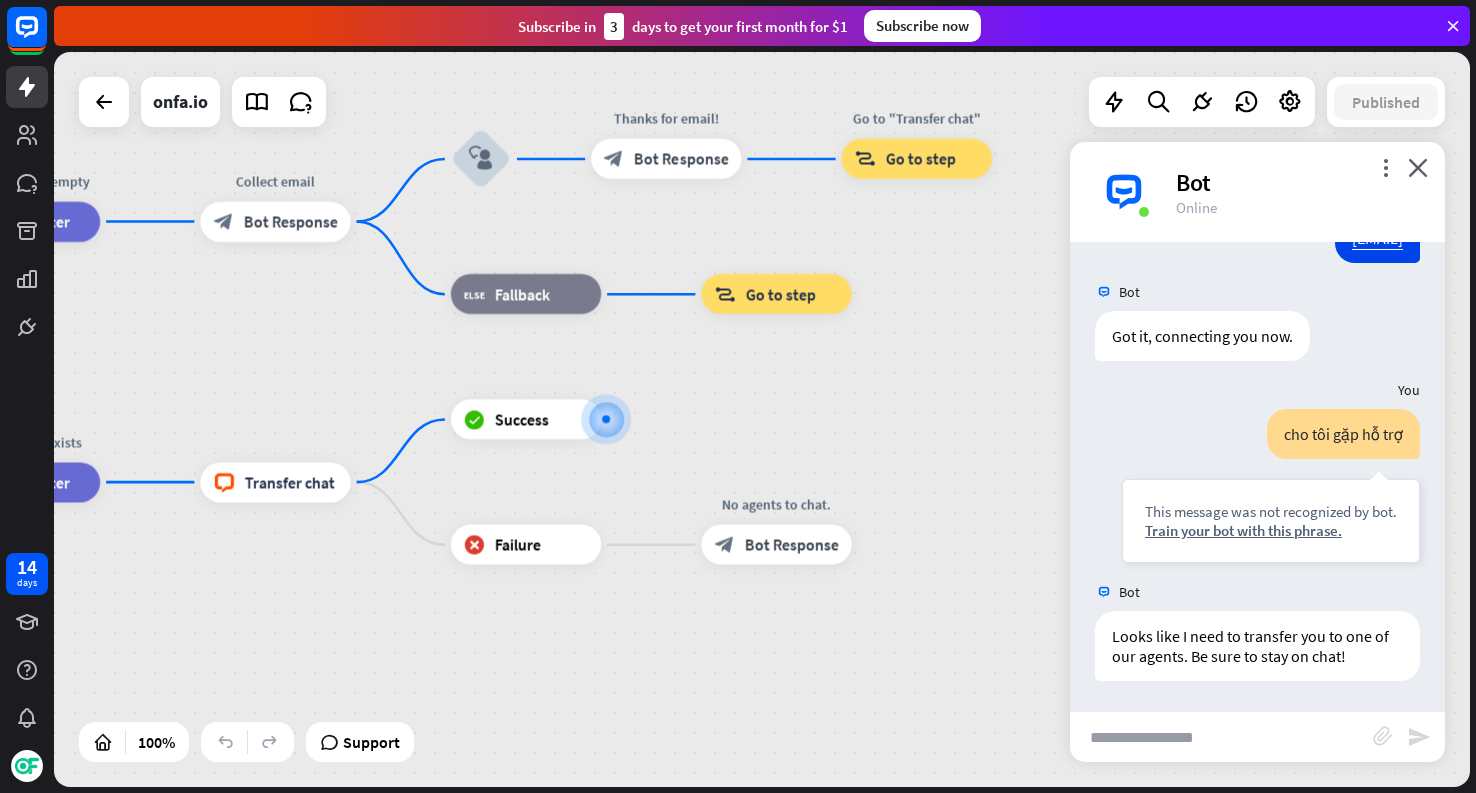 type 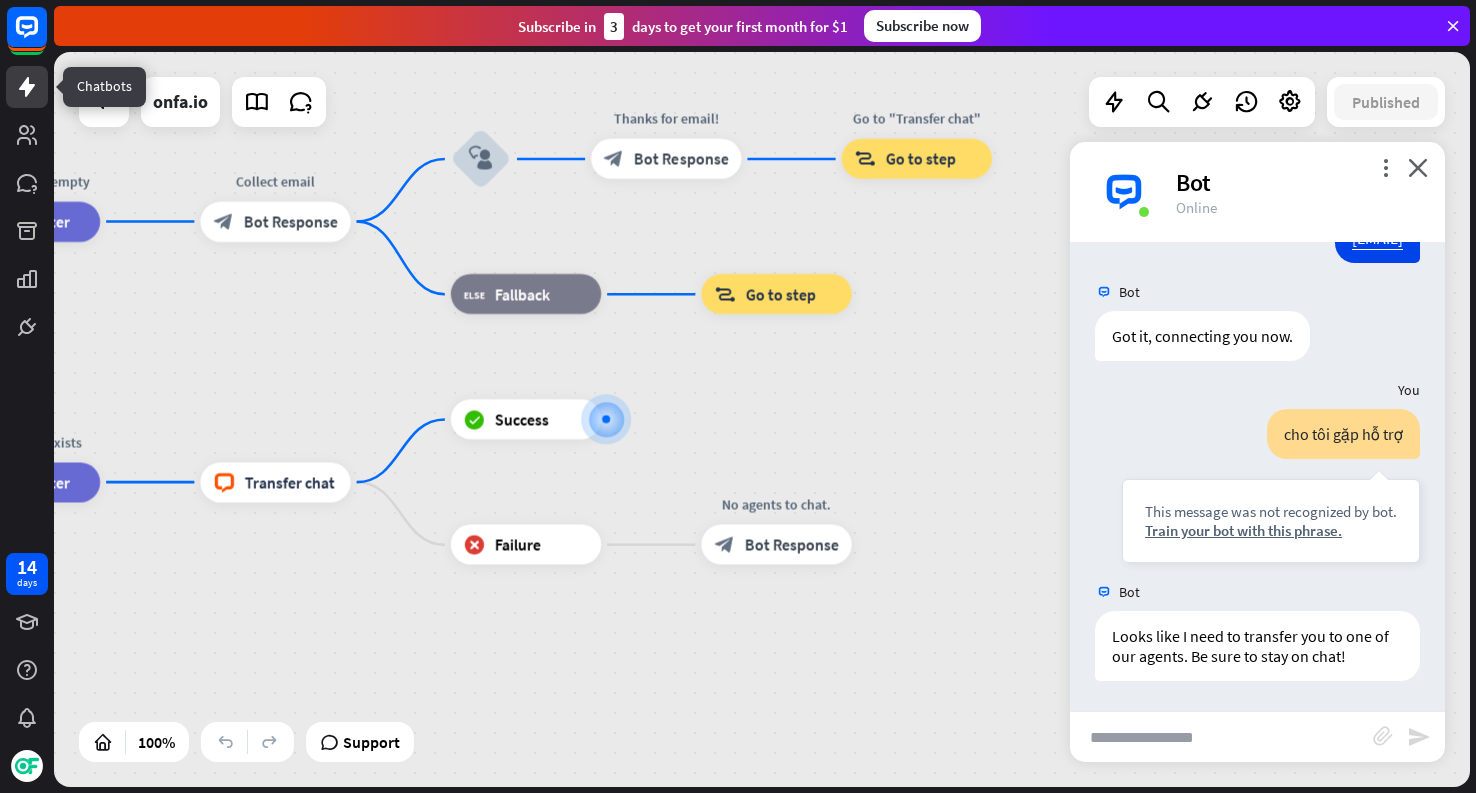click at bounding box center [27, 87] 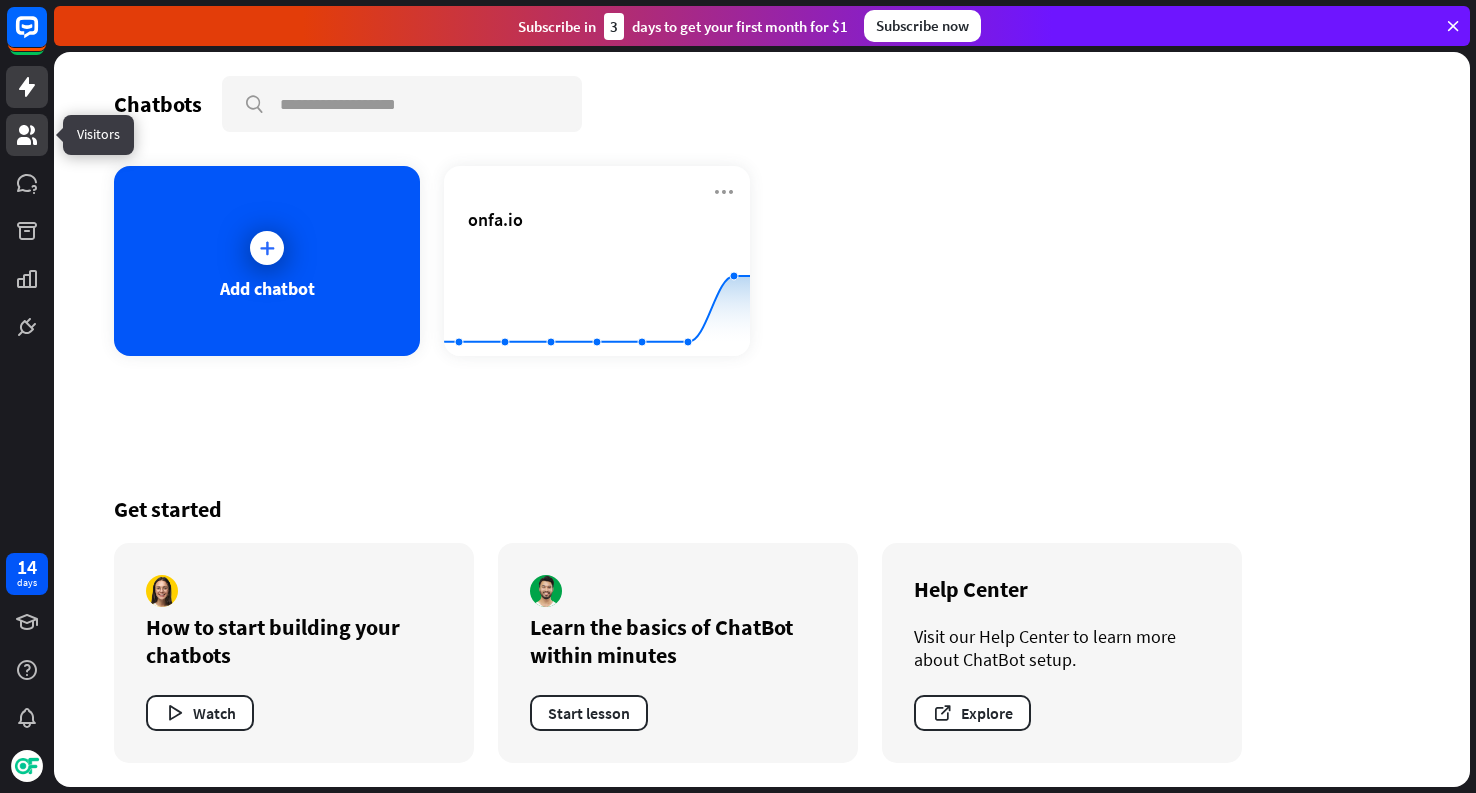 click 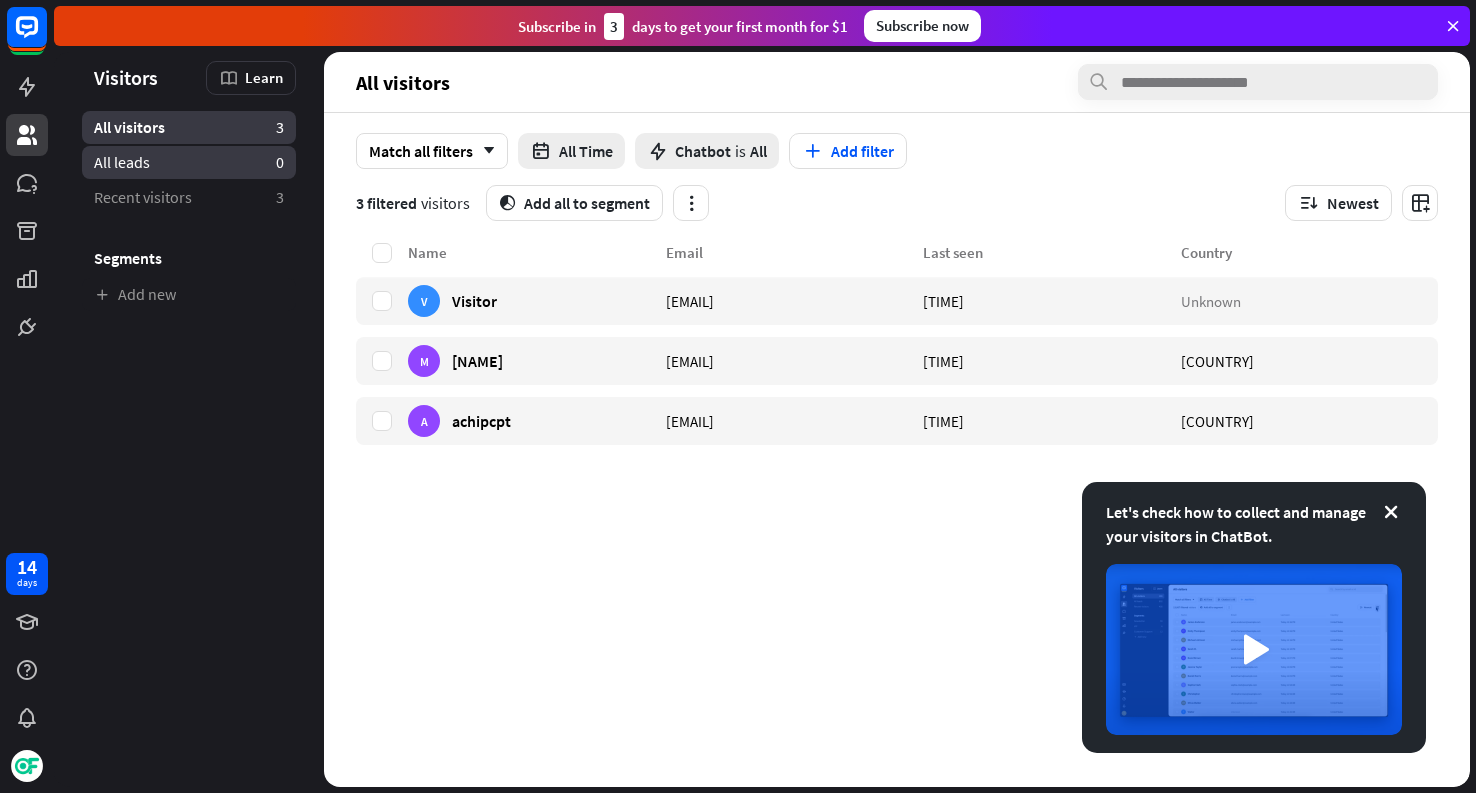 click on "All leads
0" at bounding box center (189, 162) 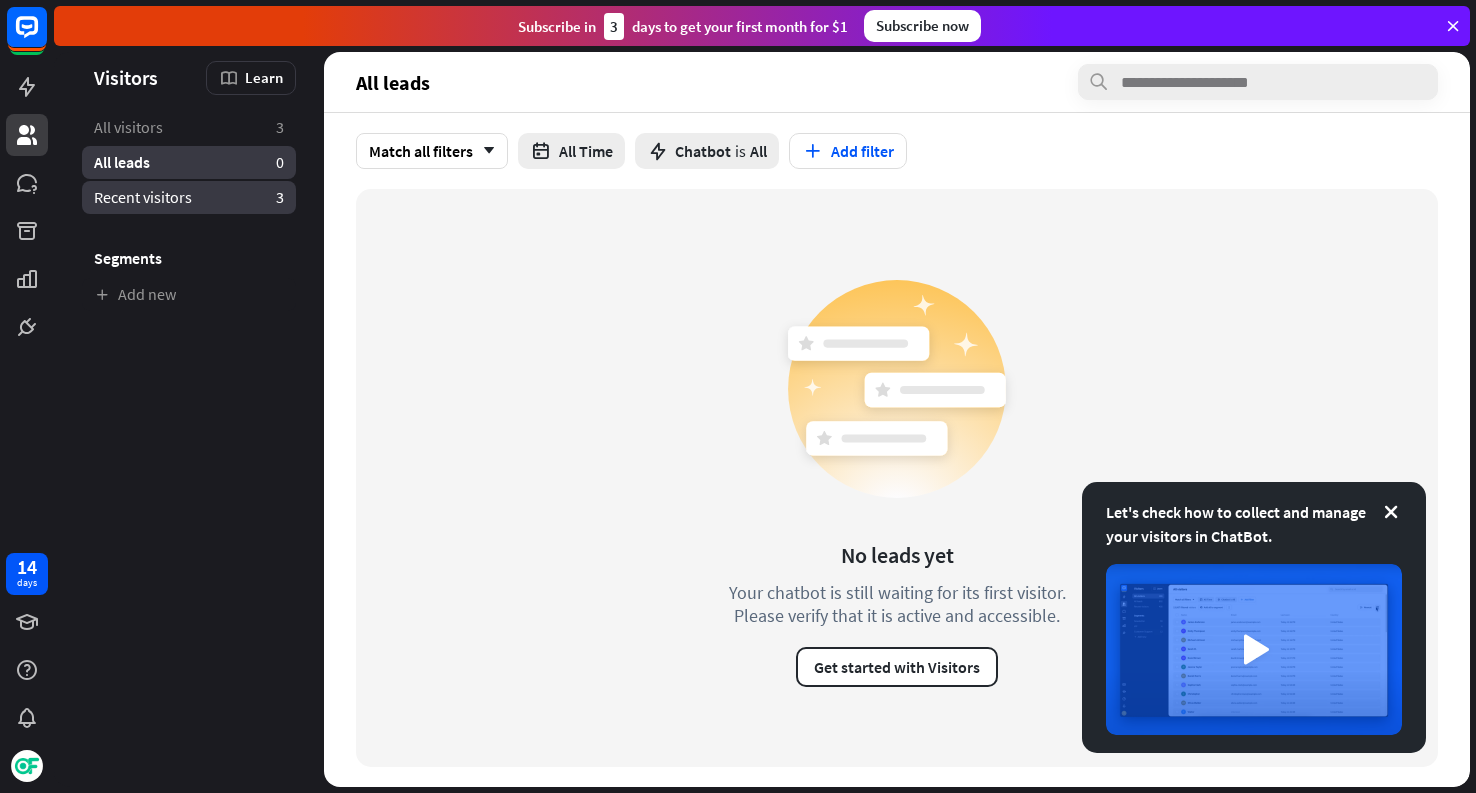 click on "Recent visitors" at bounding box center (143, 197) 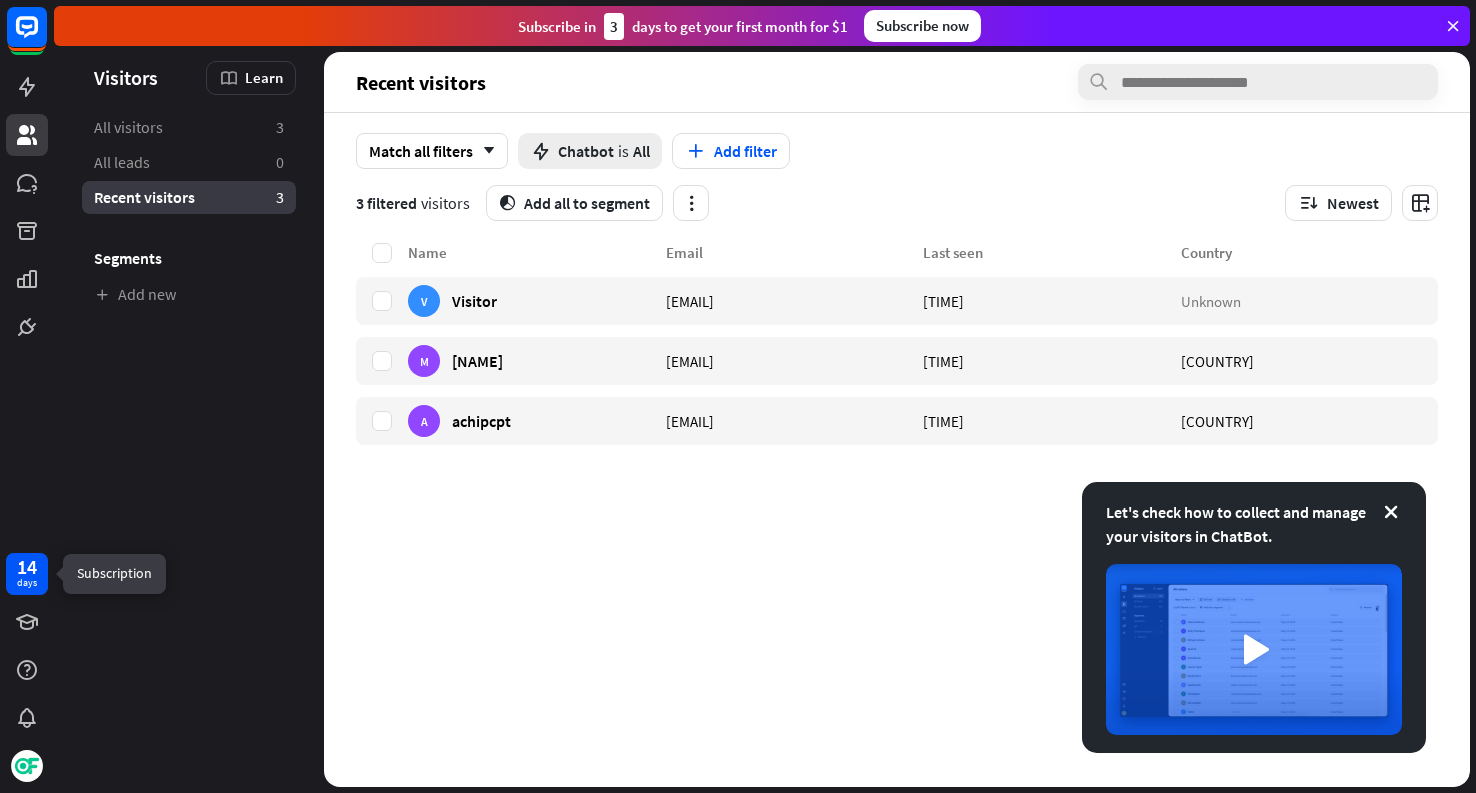 click on "days" at bounding box center [27, 583] 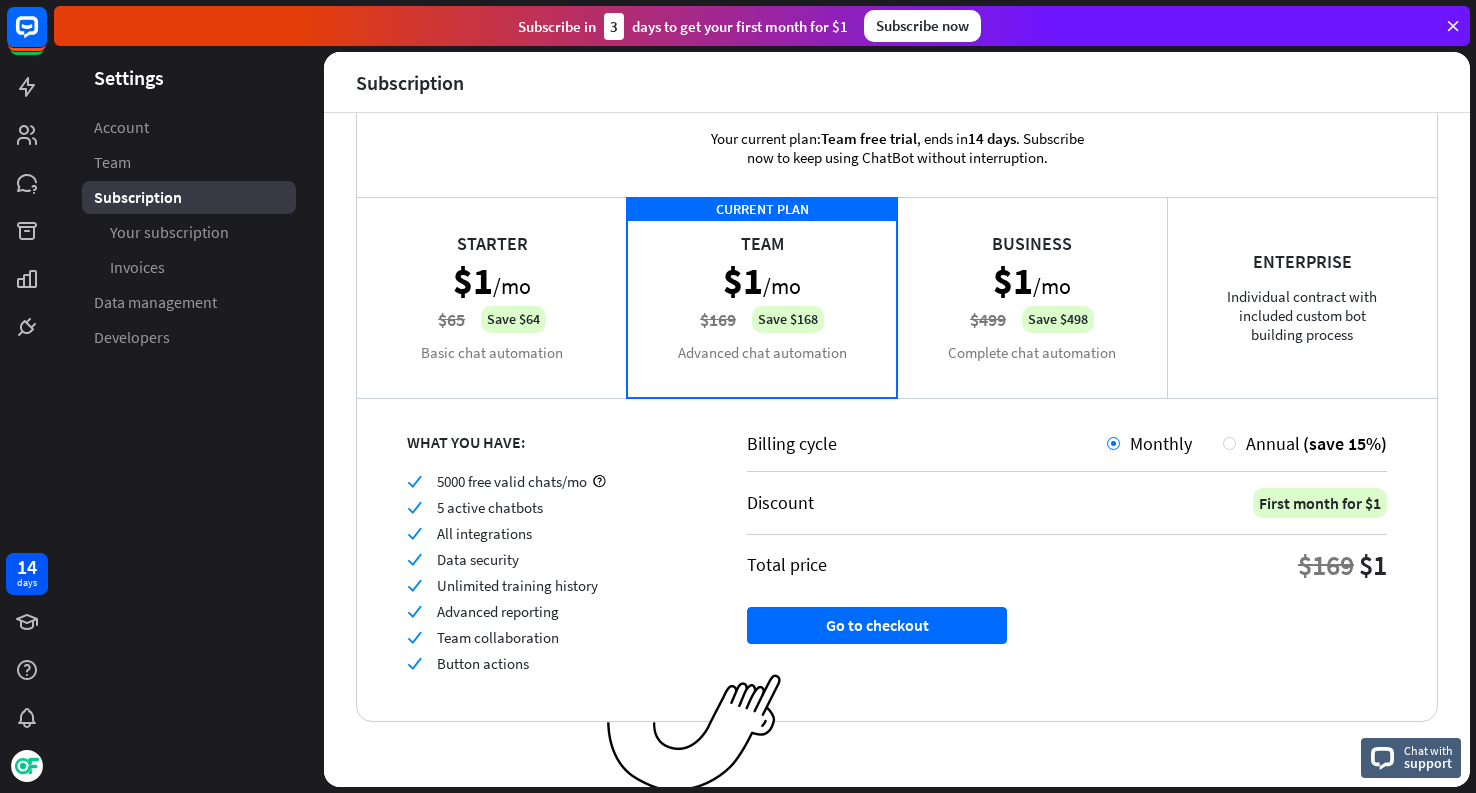 scroll, scrollTop: 53, scrollLeft: 0, axis: vertical 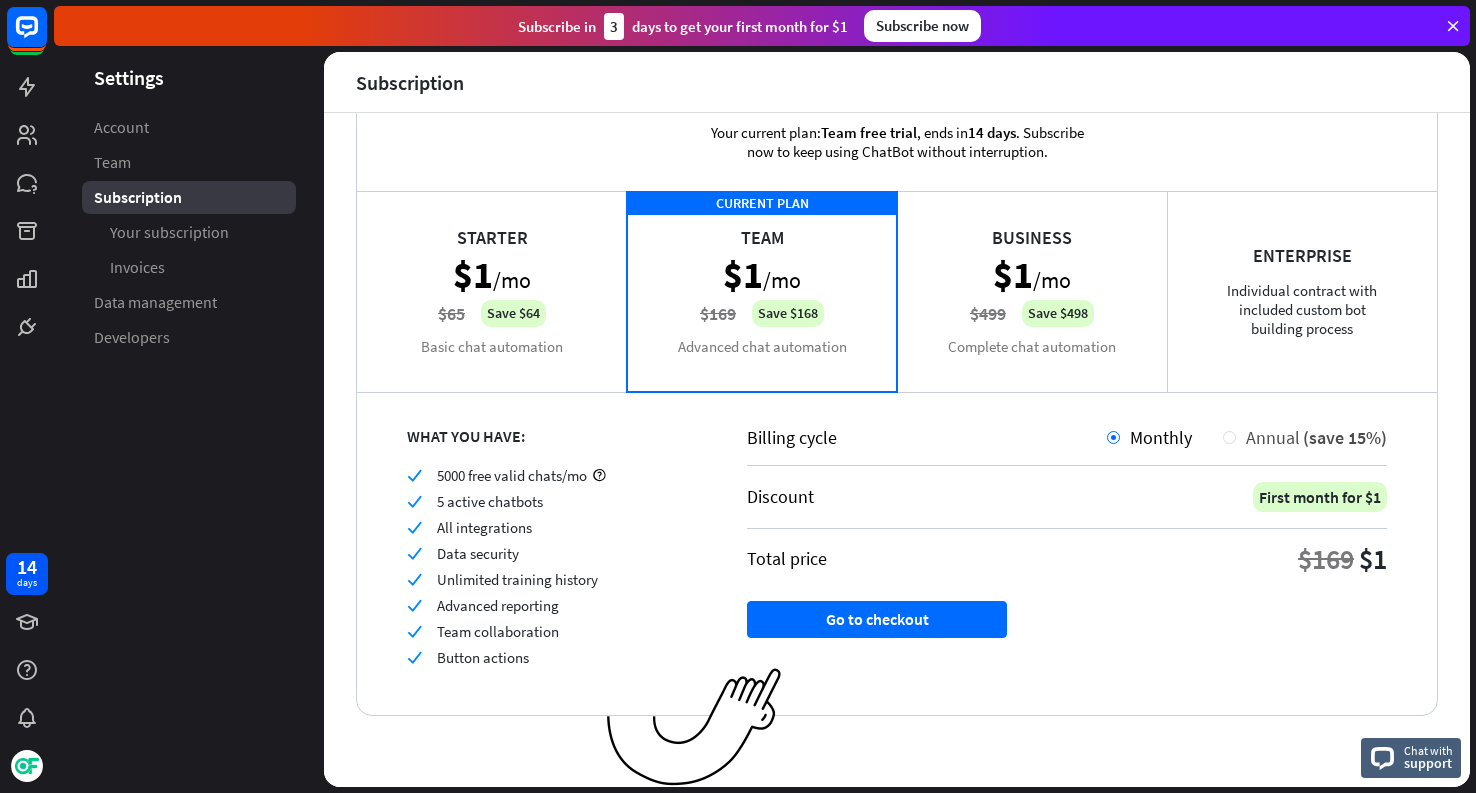 click on "Annual" at bounding box center [1273, 437] 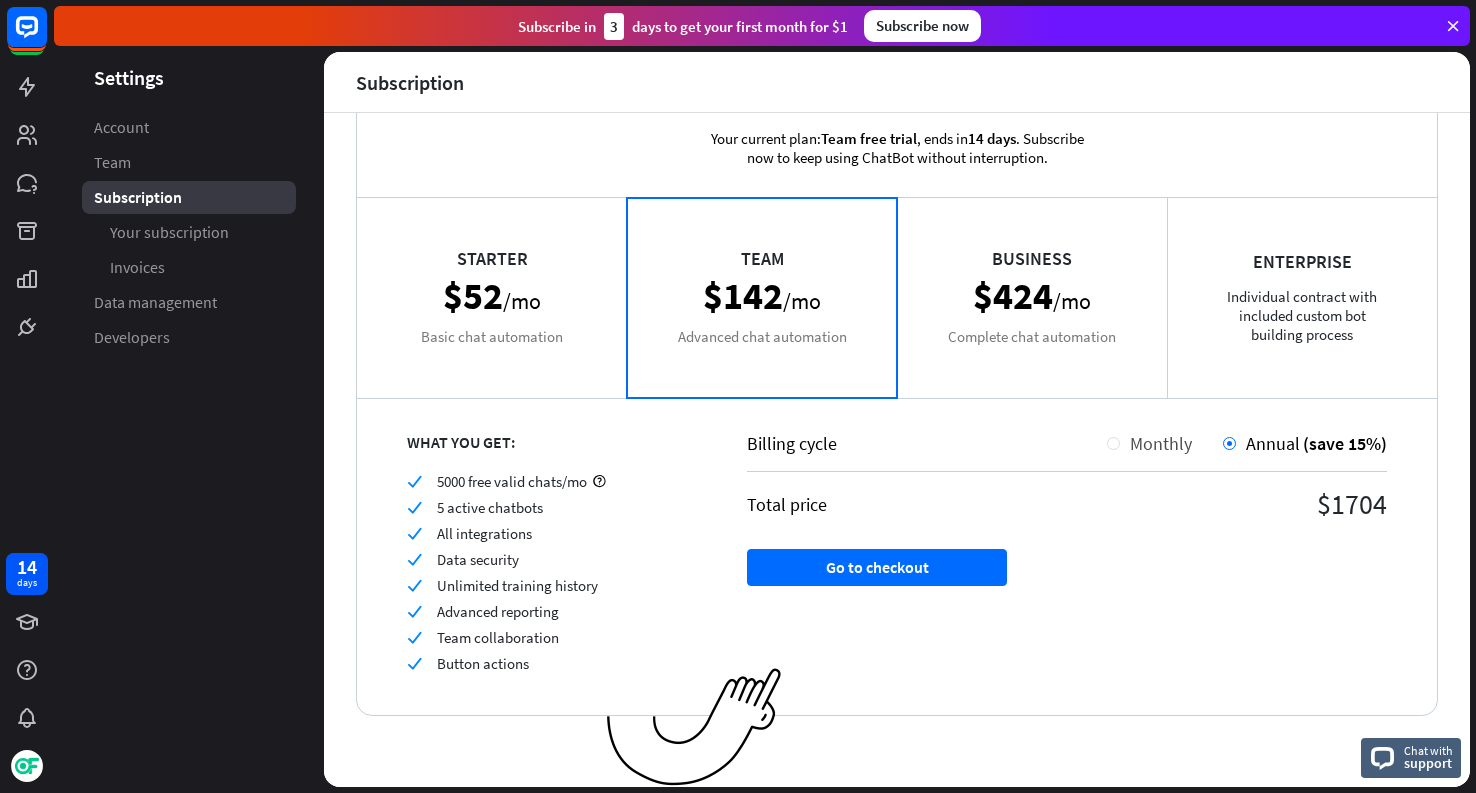click on "Monthly" at bounding box center [1161, 443] 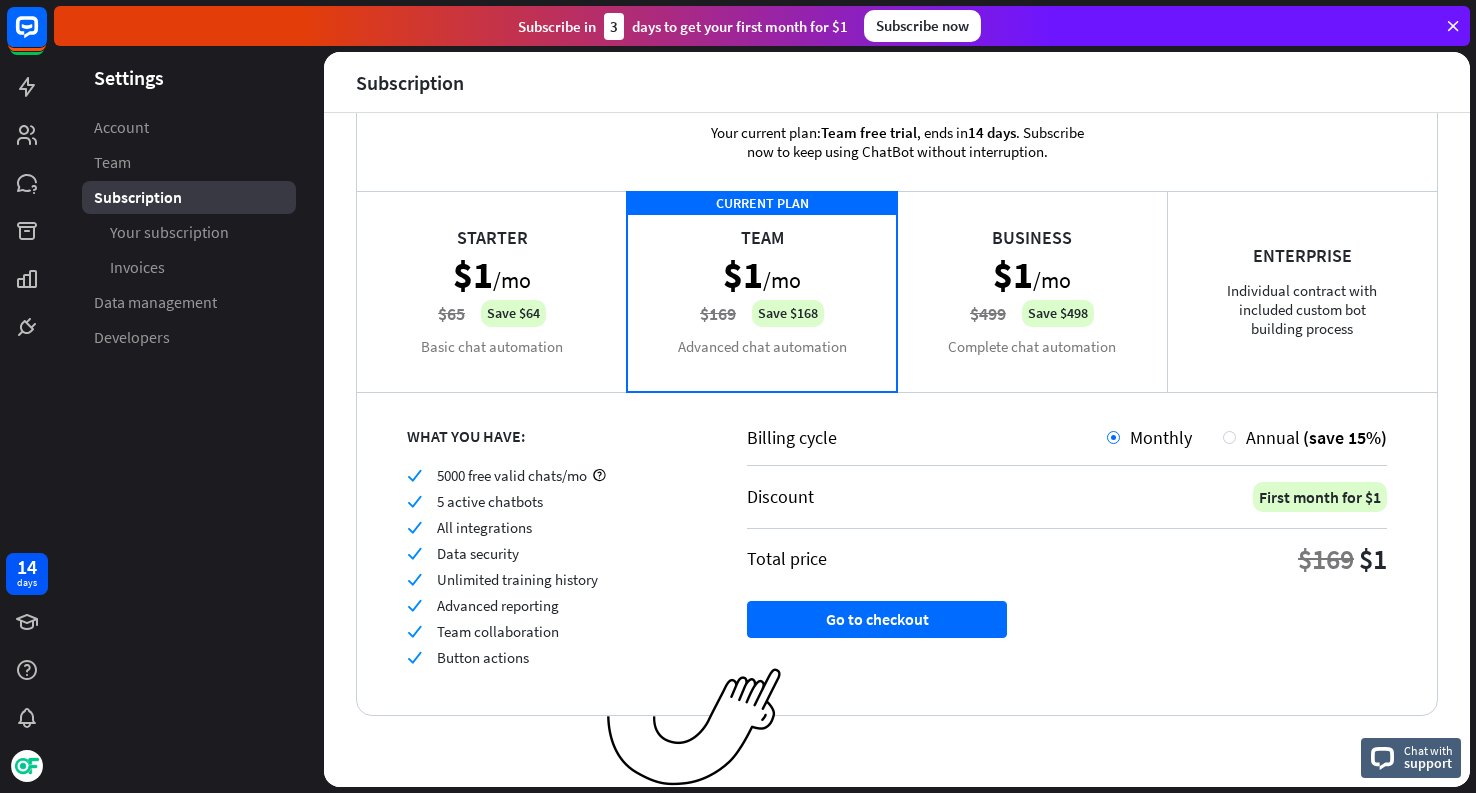 click on "Starter
$1   /mo   $65   Save $64
Basic chat automation" at bounding box center [492, 291] 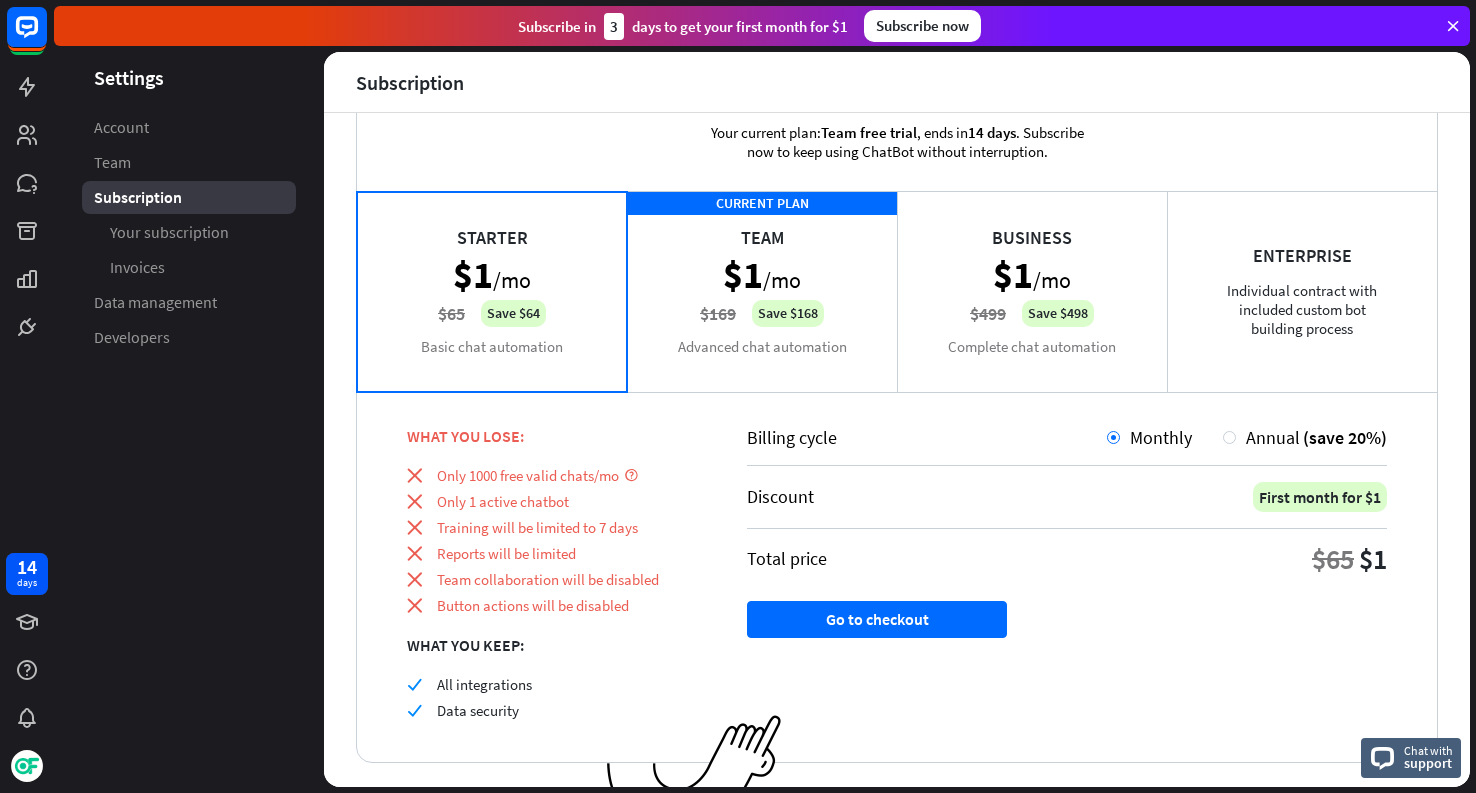click on "CURRENT PLAN
Team
$1   /mo   $169   Save $168
Advanced chat automation" at bounding box center (762, 291) 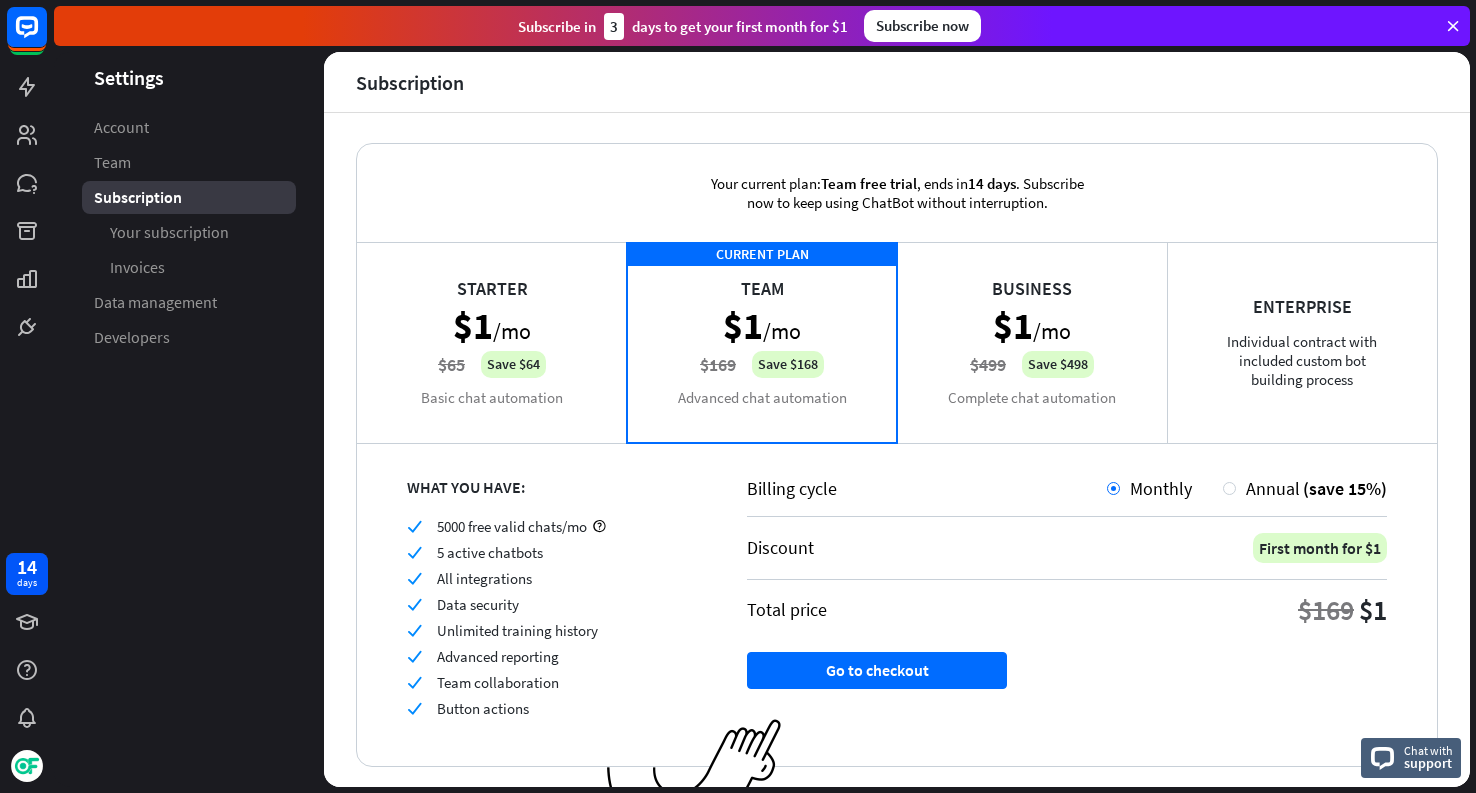 scroll, scrollTop: 0, scrollLeft: 0, axis: both 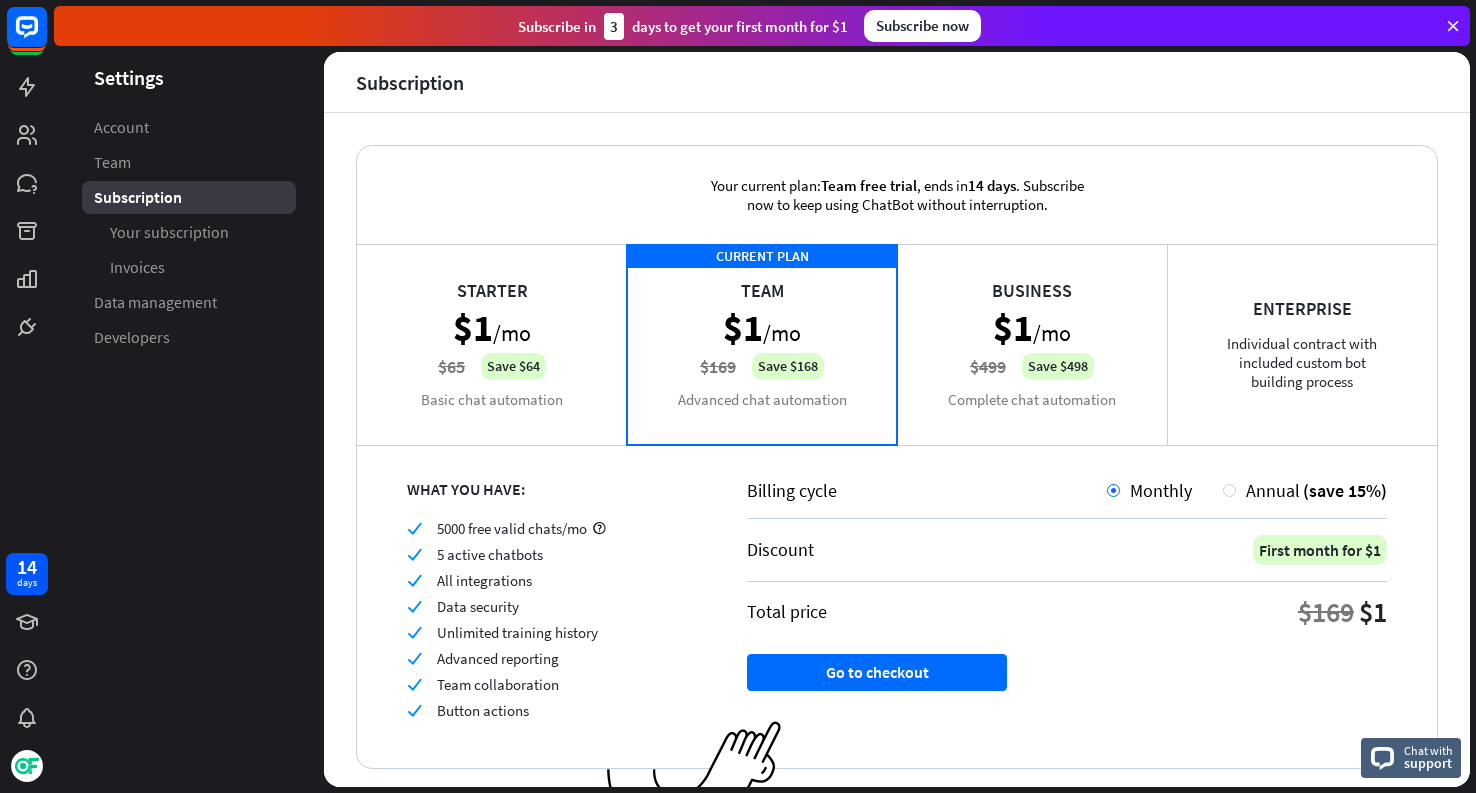 click on "CURRENT PLAN
Team
$1   /mo   $169   Save $168
Advanced chat automation" at bounding box center [762, 344] 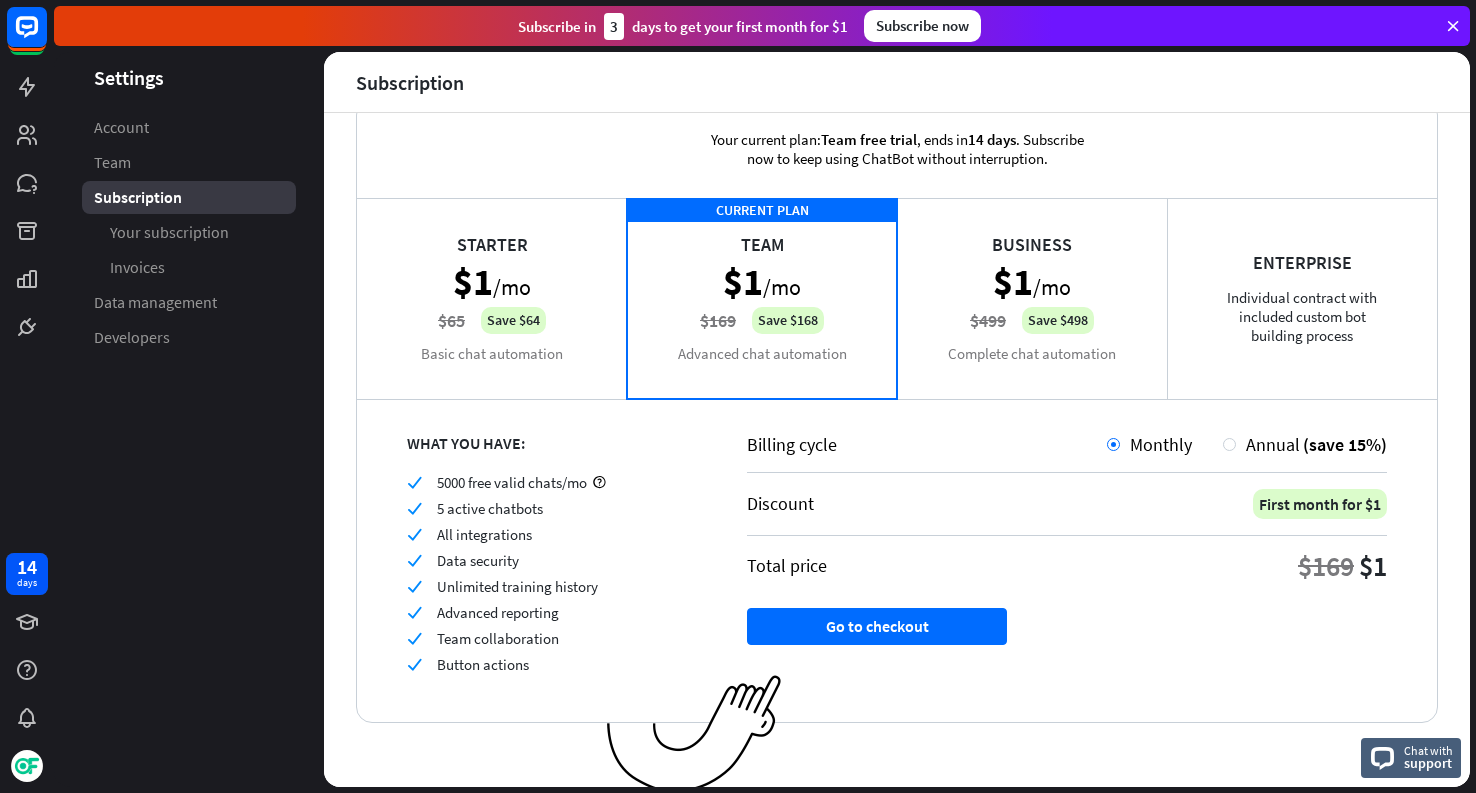 scroll, scrollTop: 53, scrollLeft: 0, axis: vertical 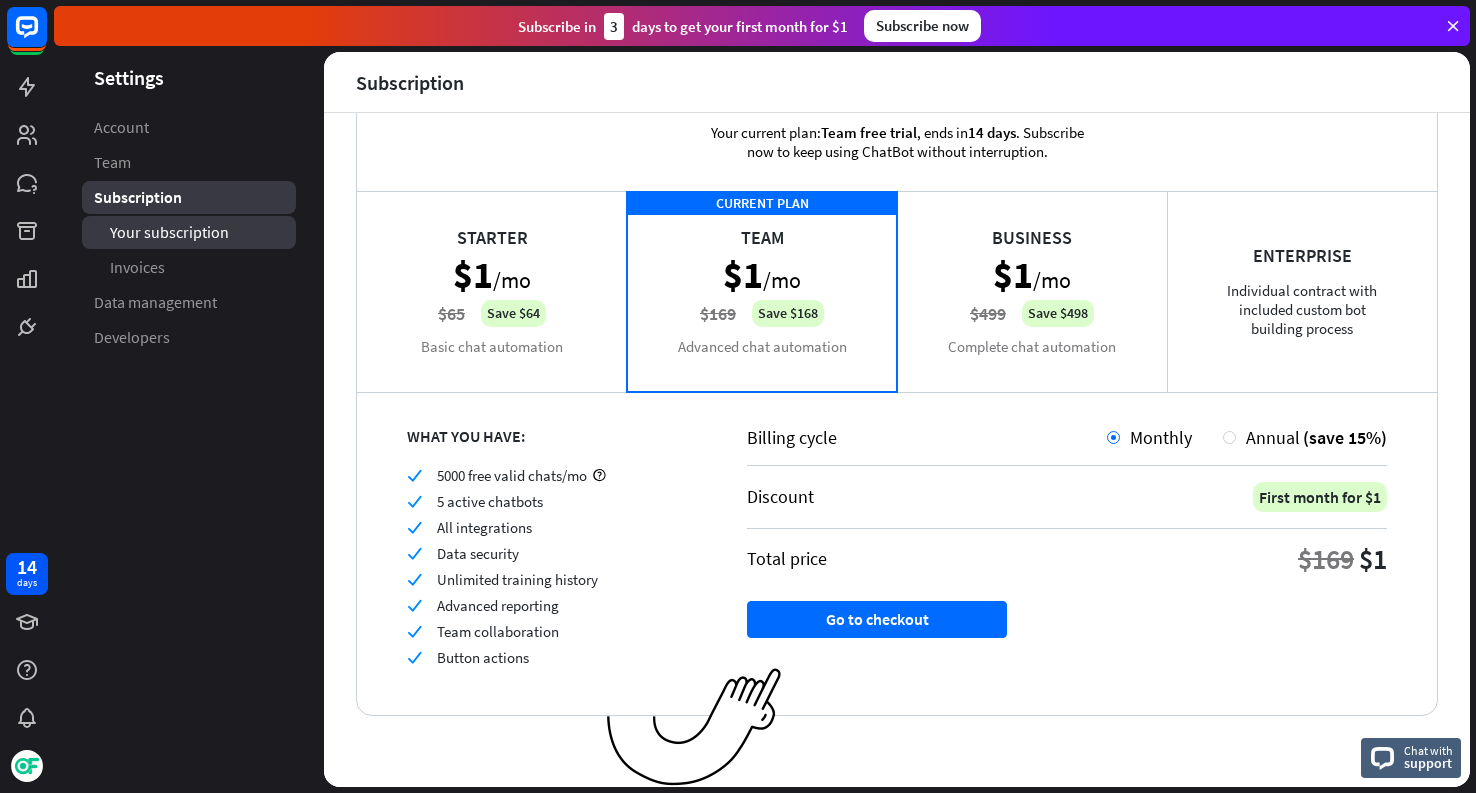 click on "Your subscription" at bounding box center (169, 232) 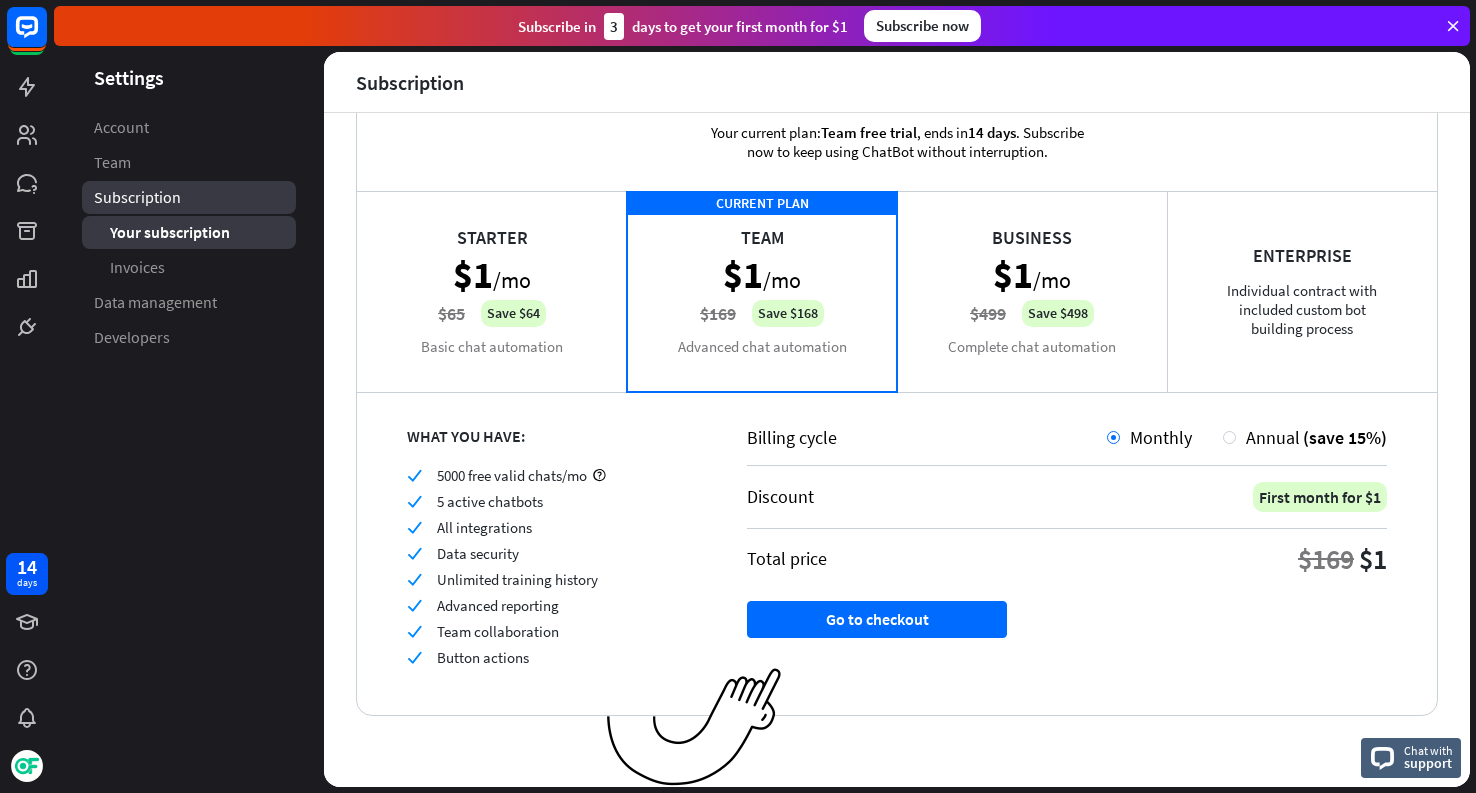 click on "Subscription" at bounding box center [137, 197] 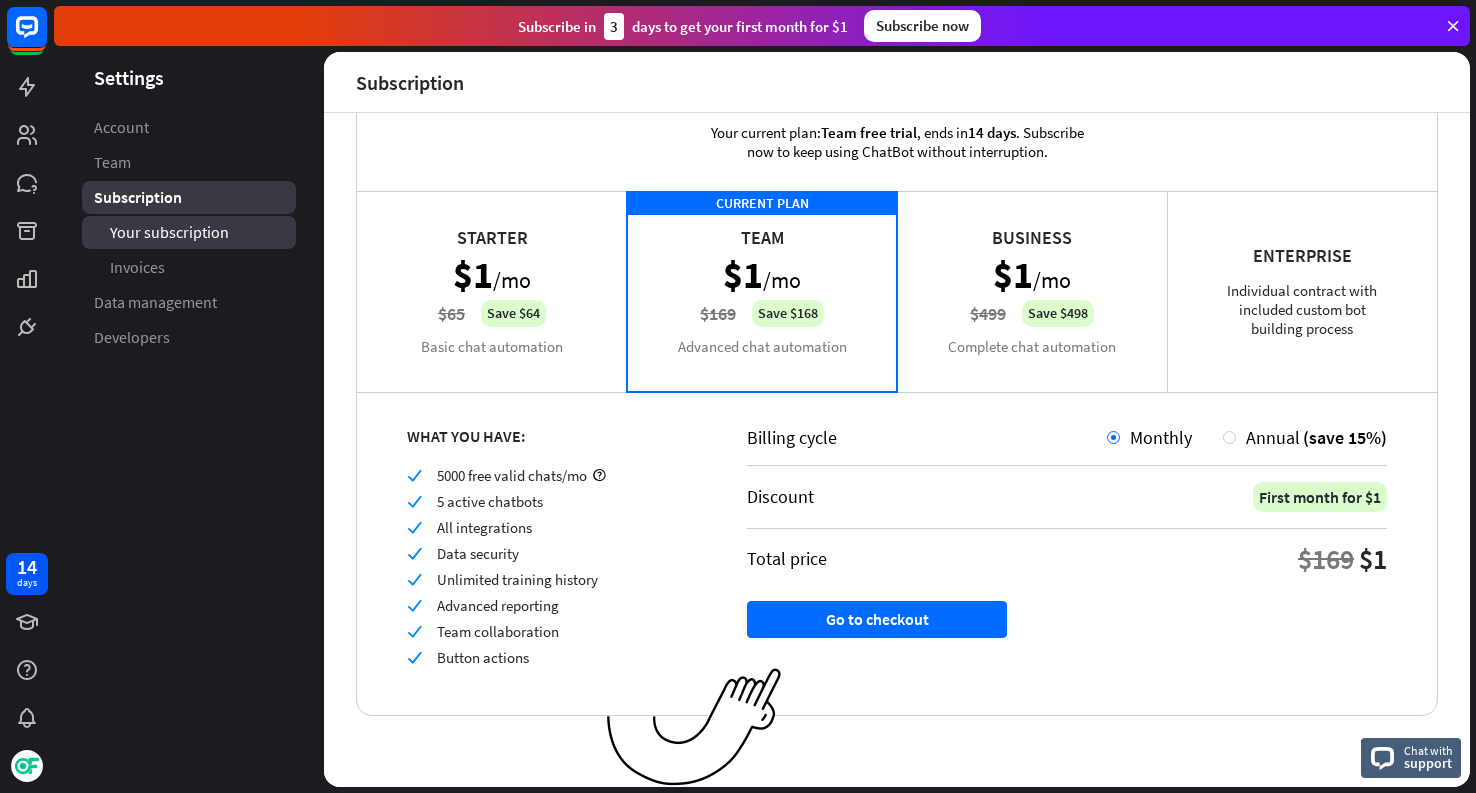 click on "Your subscription" at bounding box center (169, 232) 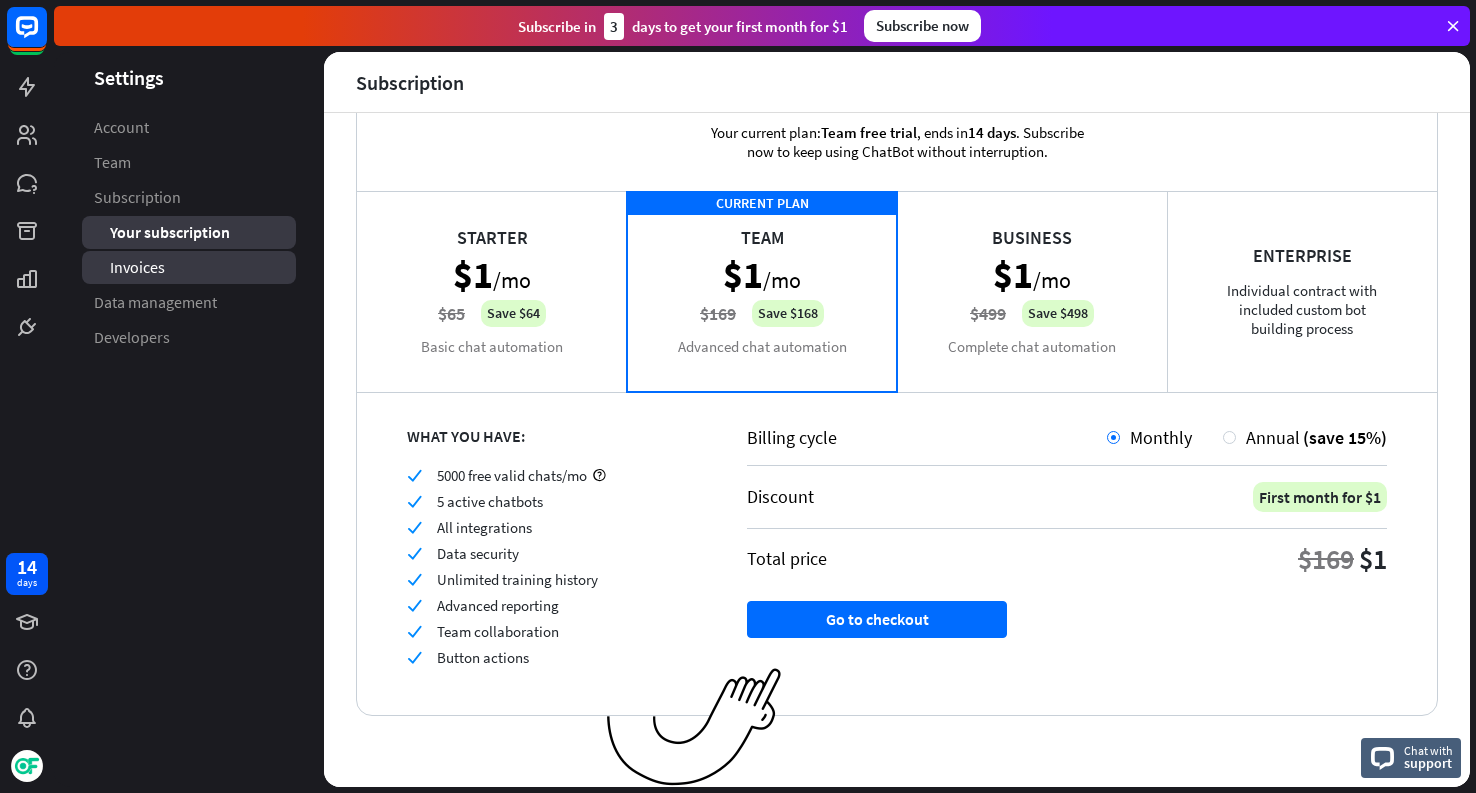 click on "Invoices" at bounding box center [137, 267] 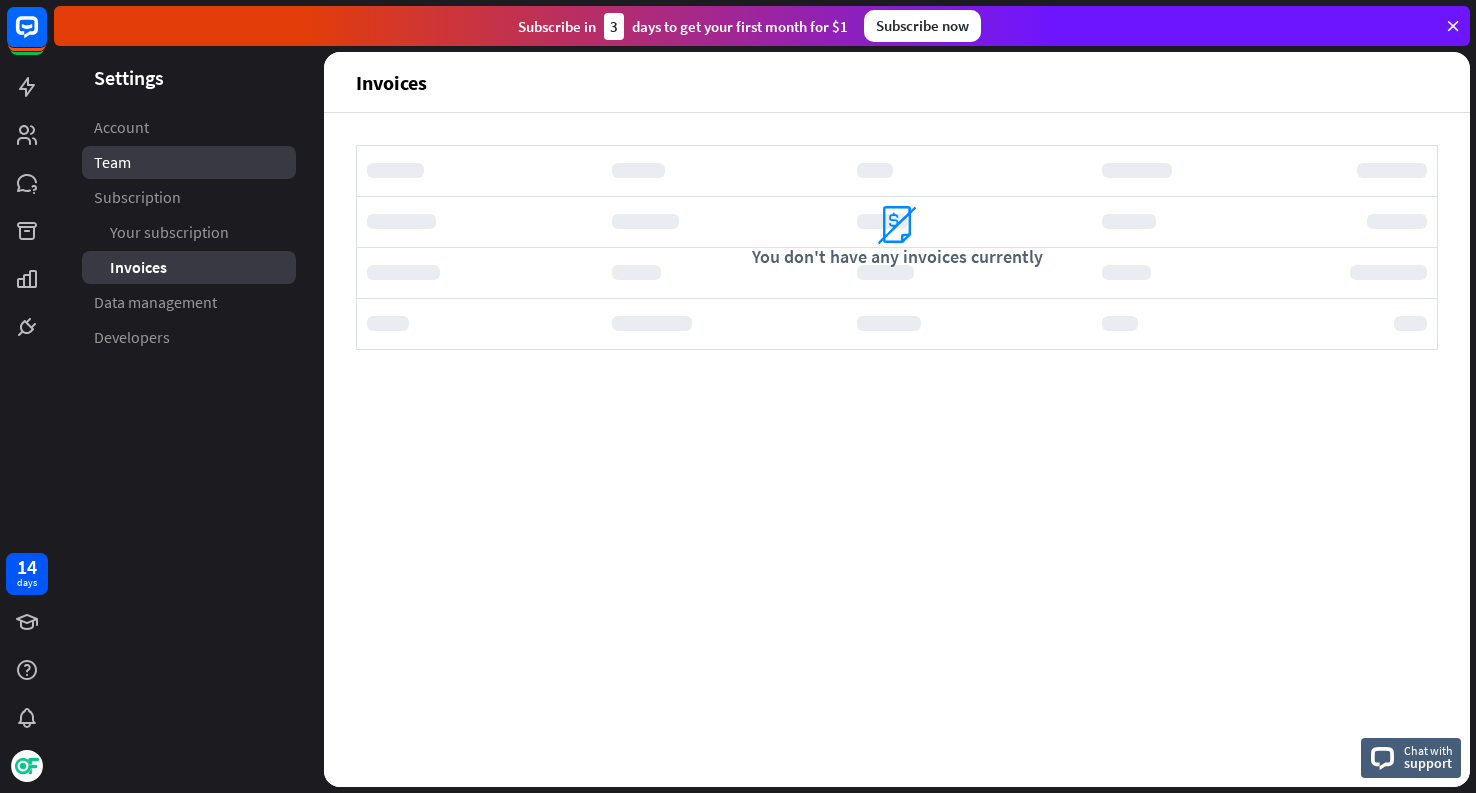 click on "Team" at bounding box center (112, 162) 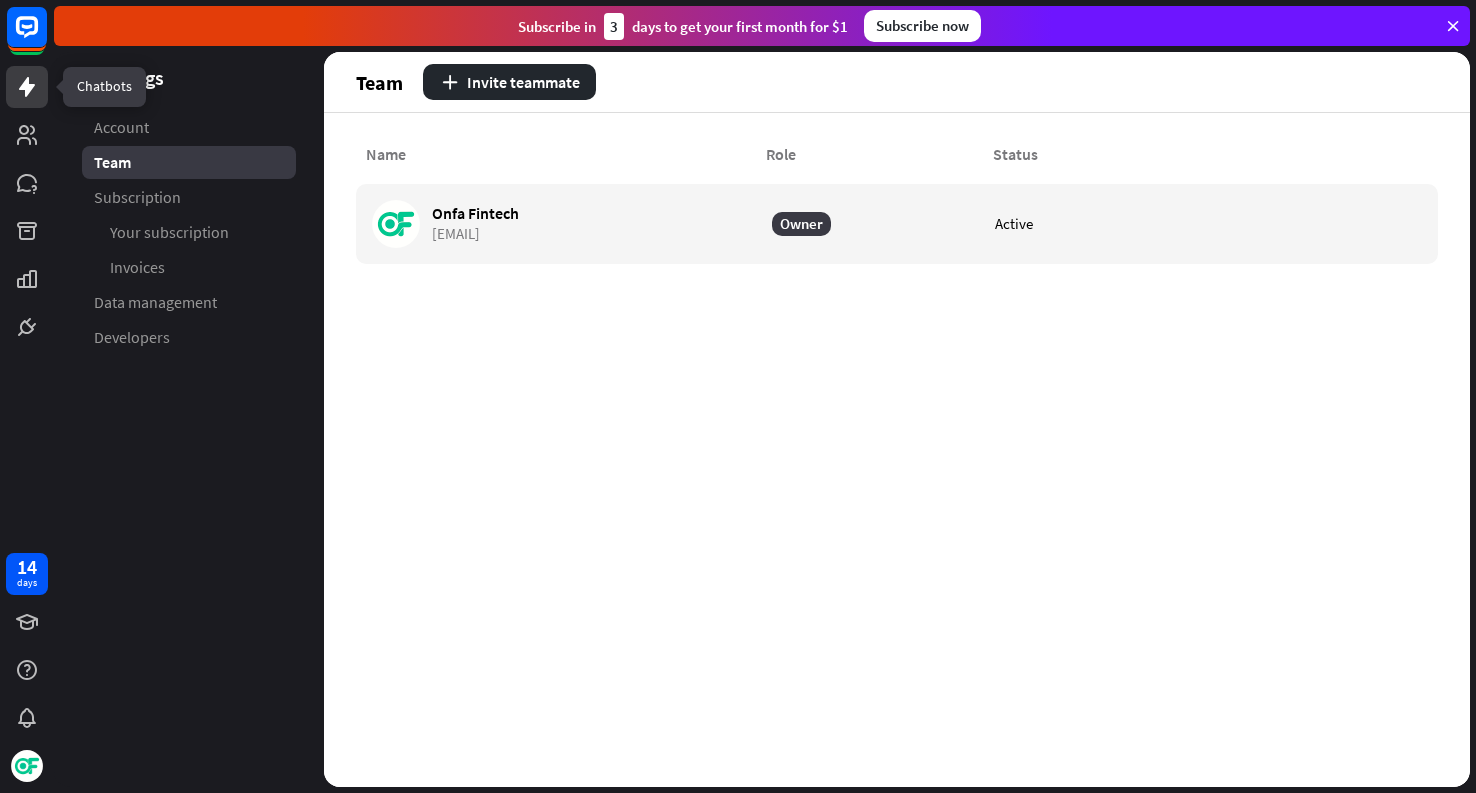 click 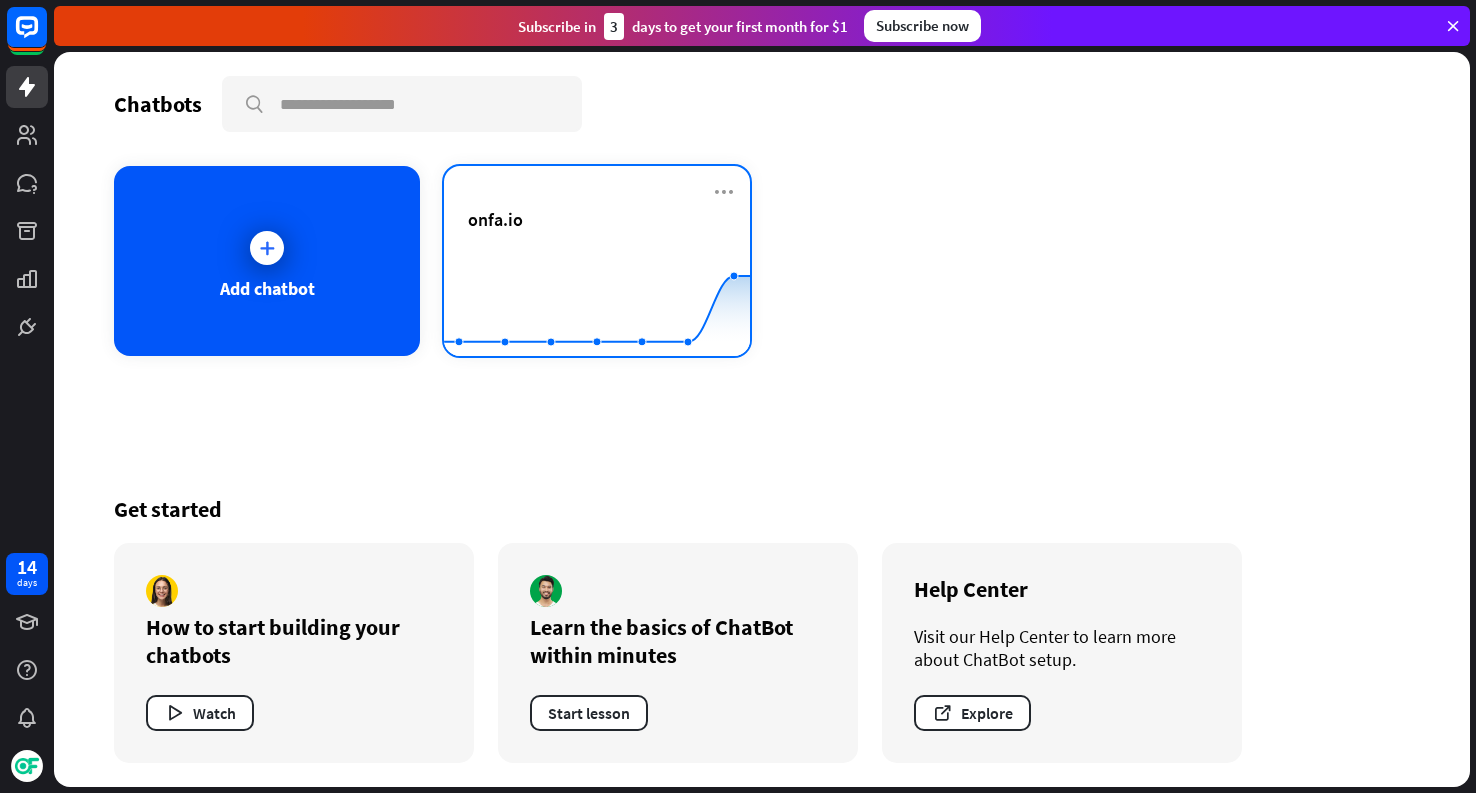 click on "onfa.io" at bounding box center [597, 243] 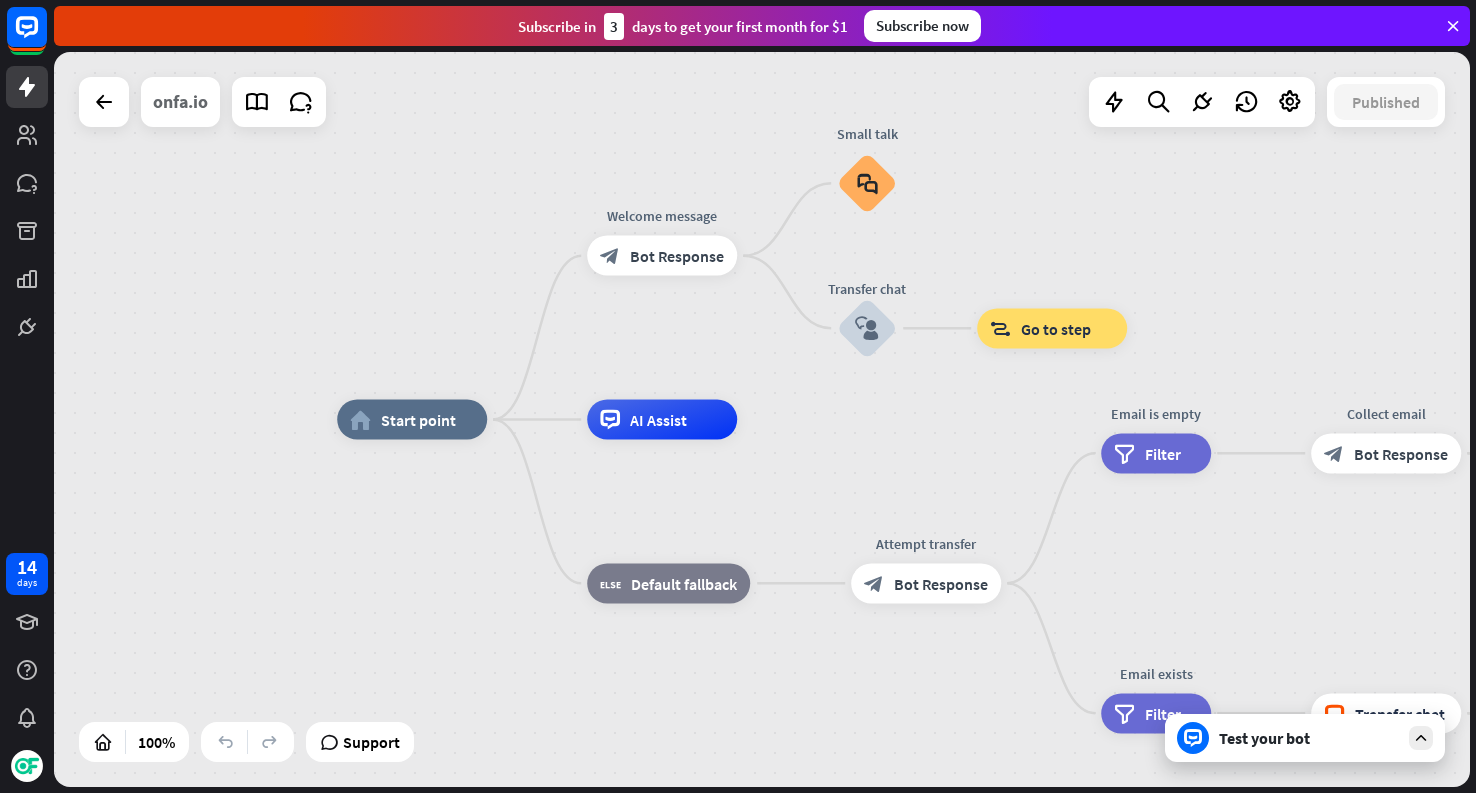 click on "onfa.io" at bounding box center (180, 102) 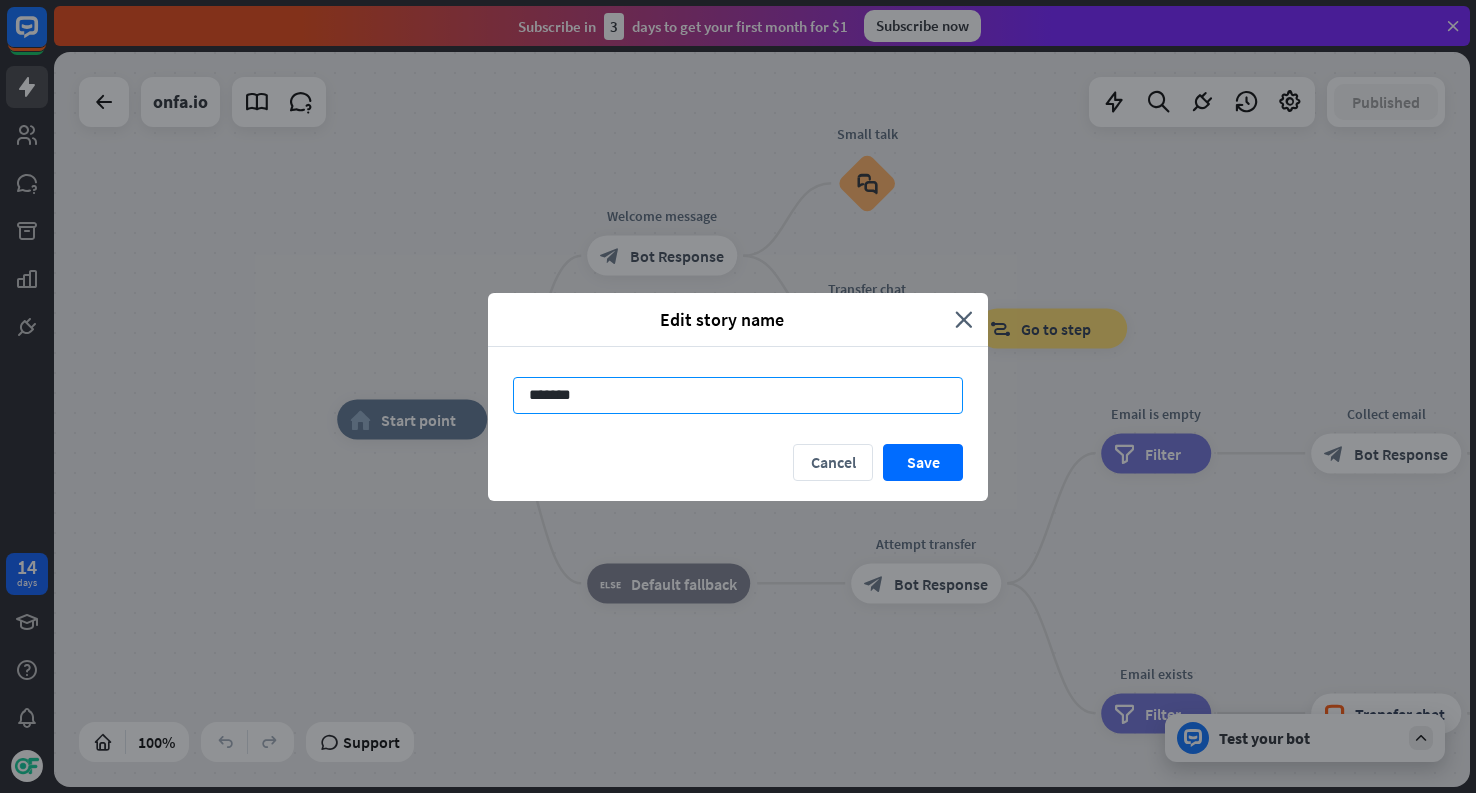 click on "*******" at bounding box center [738, 395] 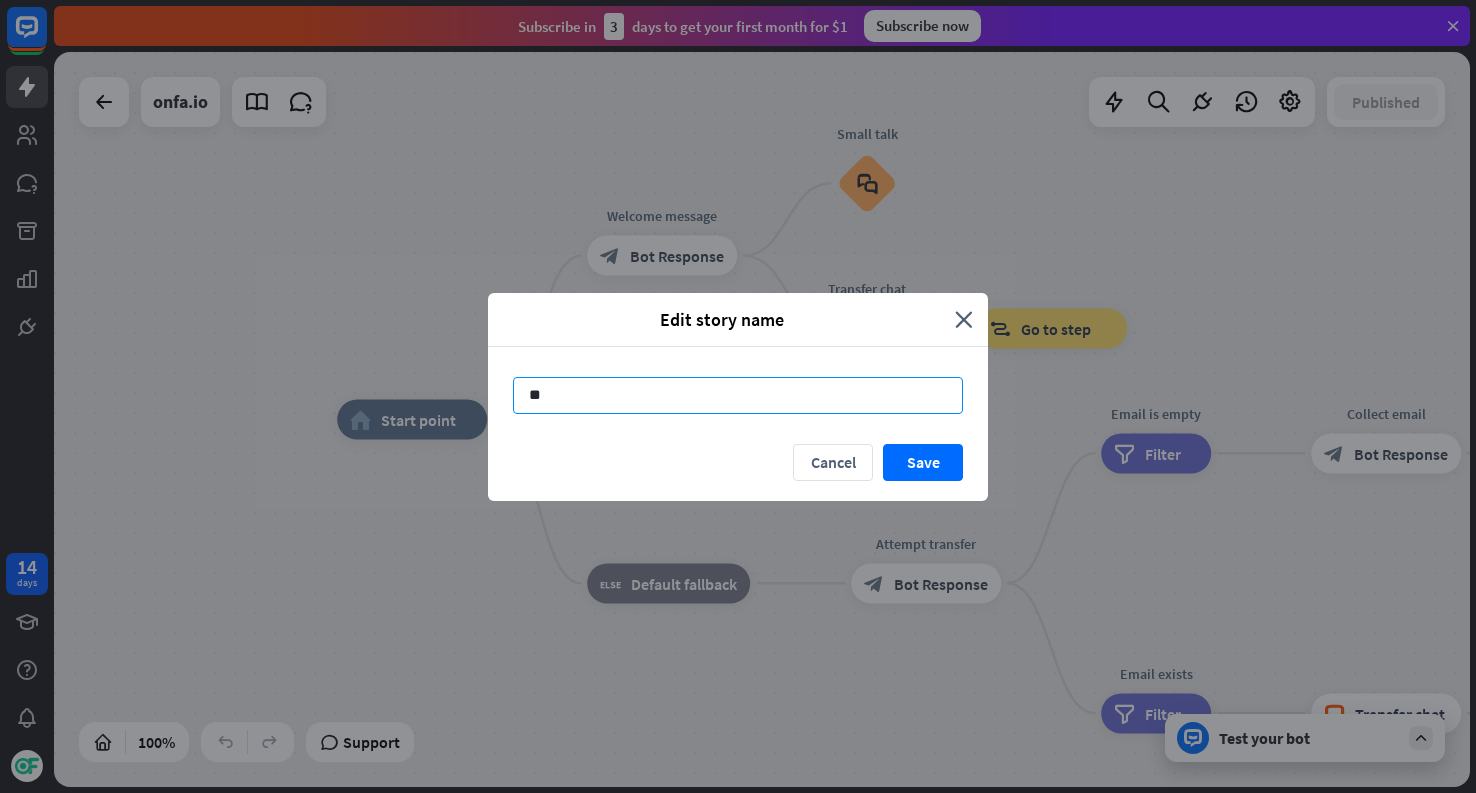 type on "*" 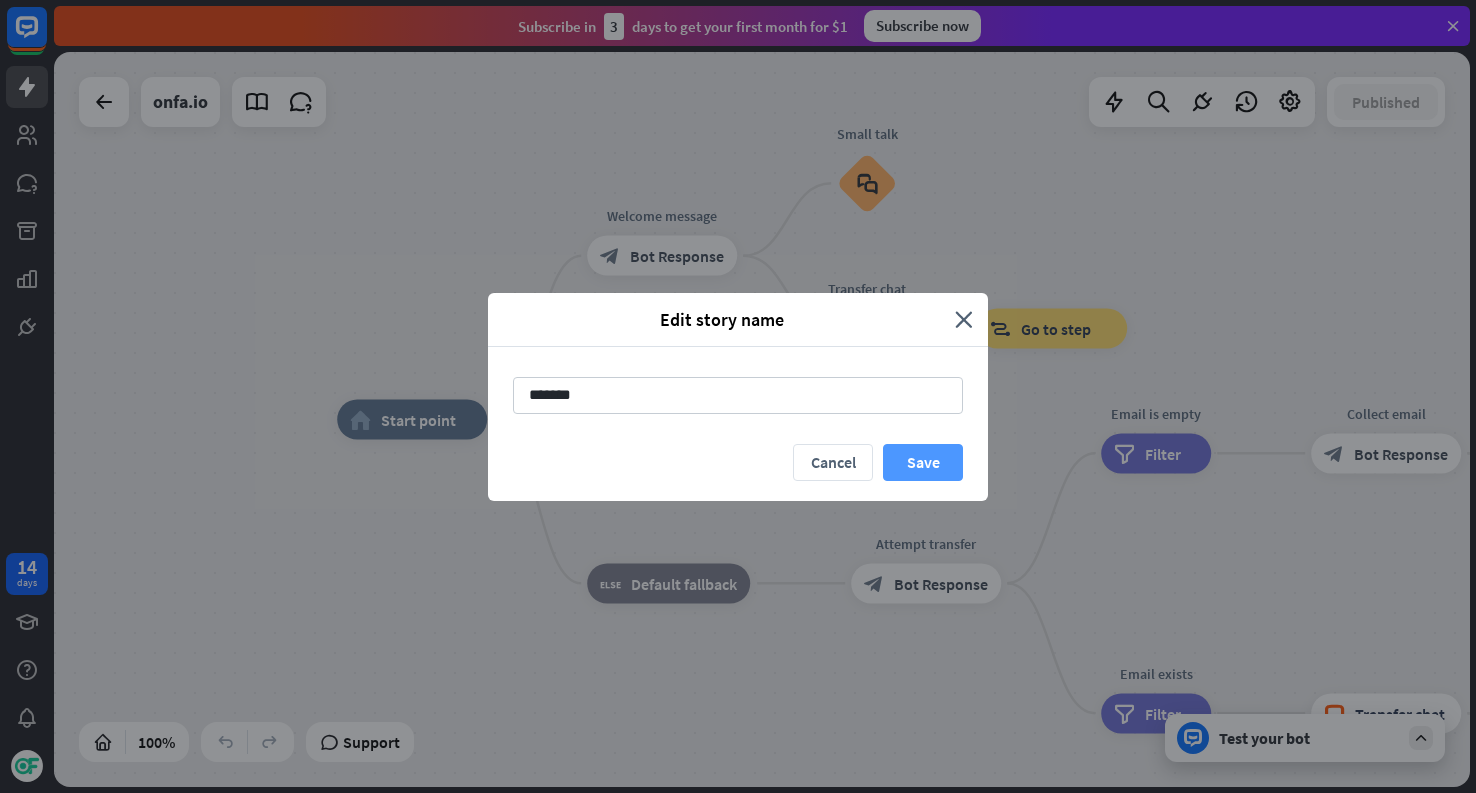 type on "*******" 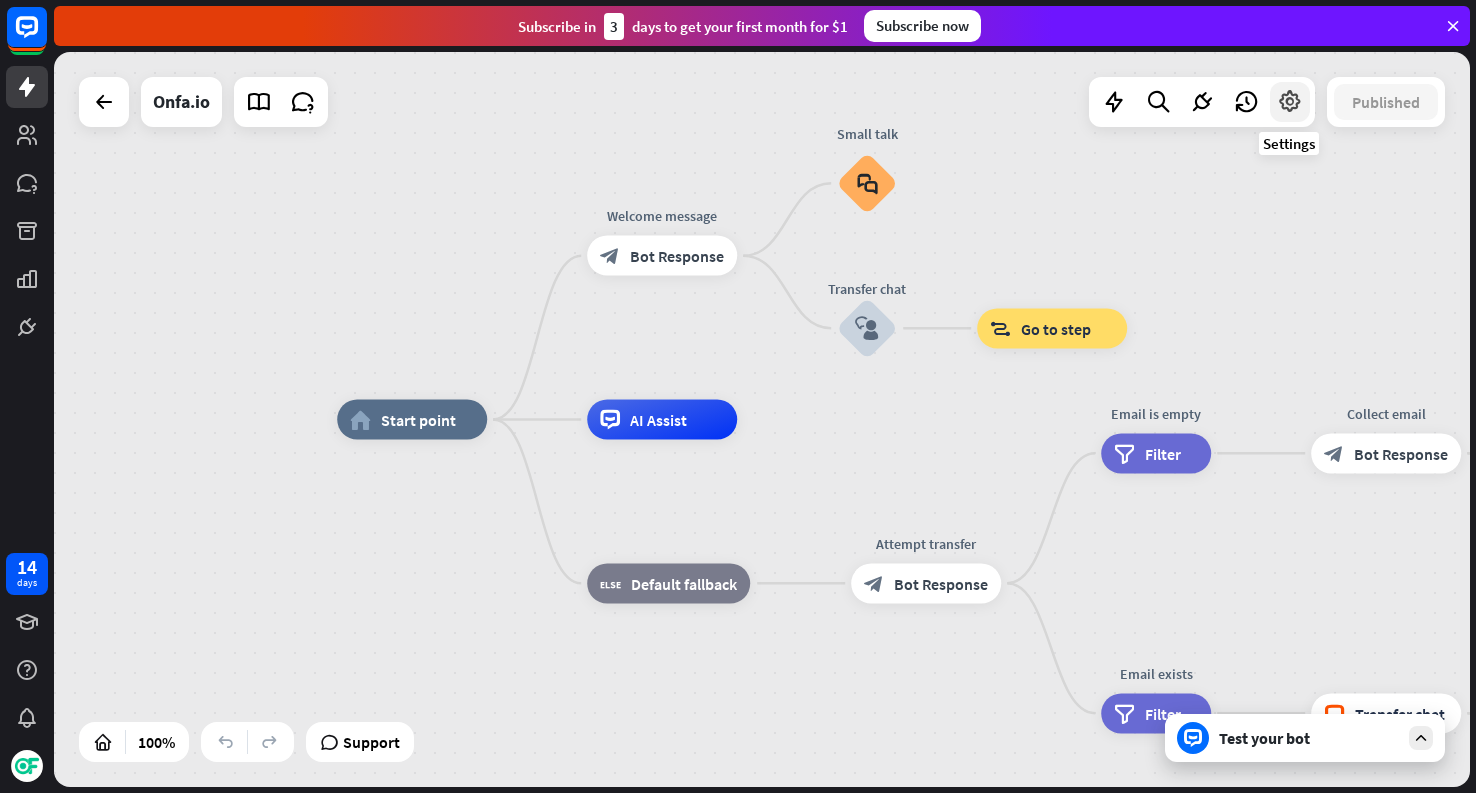 click at bounding box center (1290, 102) 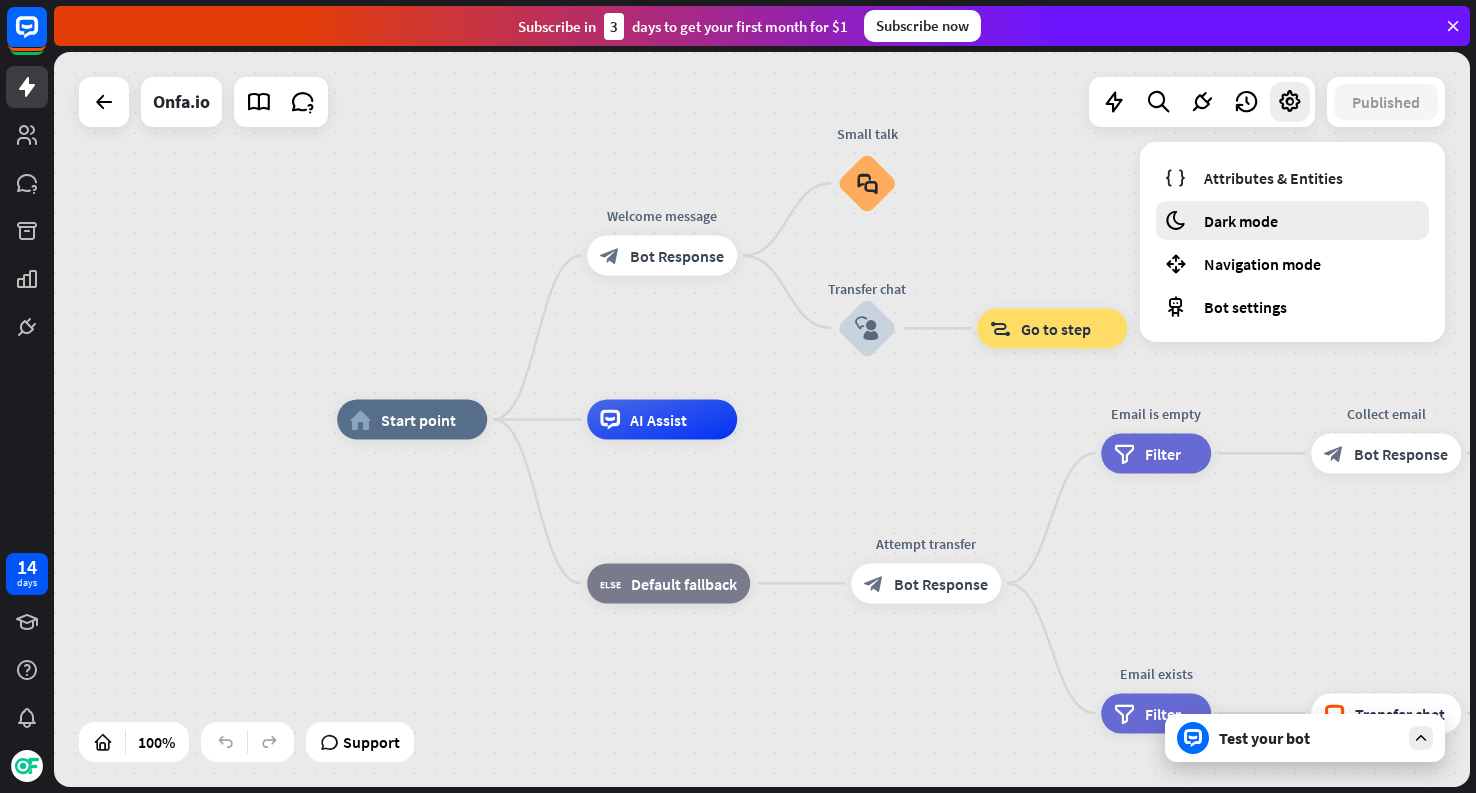 click on "Dark mode" at bounding box center (1241, 221) 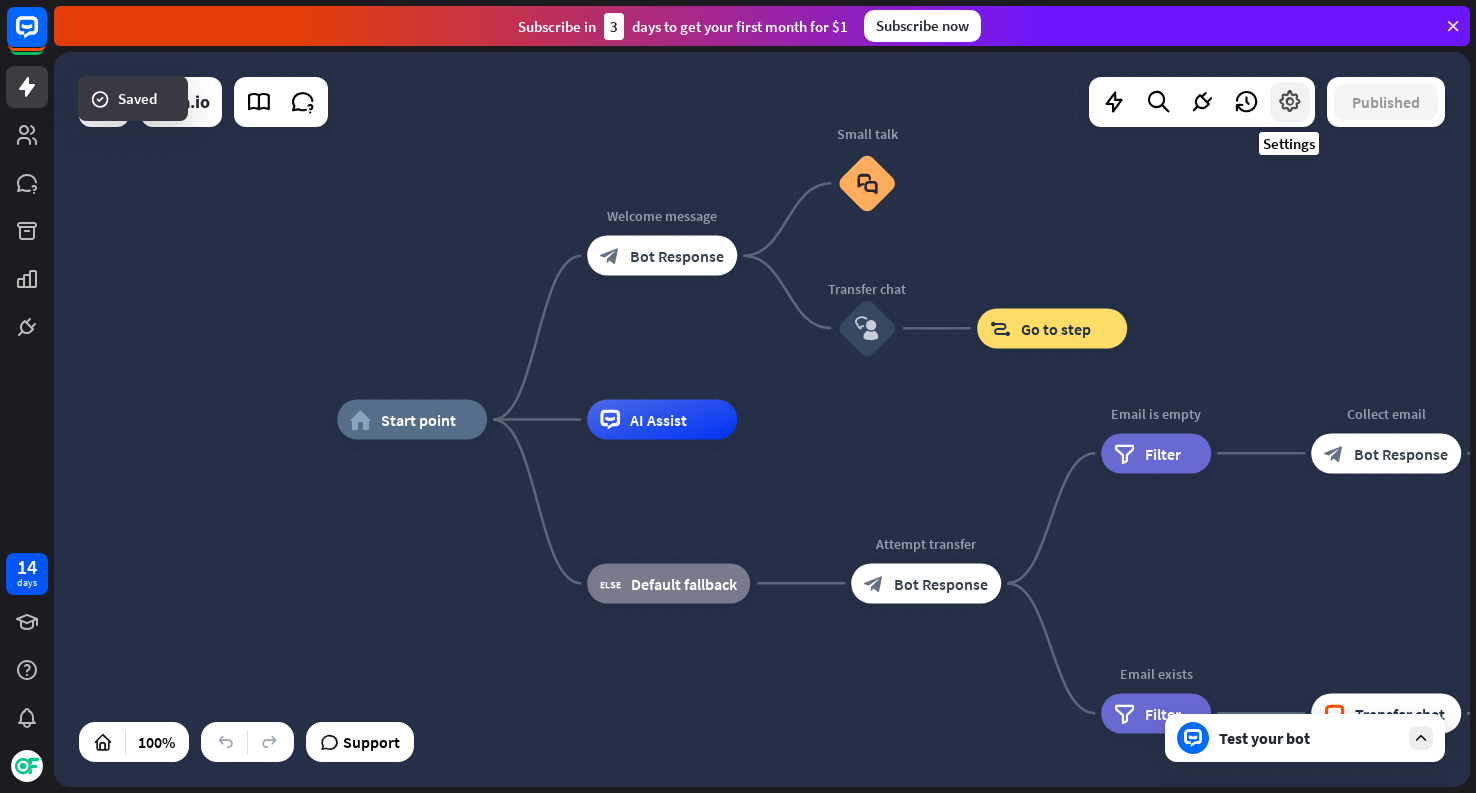 click at bounding box center (1290, 102) 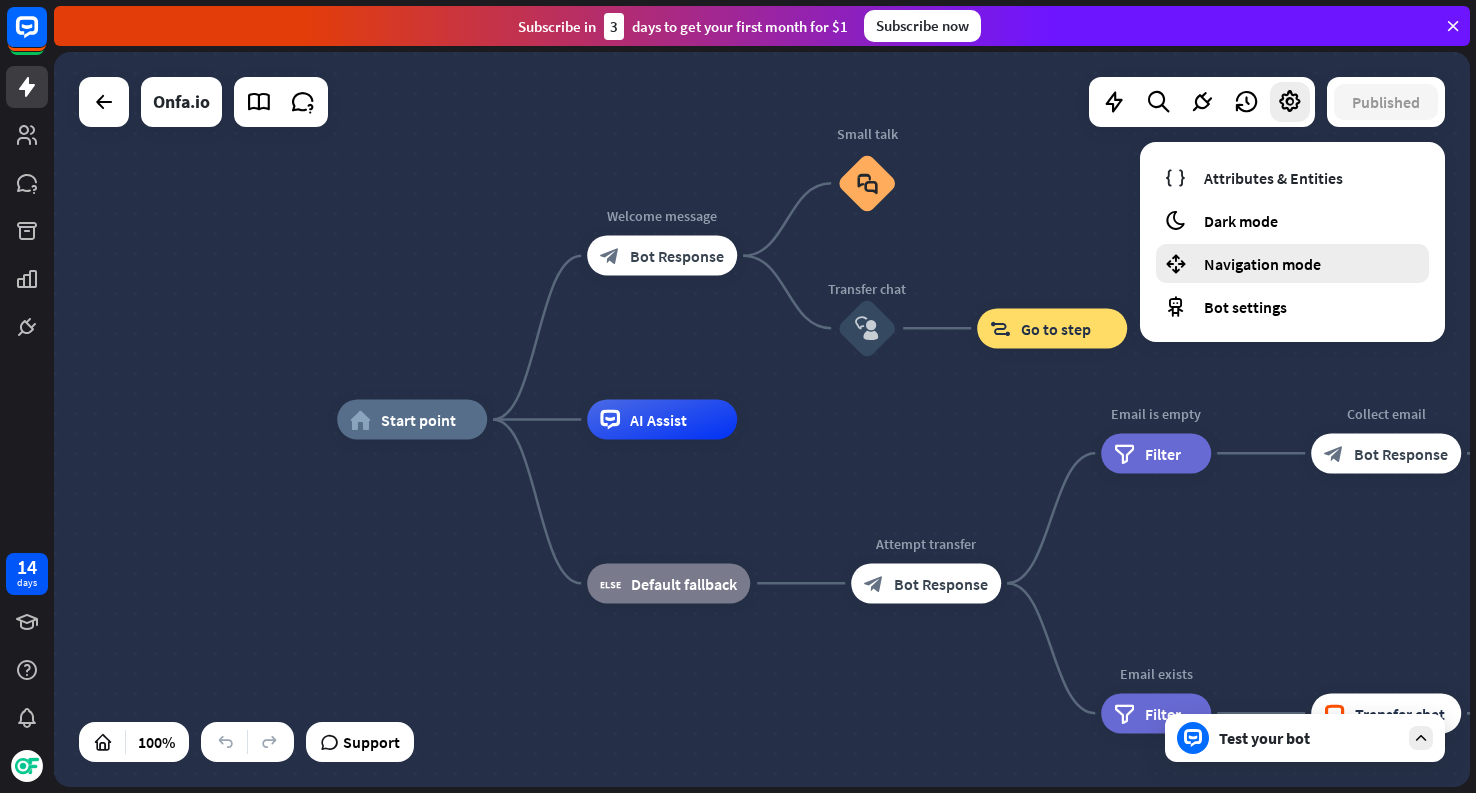 click on "Navigation mode" at bounding box center [1262, 264] 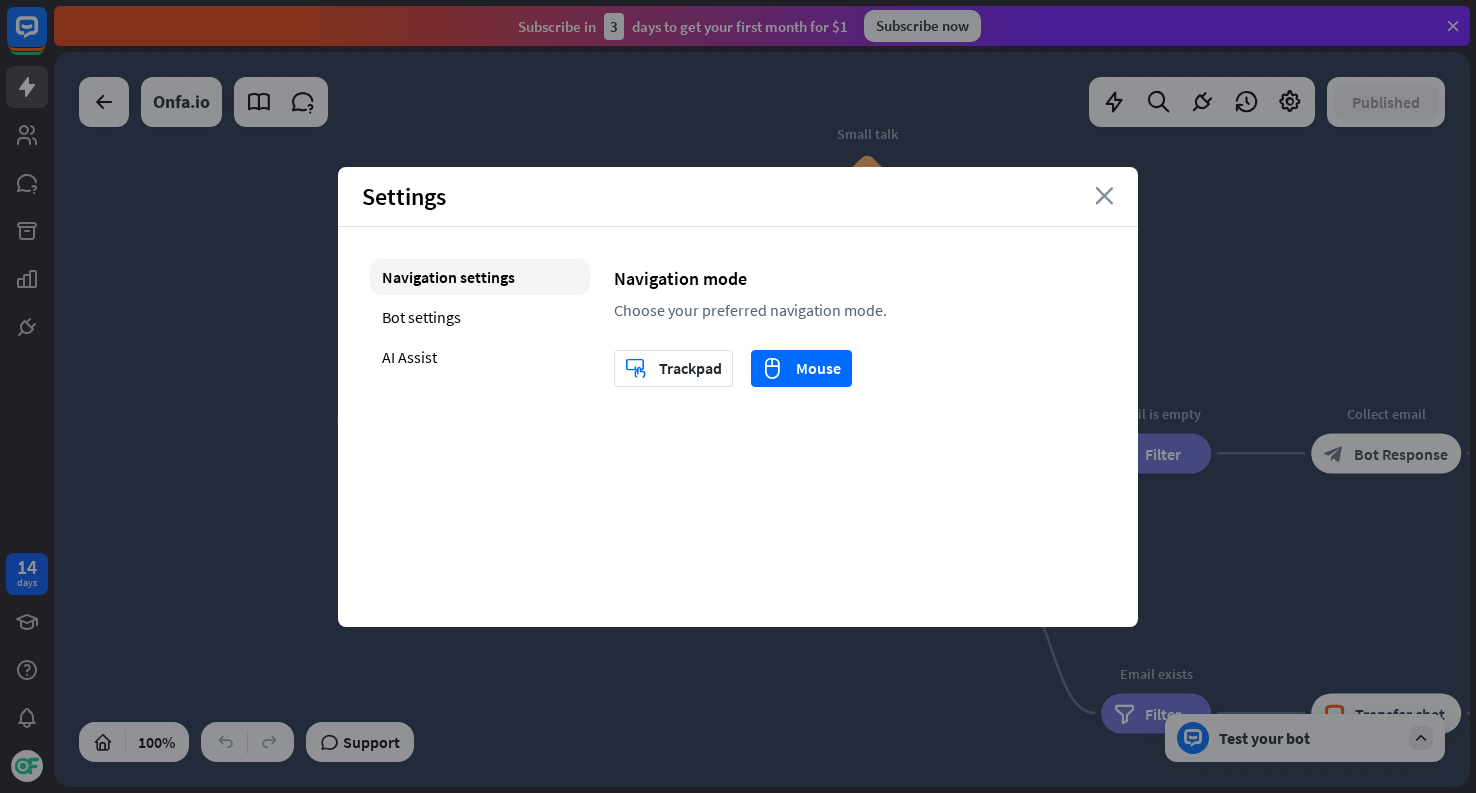 click on "close" at bounding box center [1104, 196] 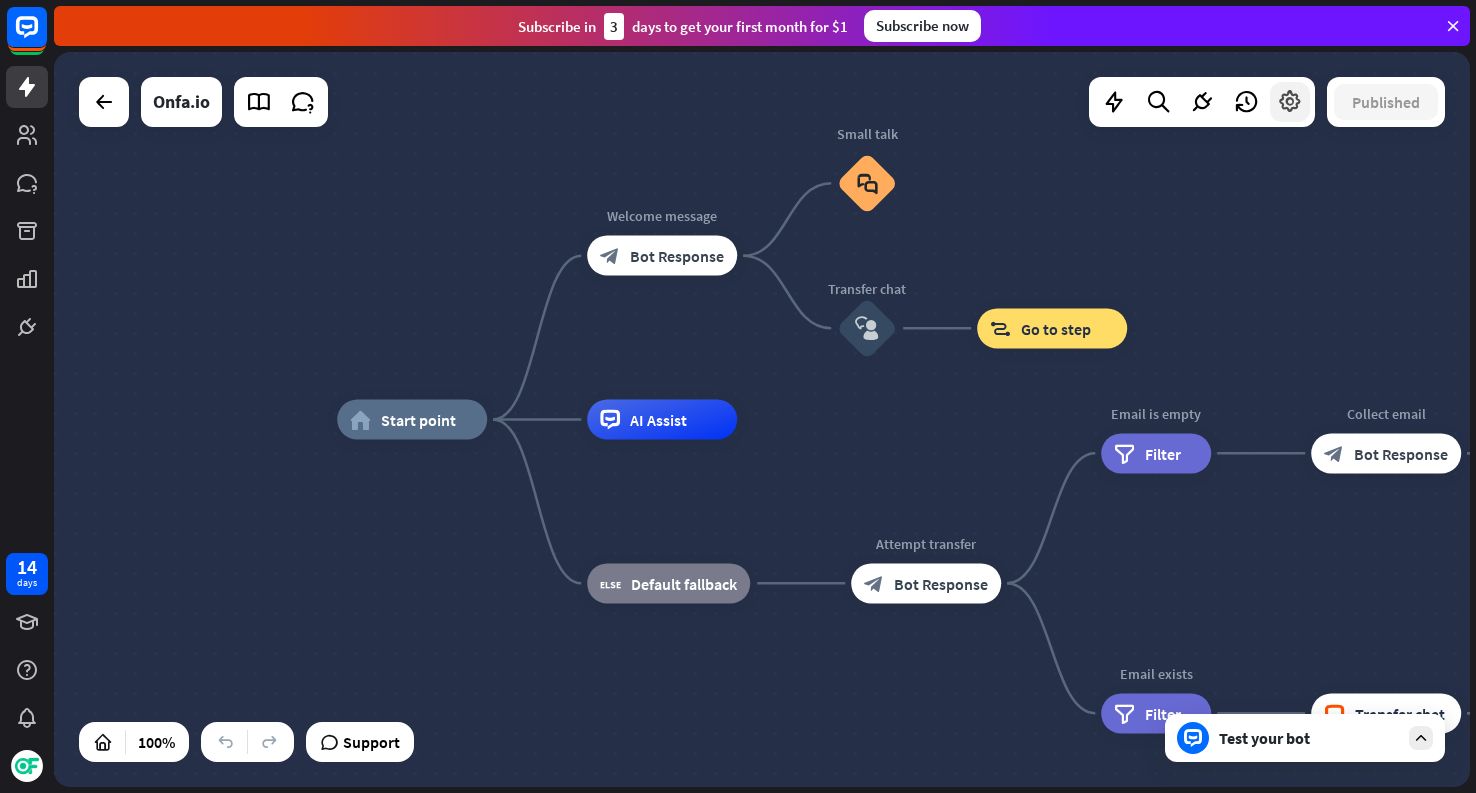 click at bounding box center (1290, 102) 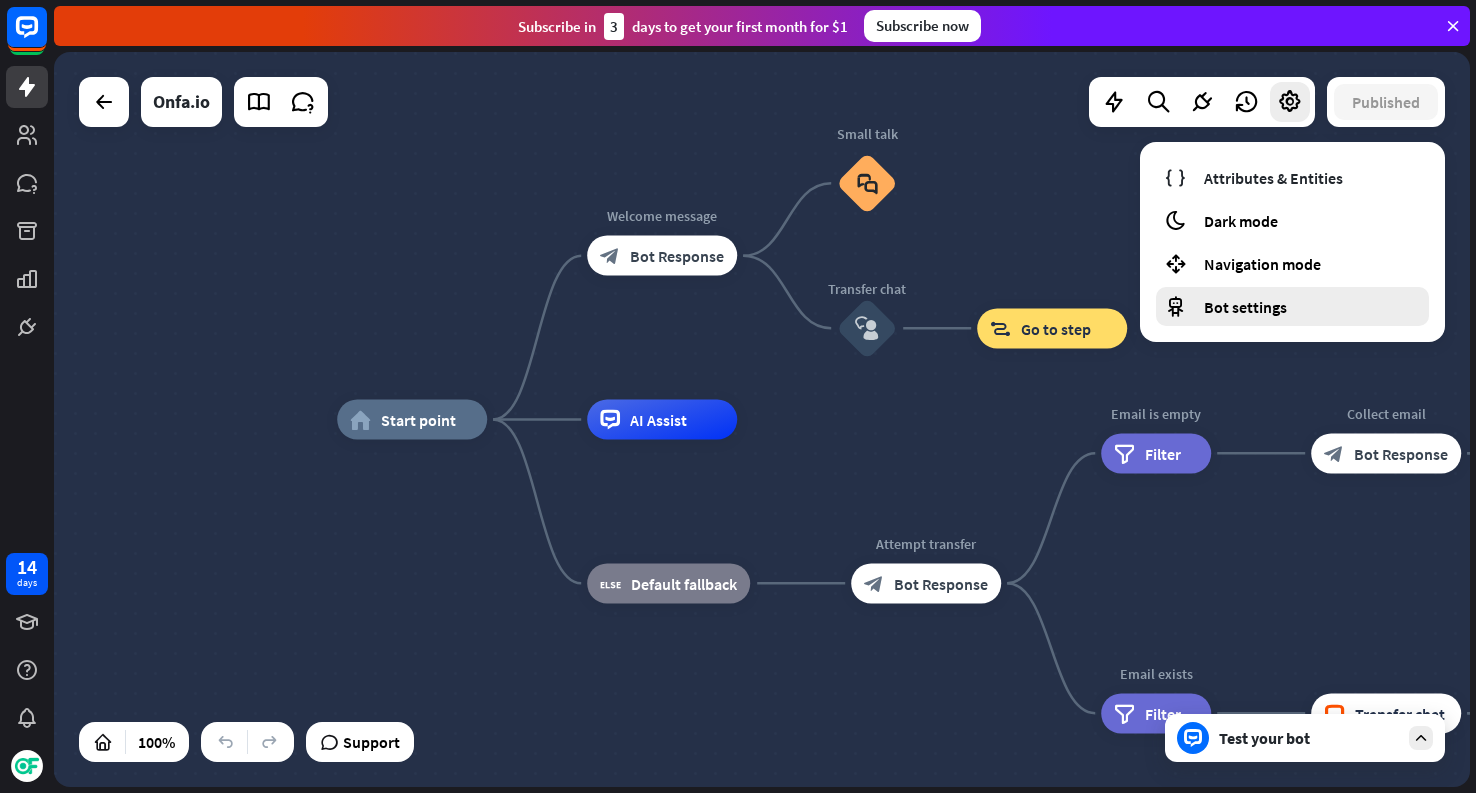 click on "Bot settings" at bounding box center [1292, 306] 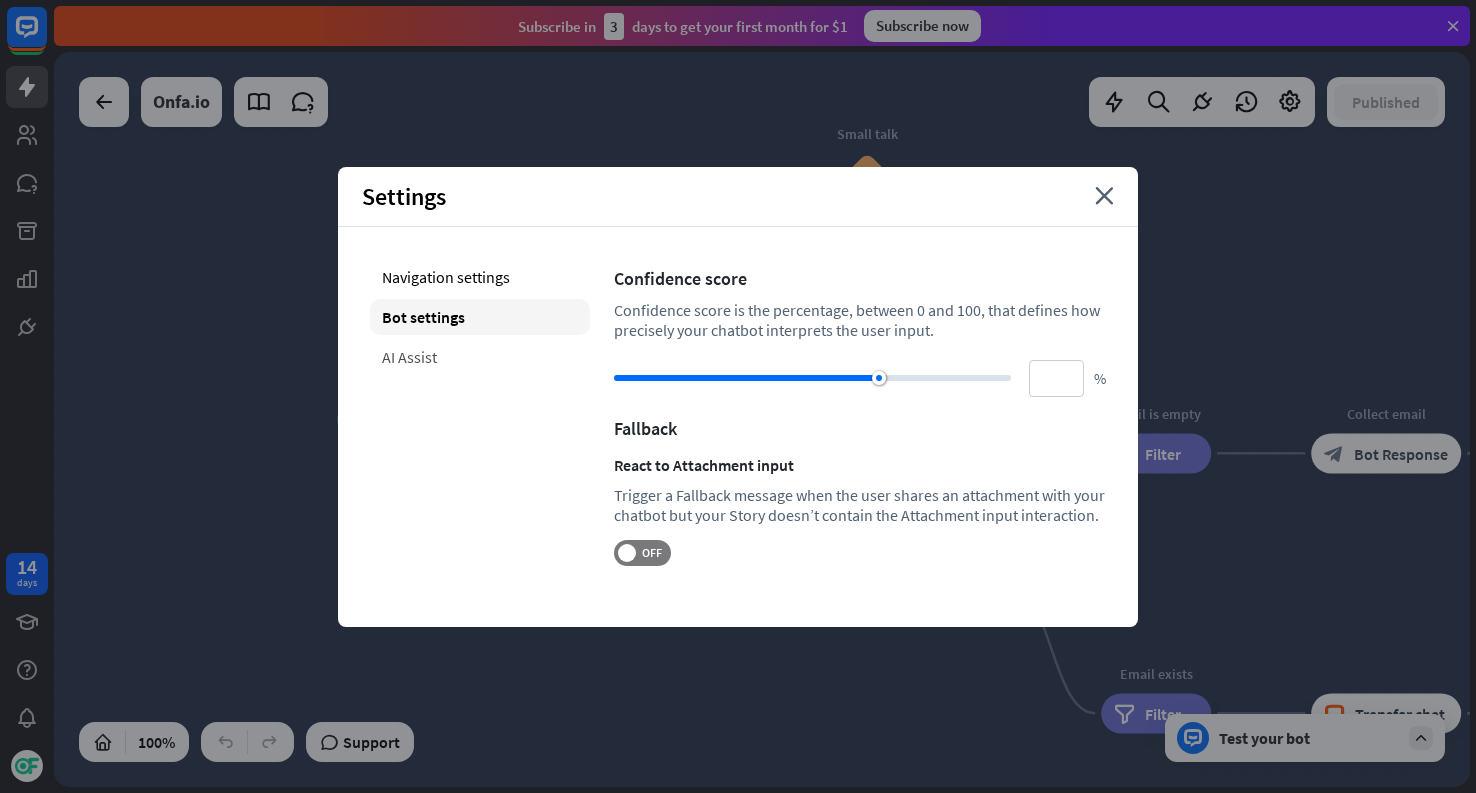 click on "AI Assist" at bounding box center [480, 357] 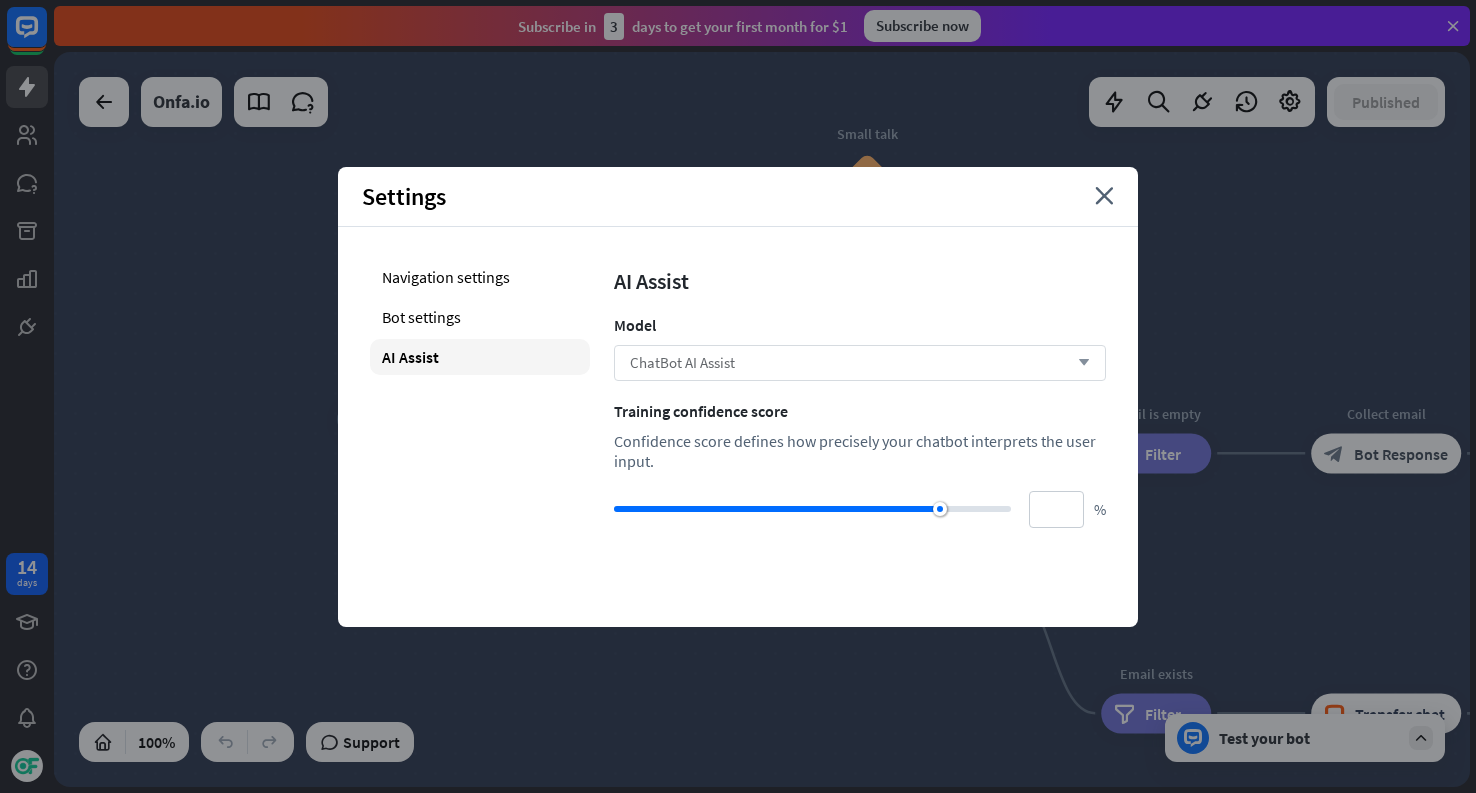 click on "ChatBot AI Assist
arrow_down" at bounding box center [860, 363] 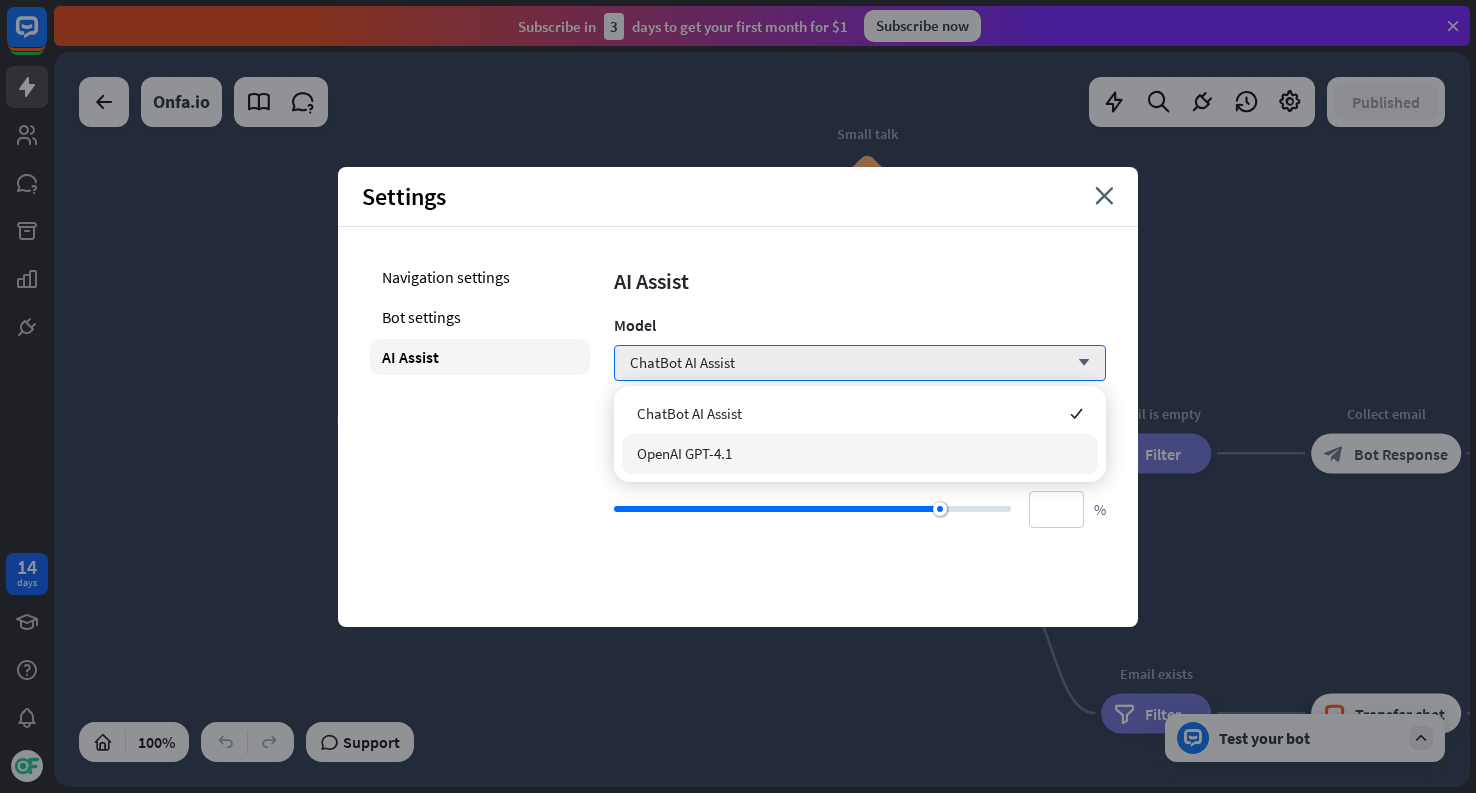click on "OpenAI GPT-4.1" at bounding box center (860, 454) 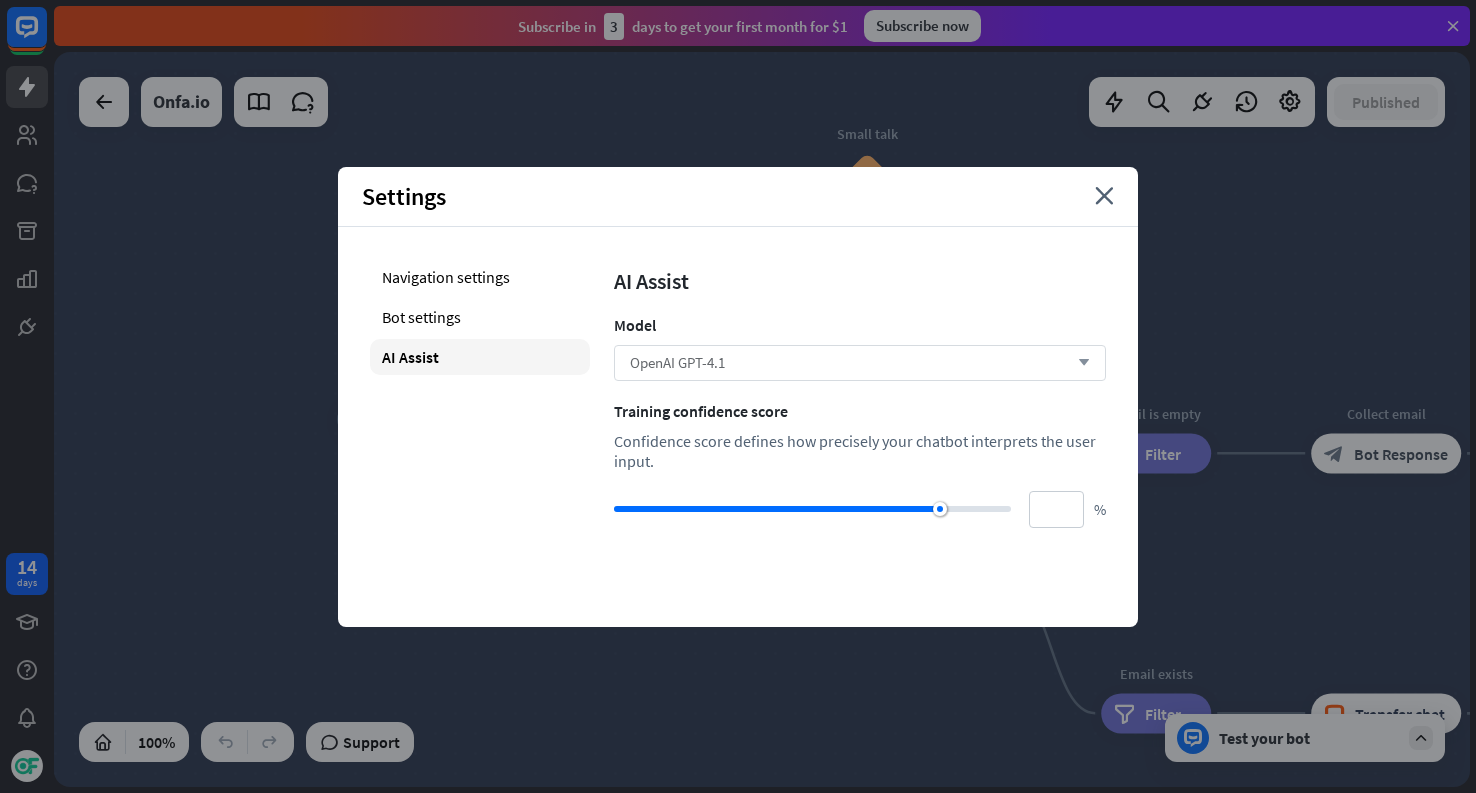 click on "OpenAI GPT-4.1
arrow_down" at bounding box center [860, 363] 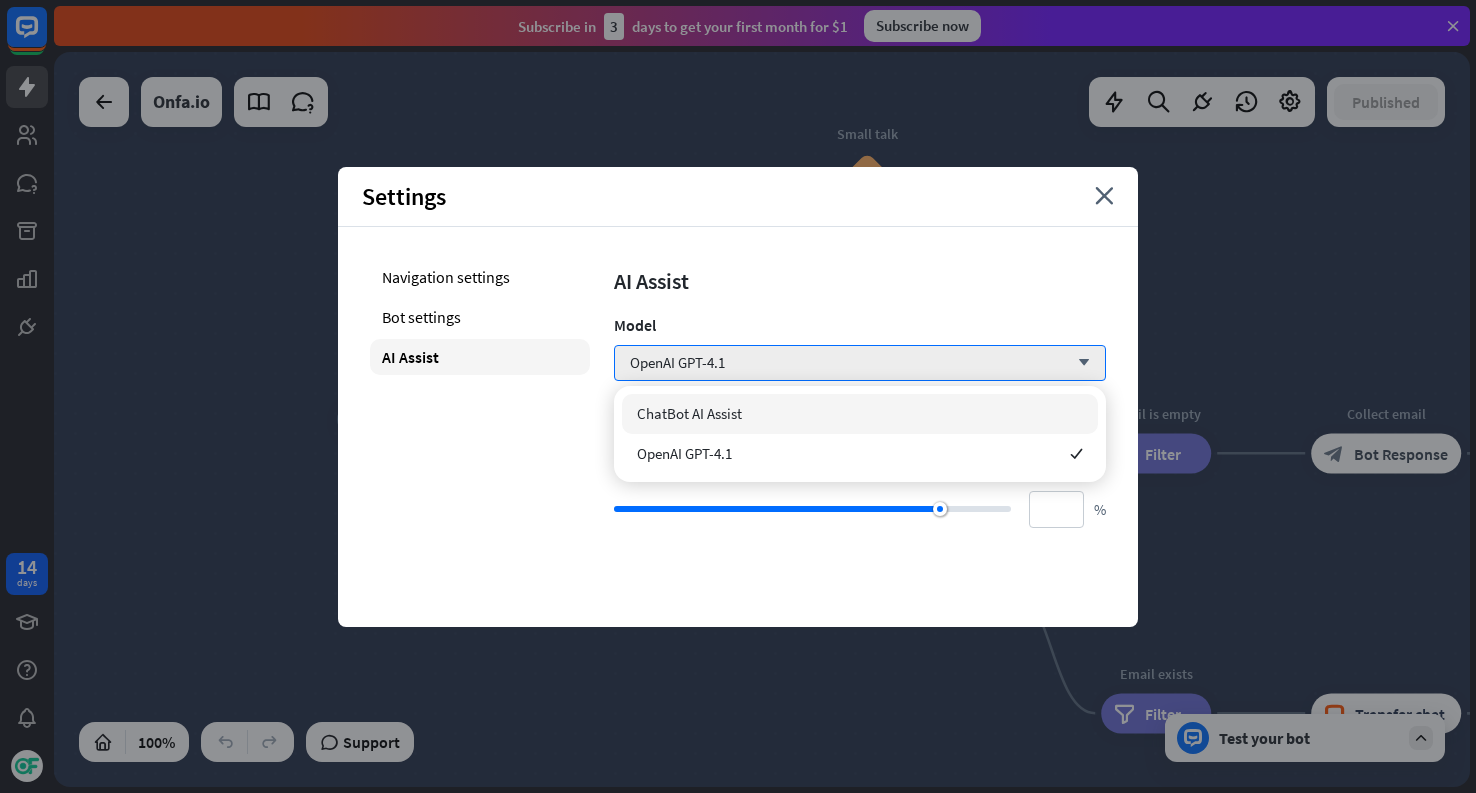 click on "ChatBot AI Assist" at bounding box center [860, 414] 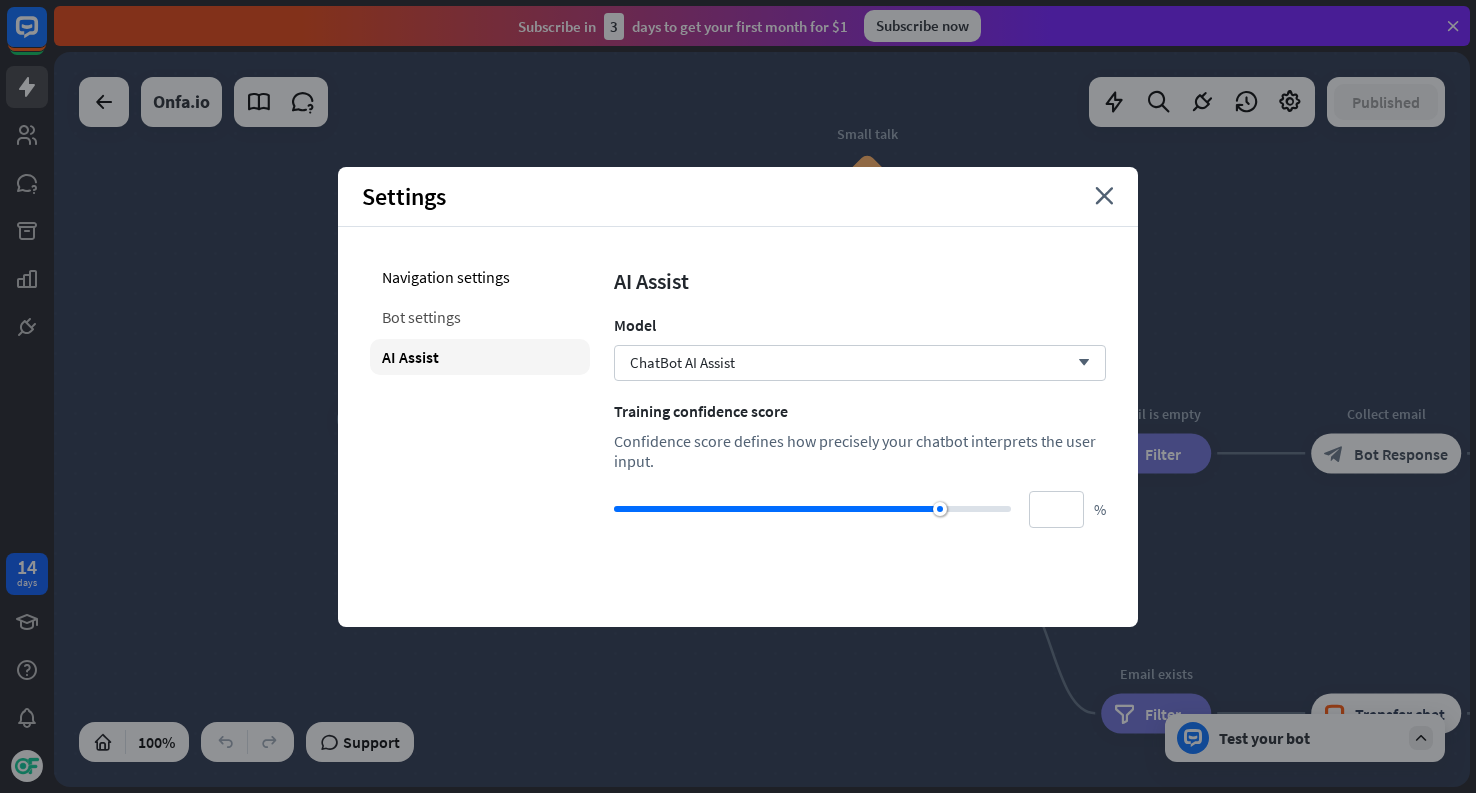 click on "Bot settings" at bounding box center [480, 317] 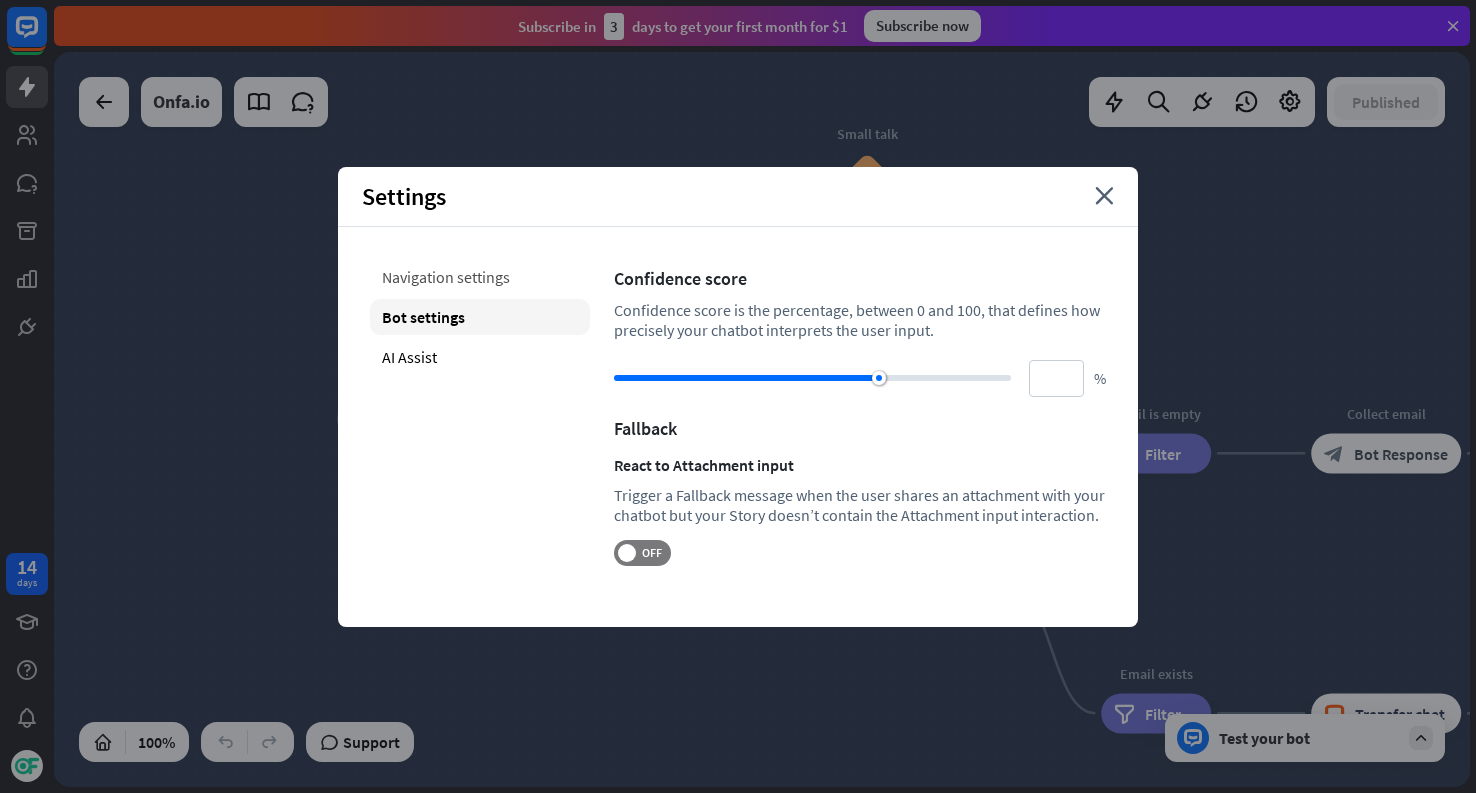 click on "Navigation settings" at bounding box center (480, 277) 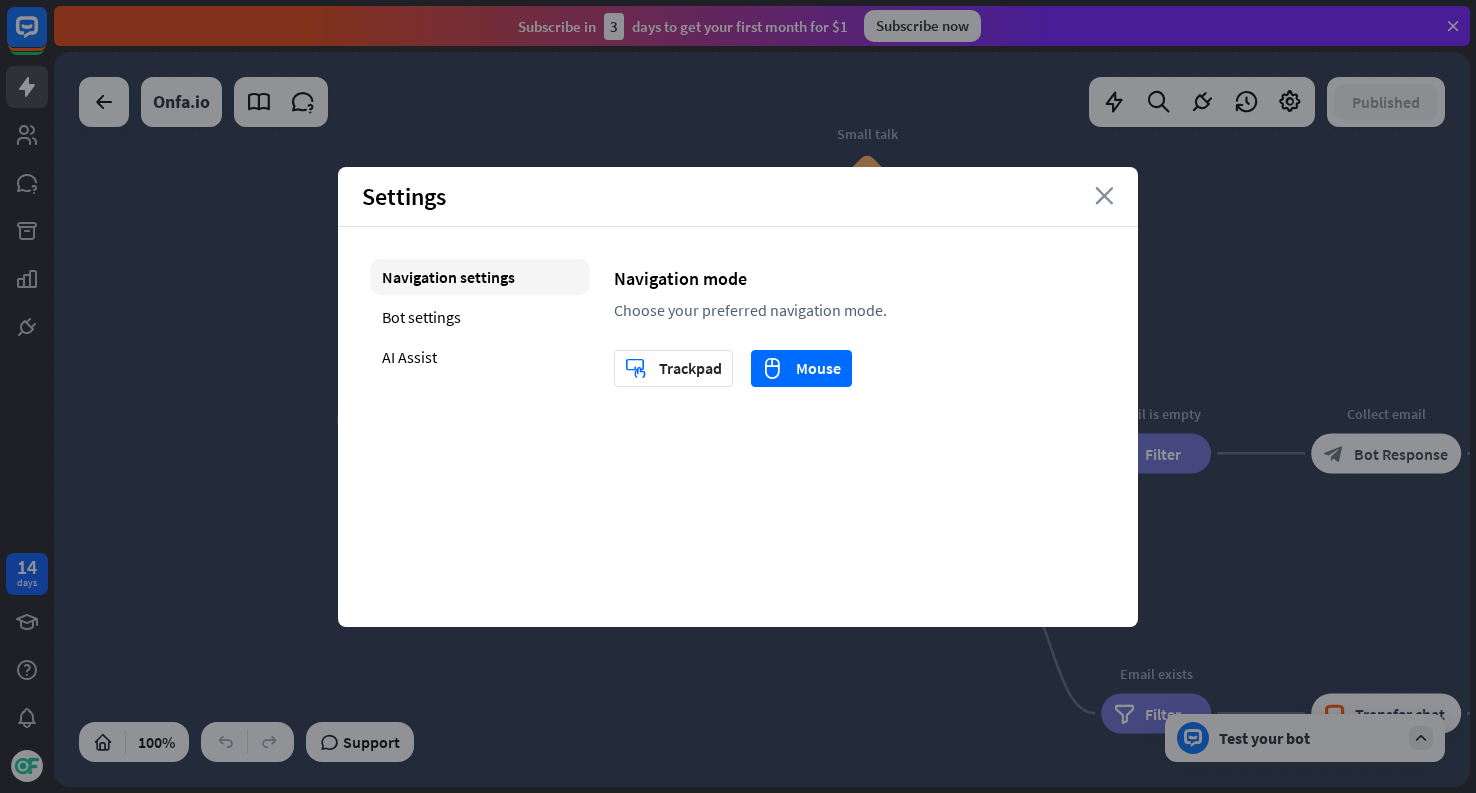 click on "close" at bounding box center [1104, 196] 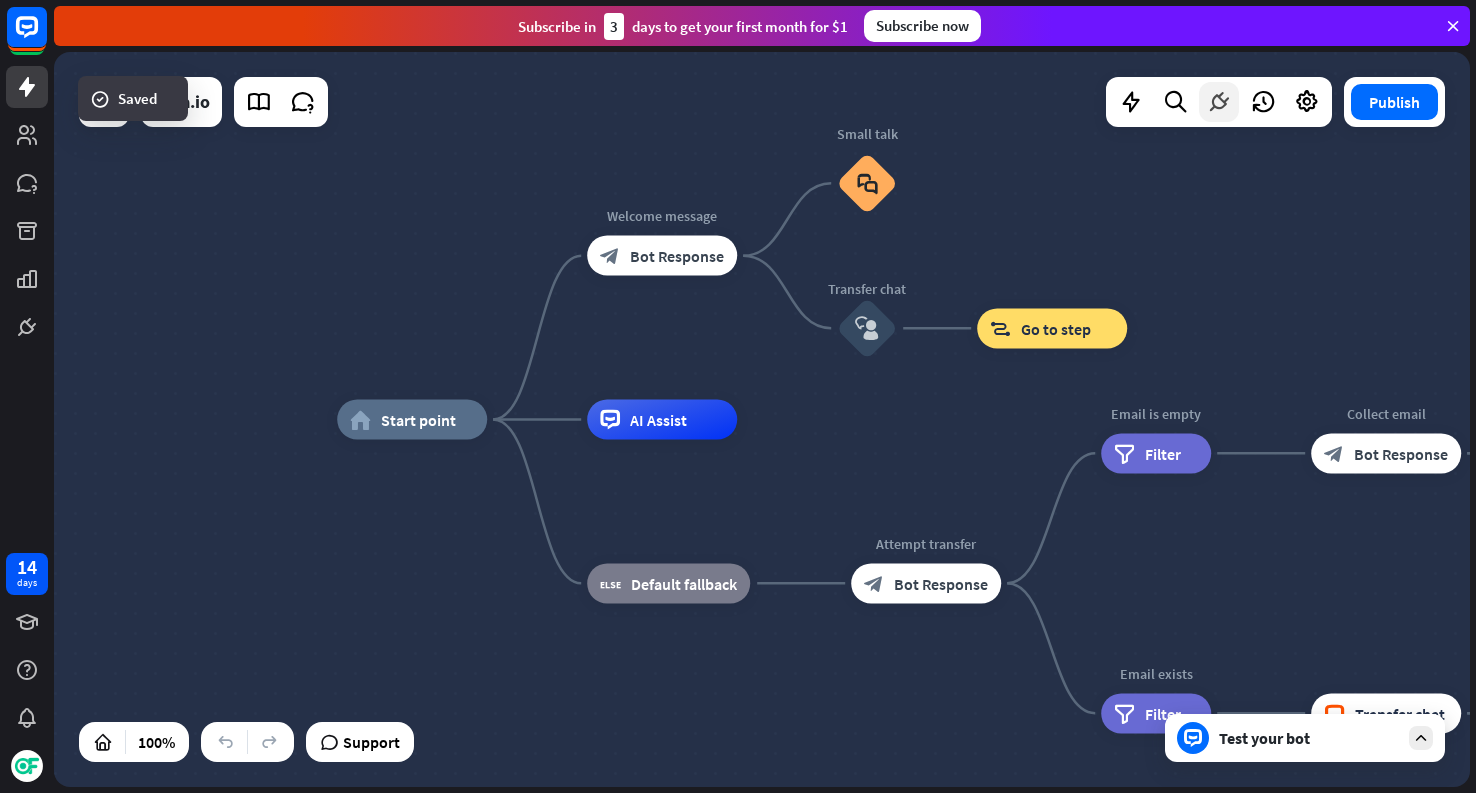 click at bounding box center (1219, 102) 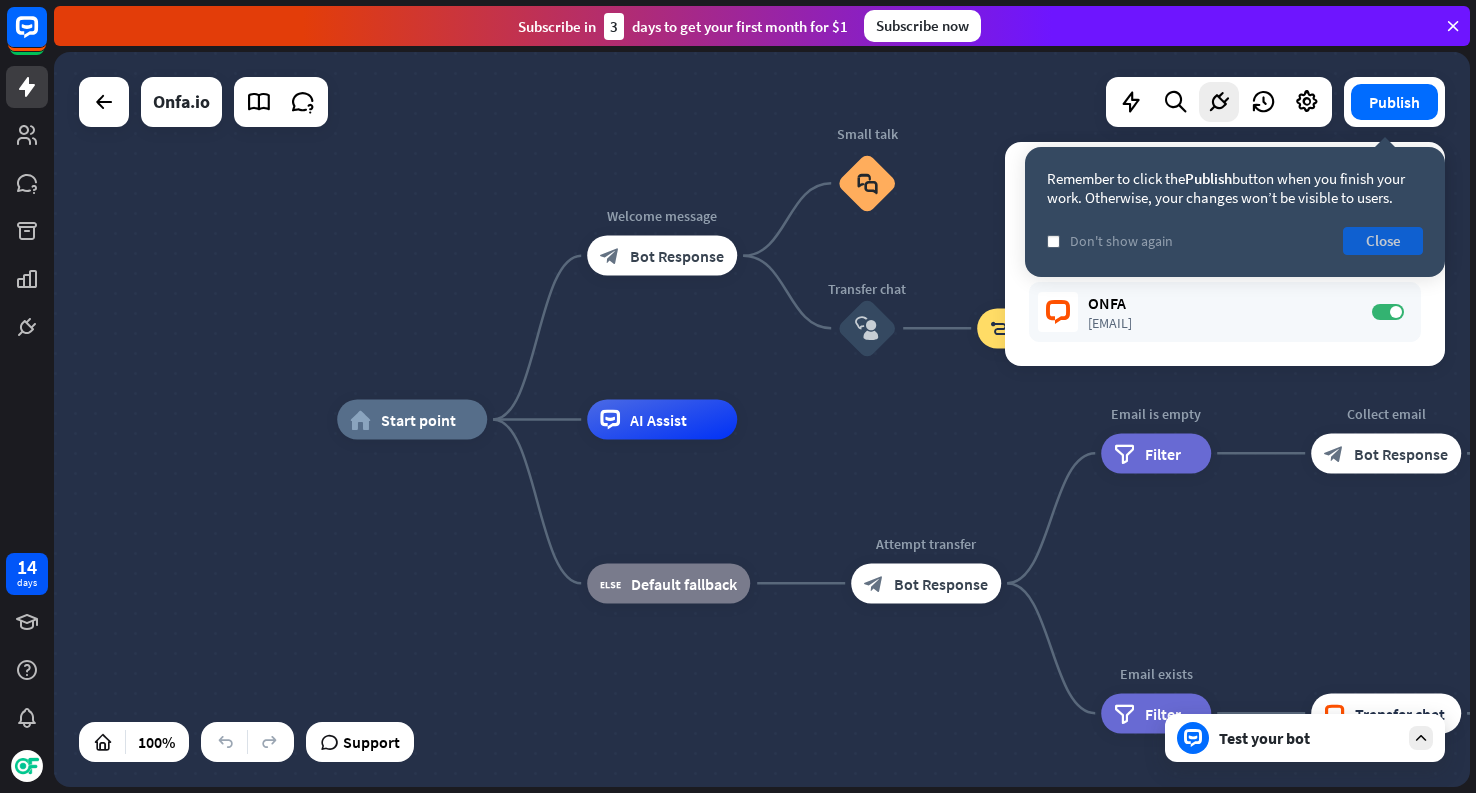 click on "Close" at bounding box center (1383, 241) 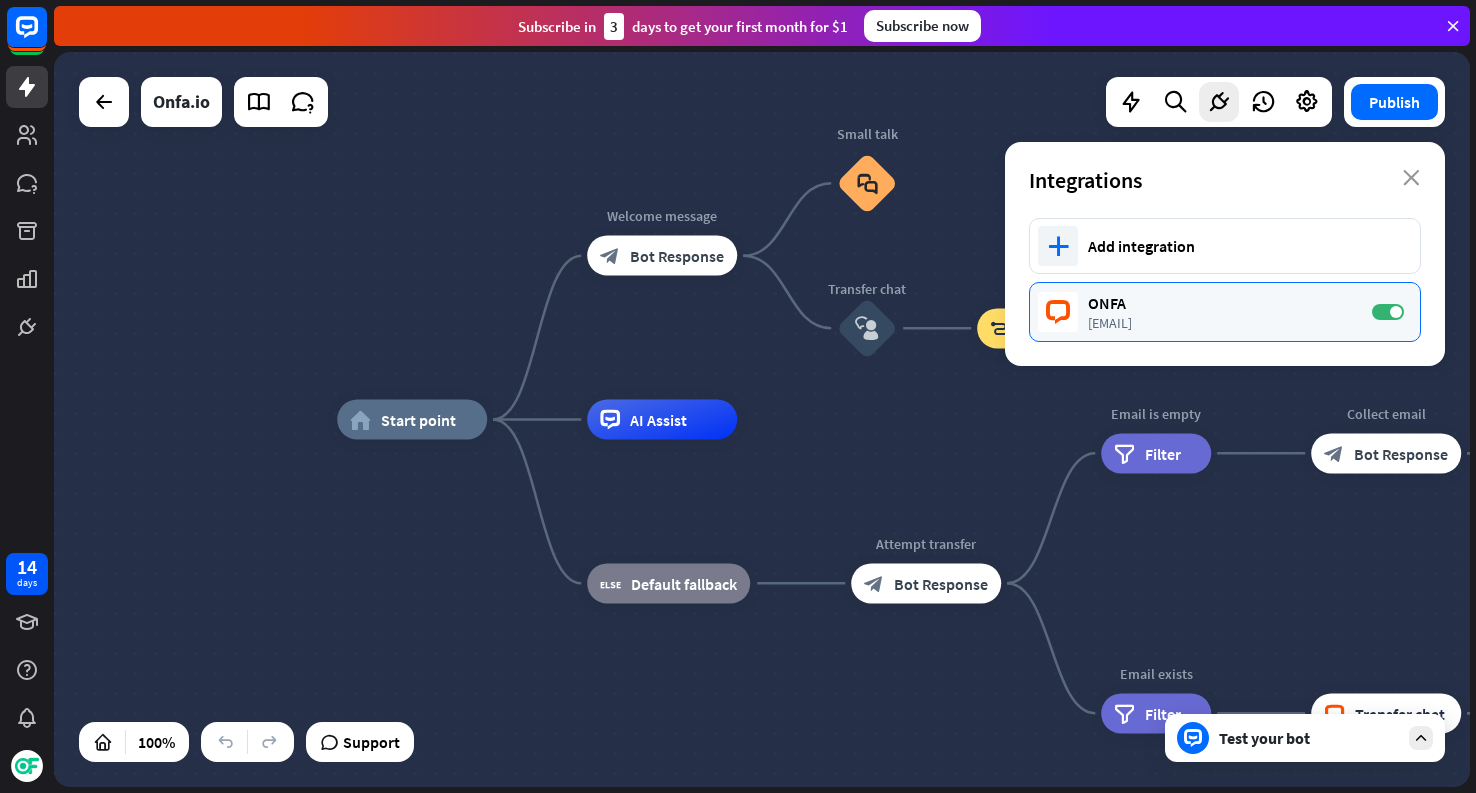 click on "[EMAIL]" at bounding box center [1220, 323] 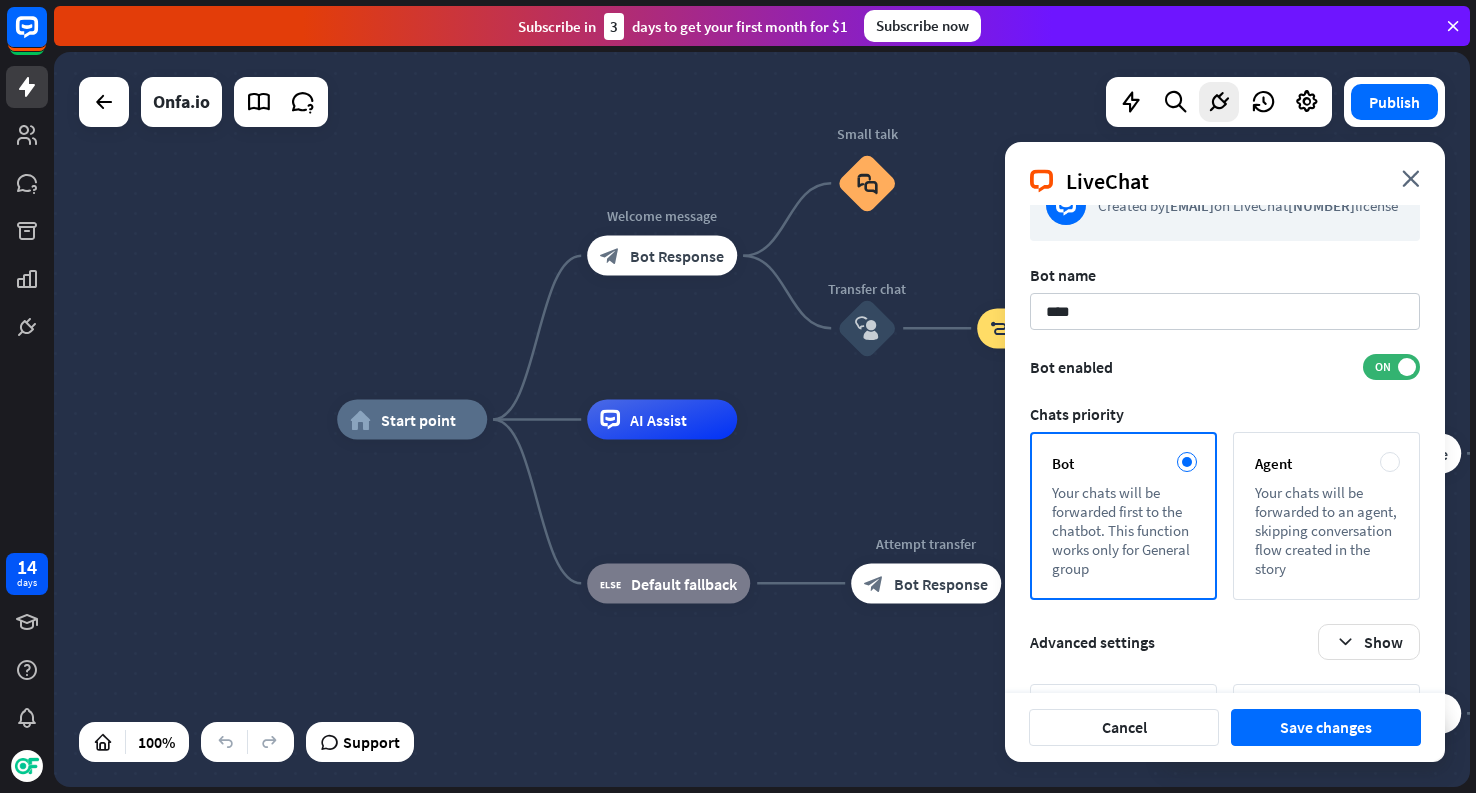 scroll, scrollTop: 168, scrollLeft: 0, axis: vertical 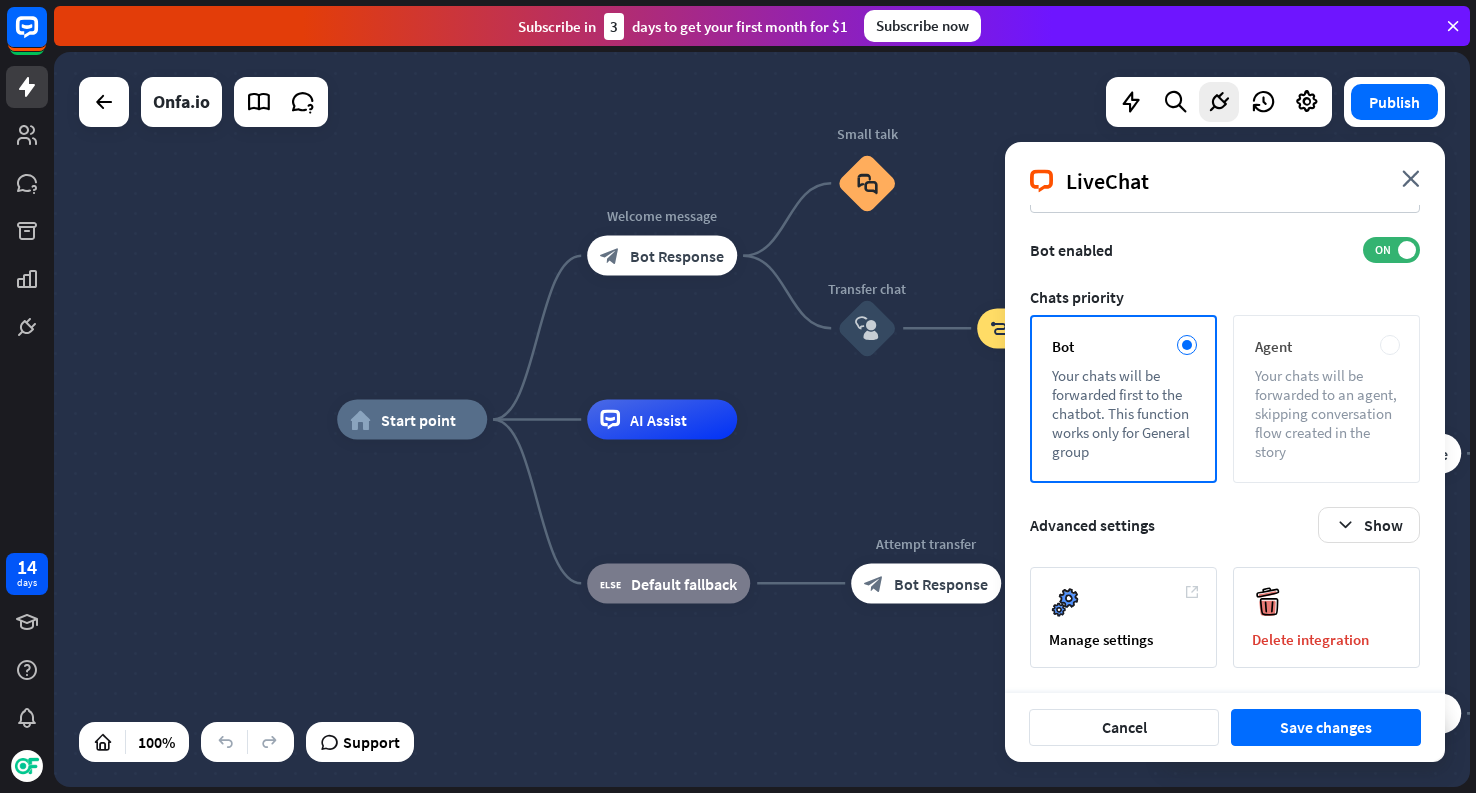 click at bounding box center (1390, 345) 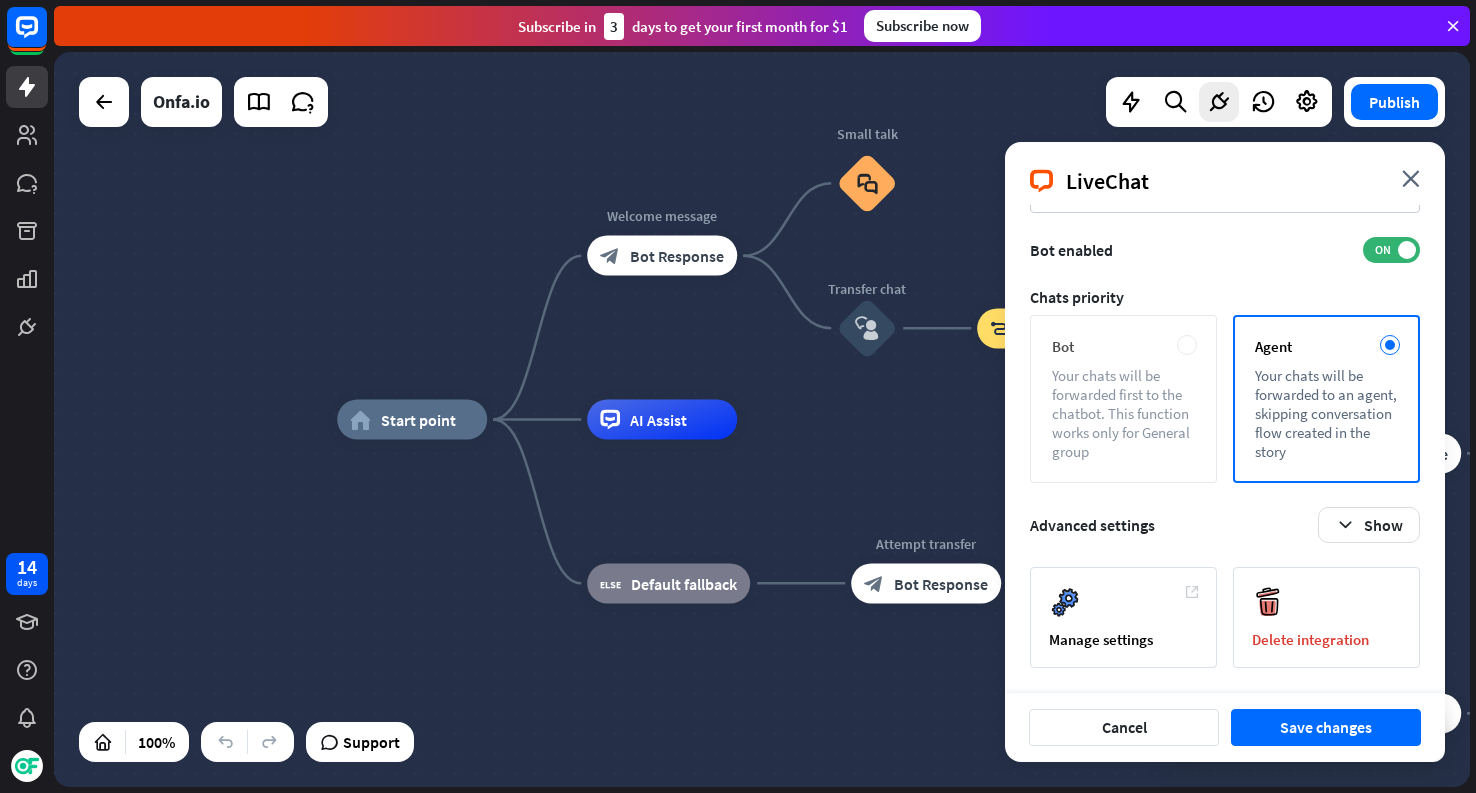 click at bounding box center [1187, 345] 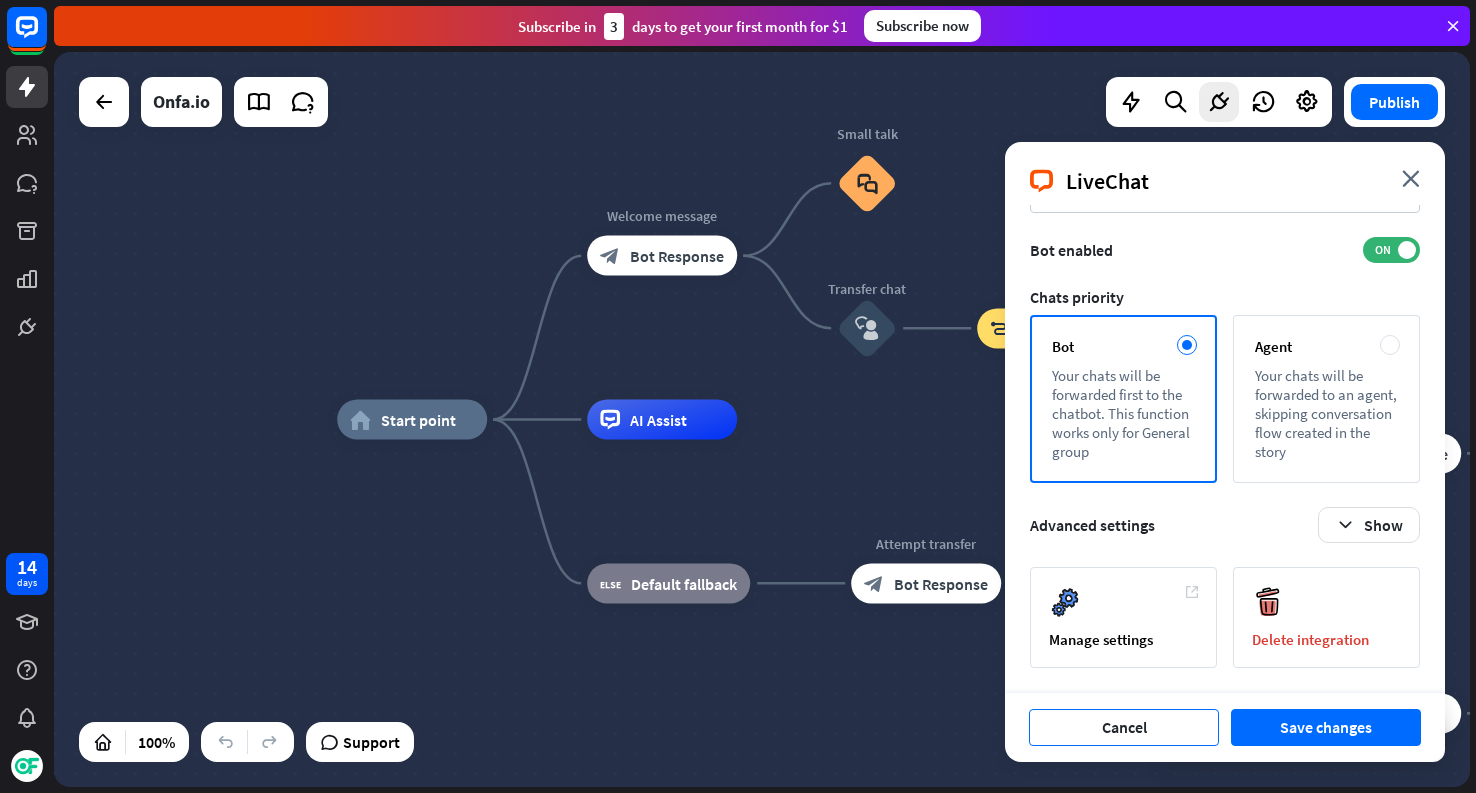 click on "Cancel" at bounding box center [1124, 727] 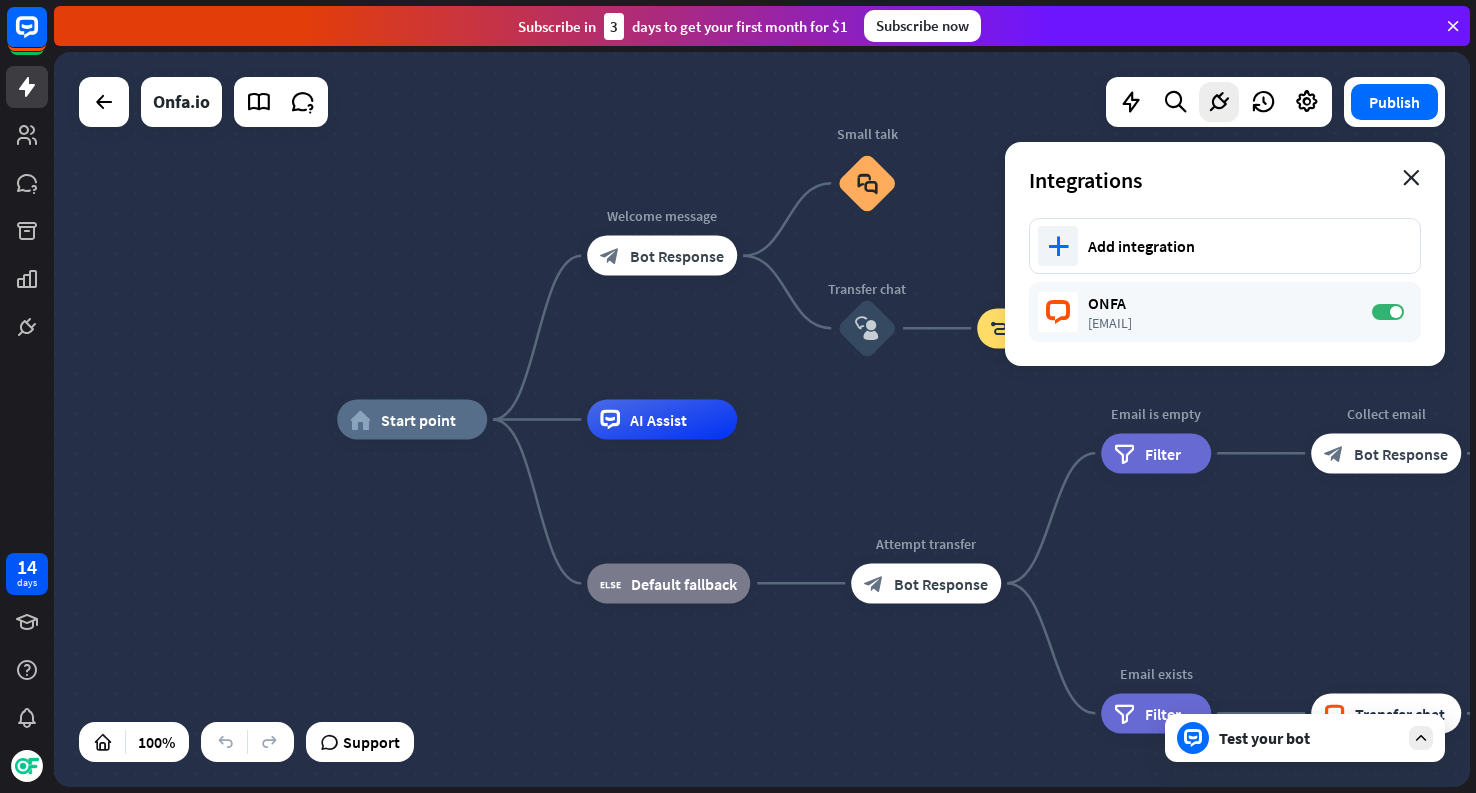 click on "close" at bounding box center (1411, 178) 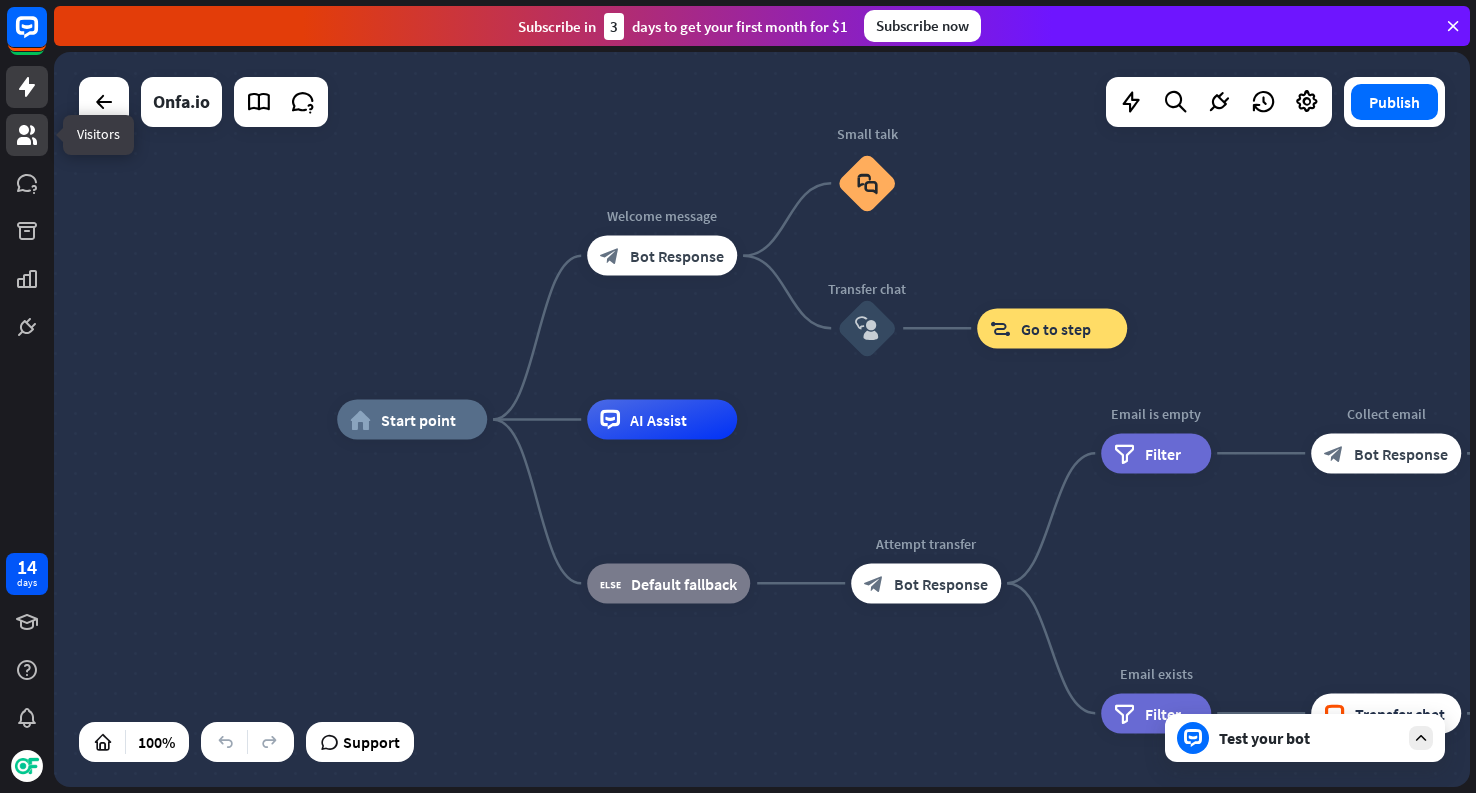 click 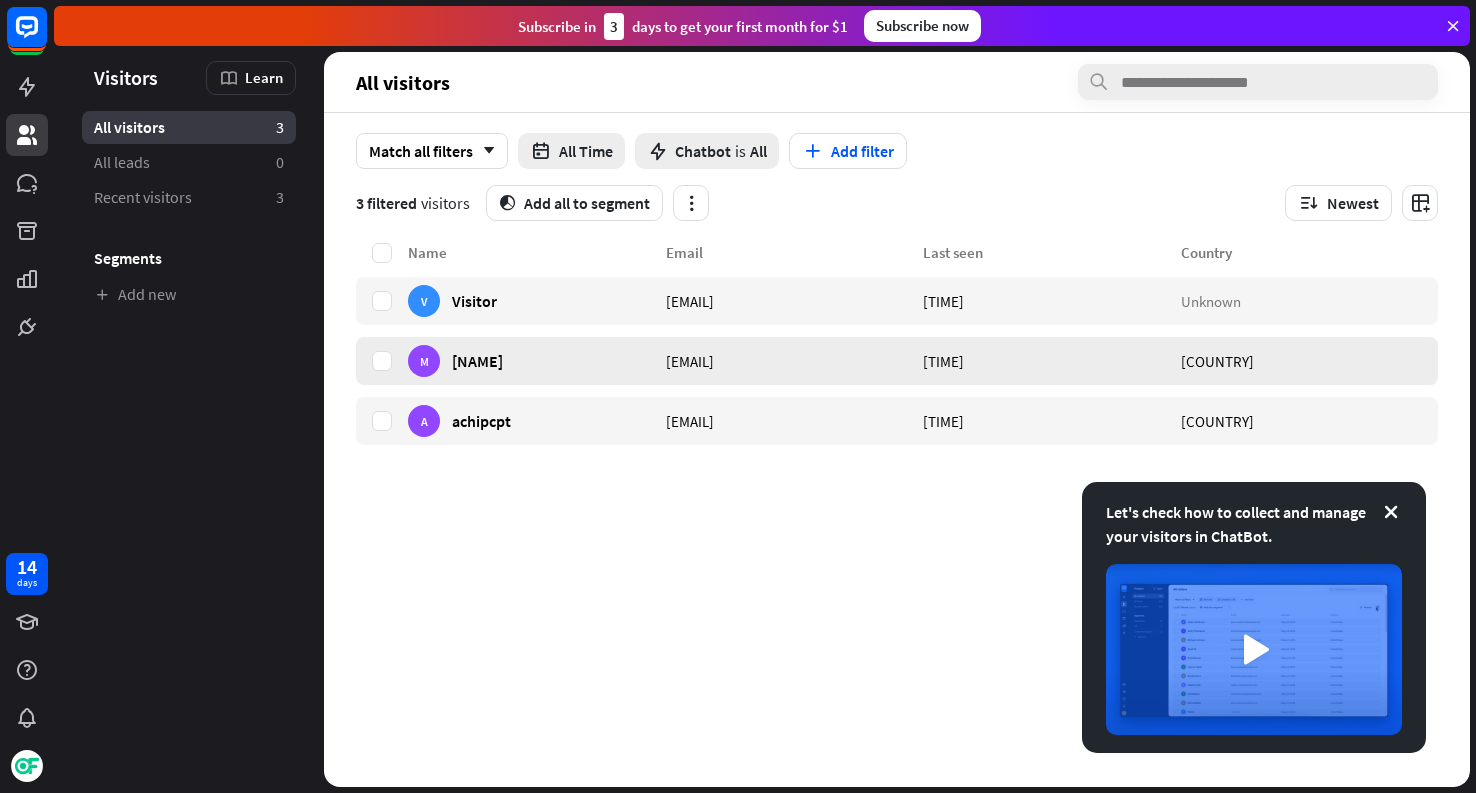 click on "M
[NAME]" at bounding box center (537, 361) 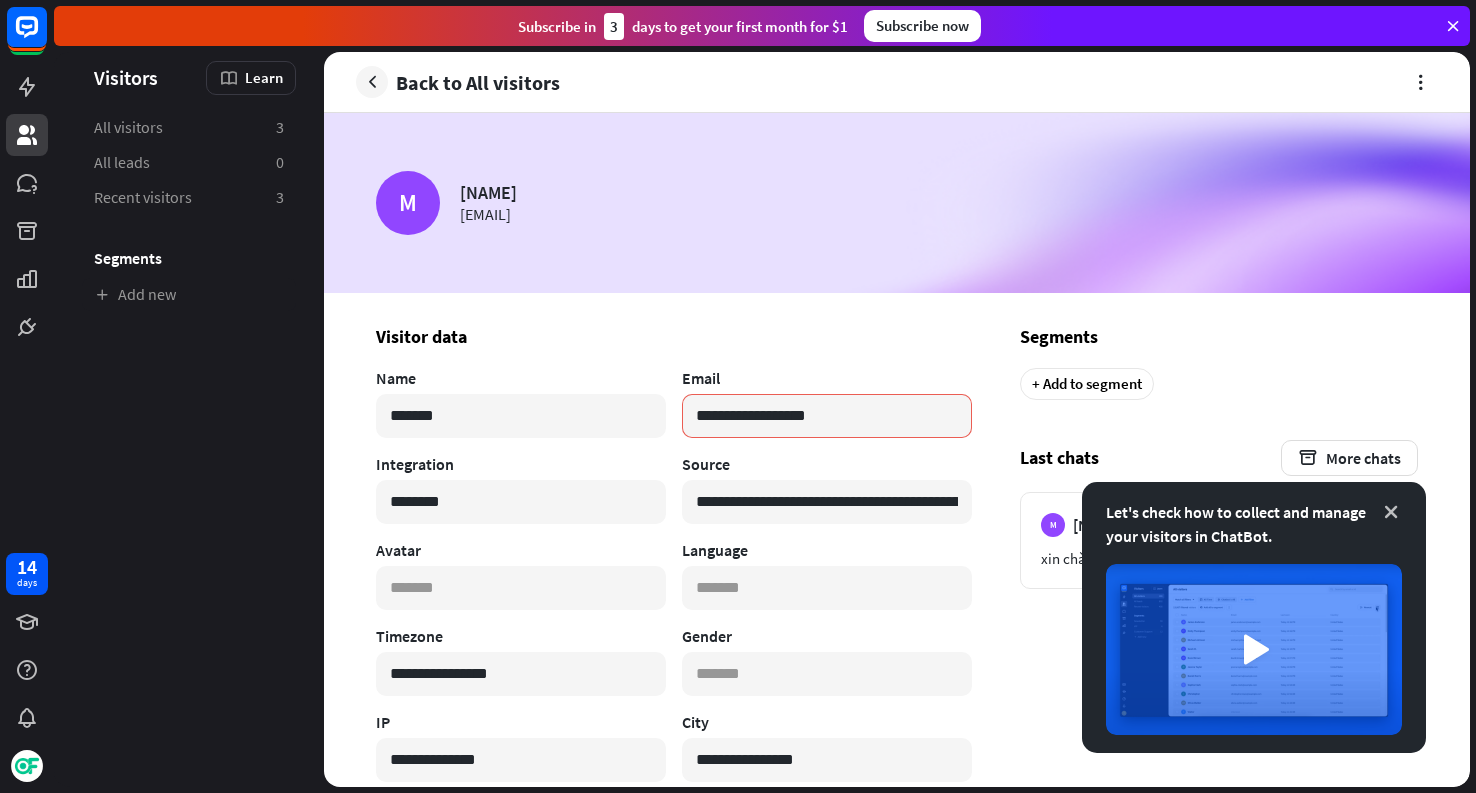 click at bounding box center [1391, 512] 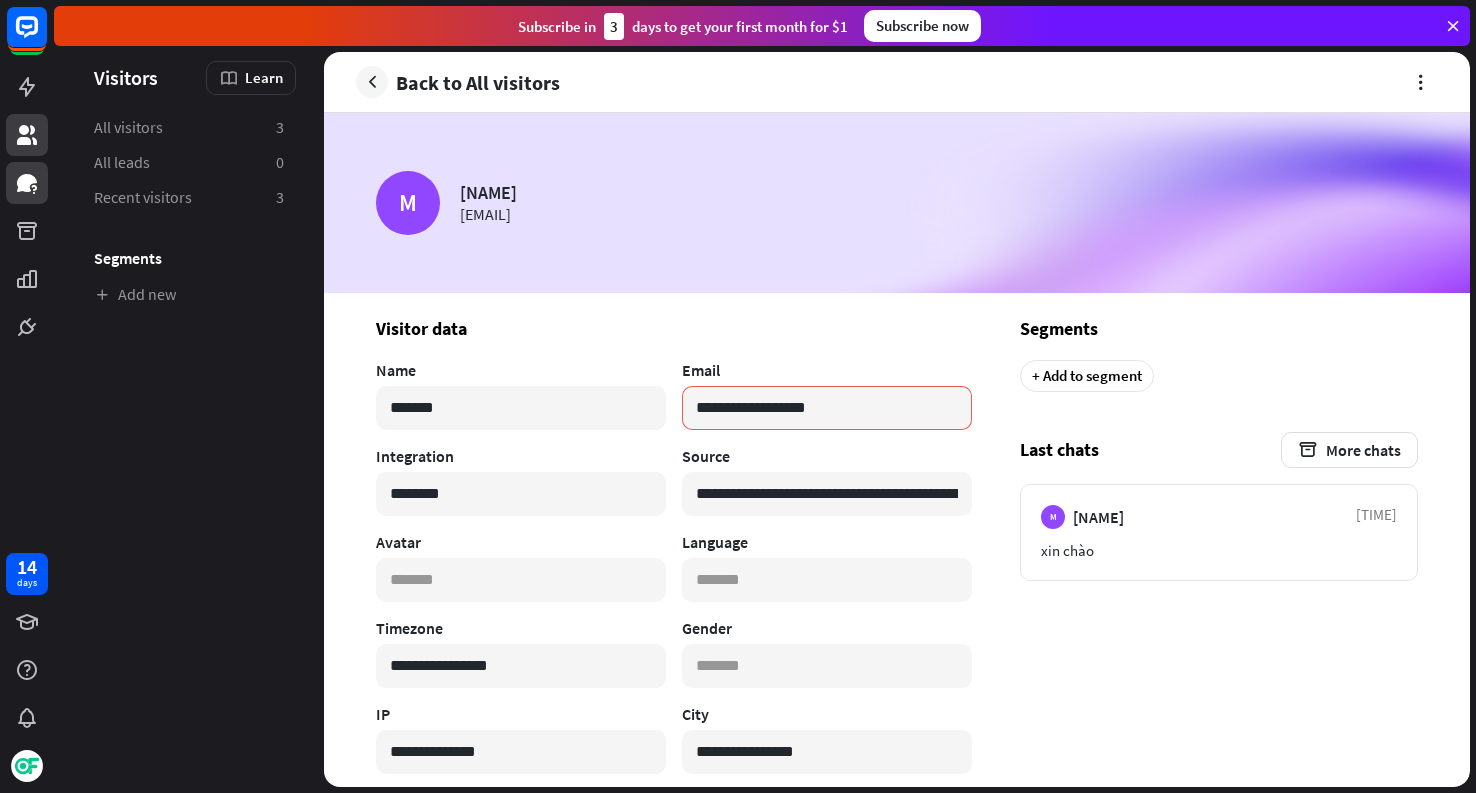 scroll, scrollTop: 0, scrollLeft: 0, axis: both 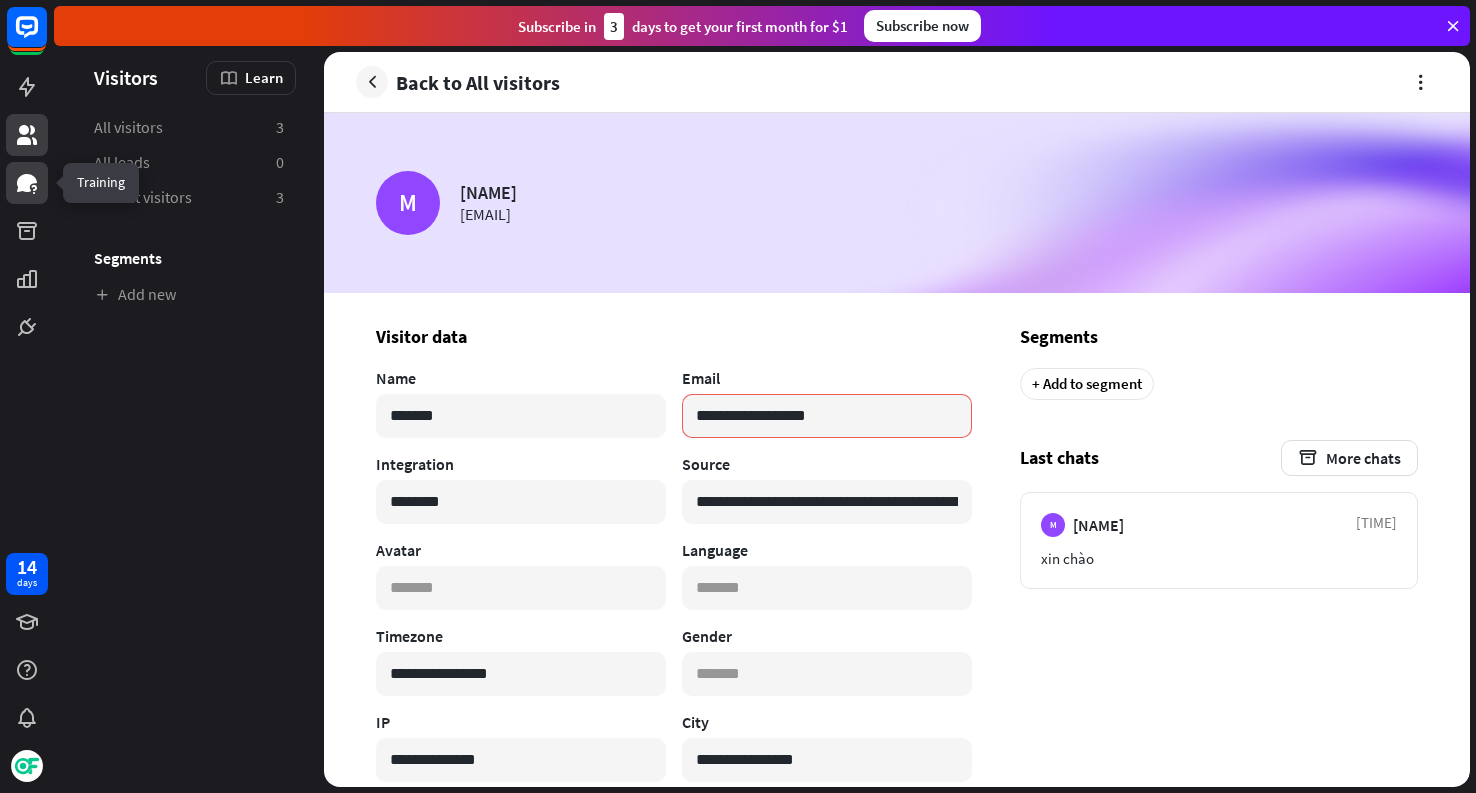 click 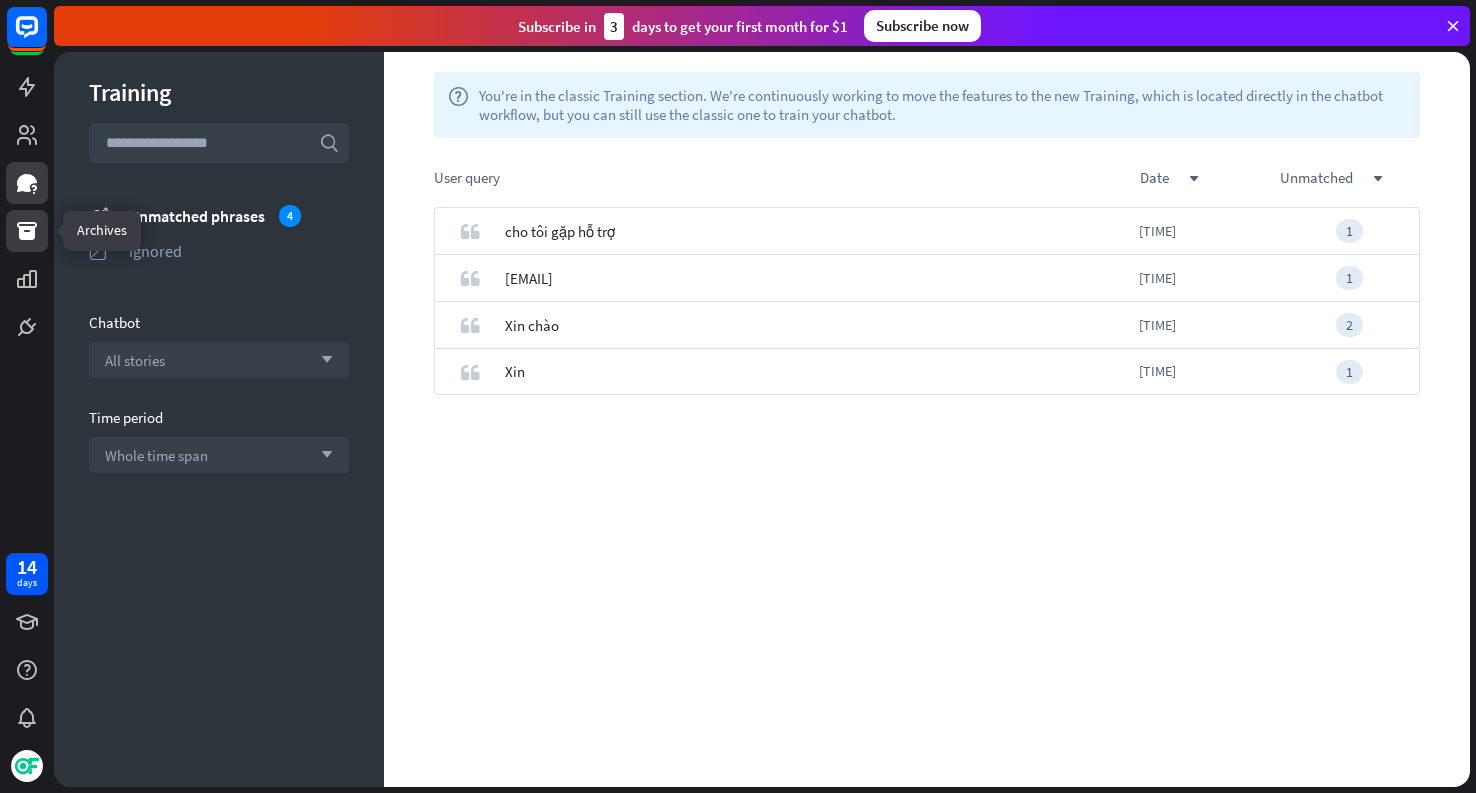 click 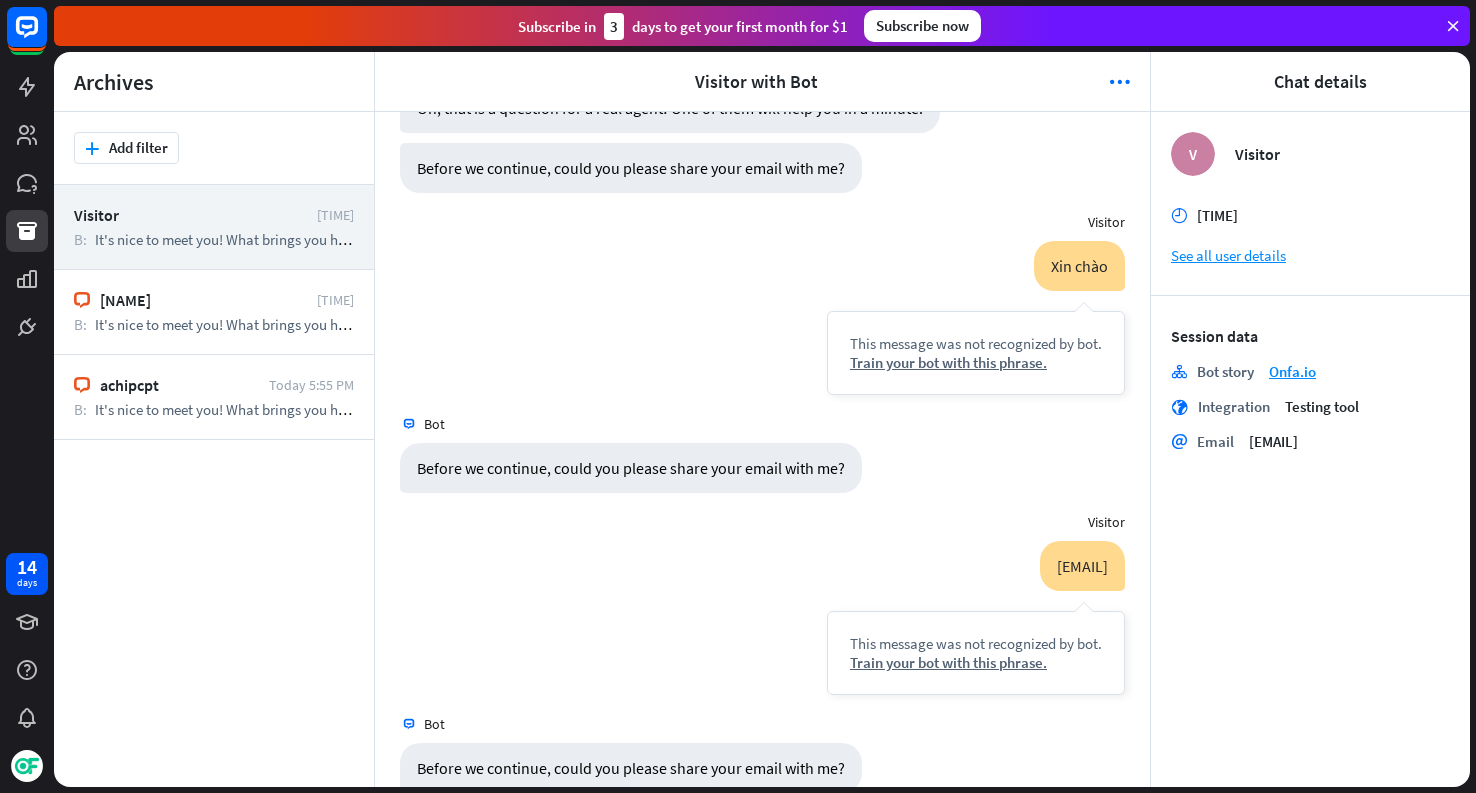 scroll, scrollTop: 0, scrollLeft: 0, axis: both 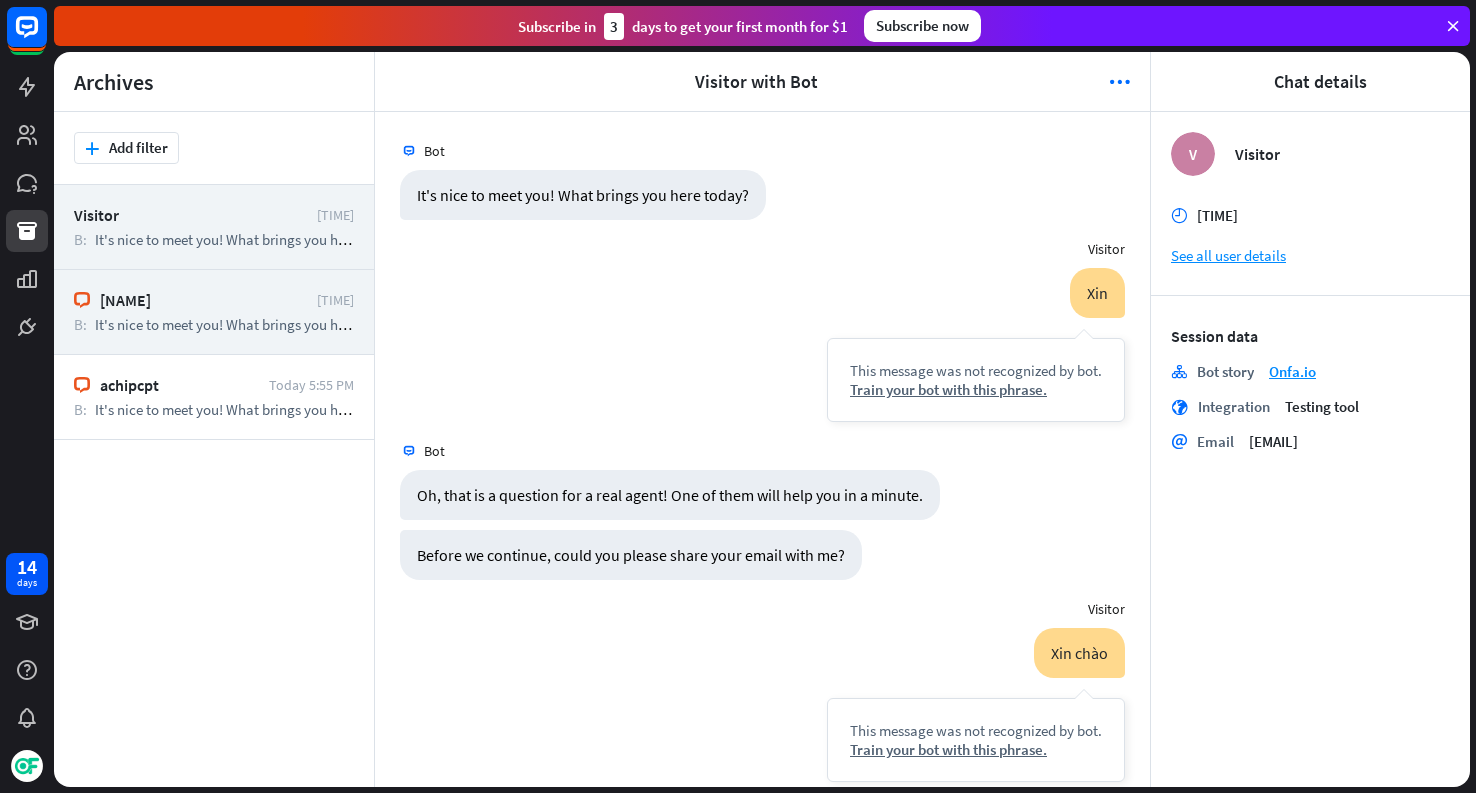 click on "[NAME]" at bounding box center (203, 300) 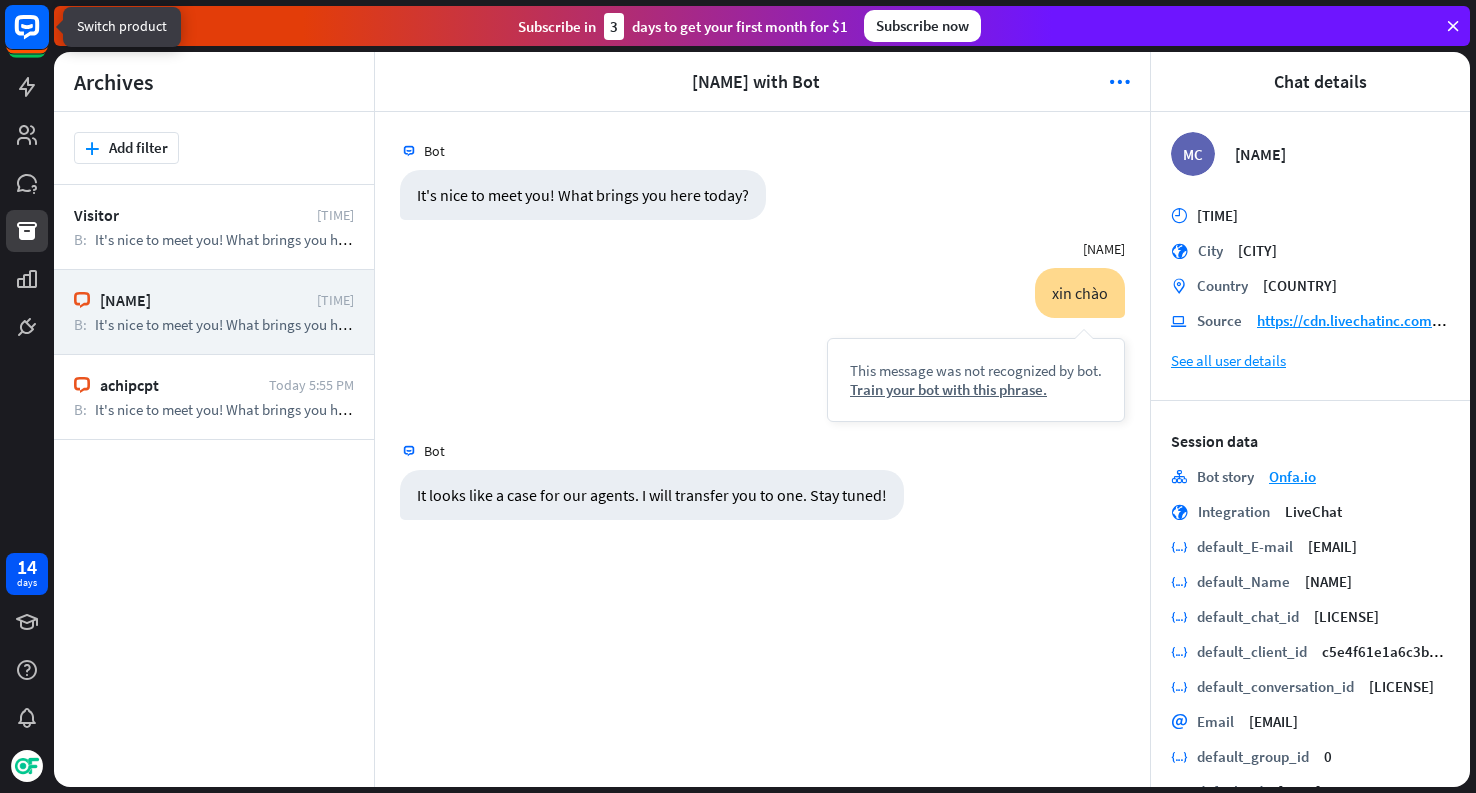 click 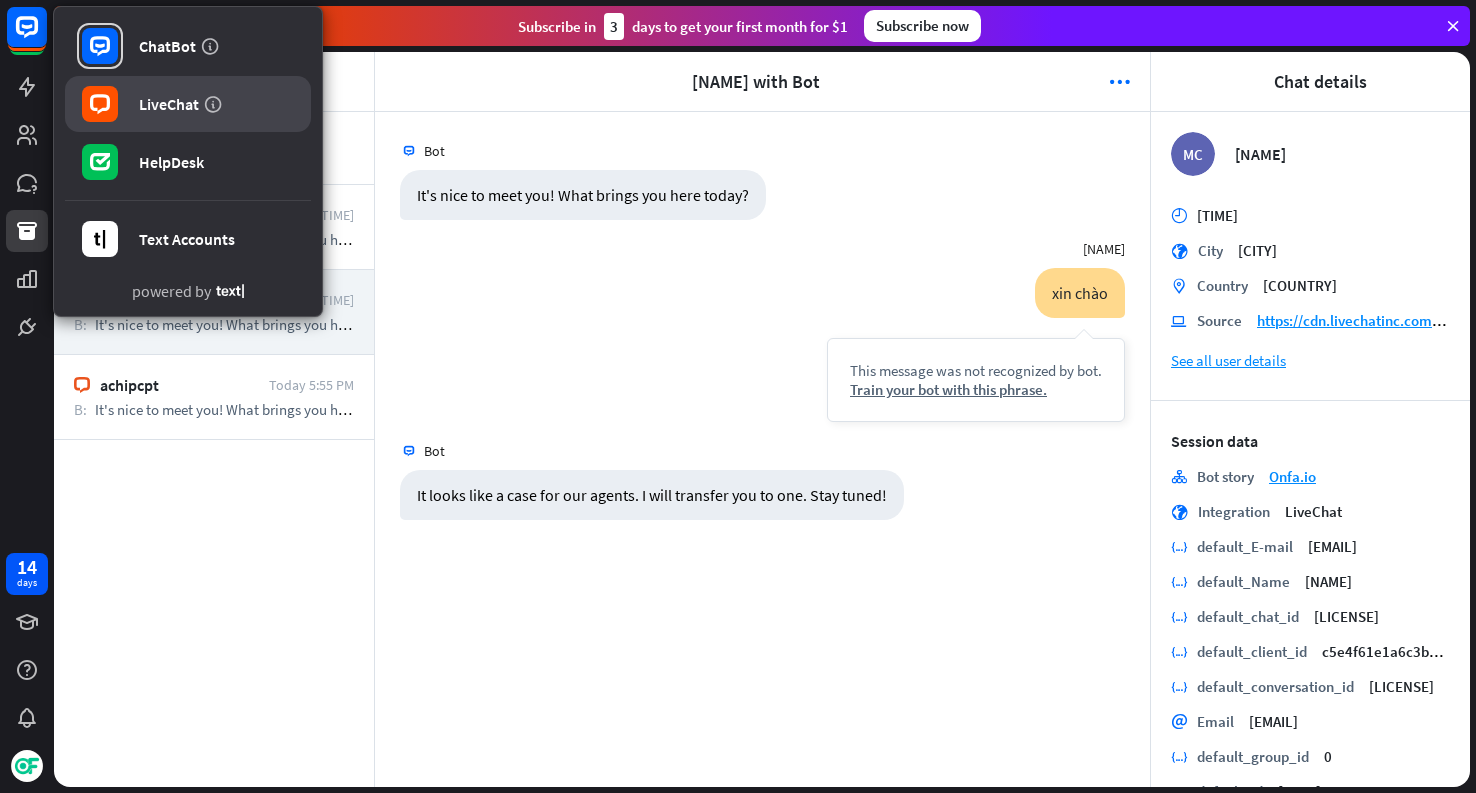 click on "LiveChat" at bounding box center (169, 104) 